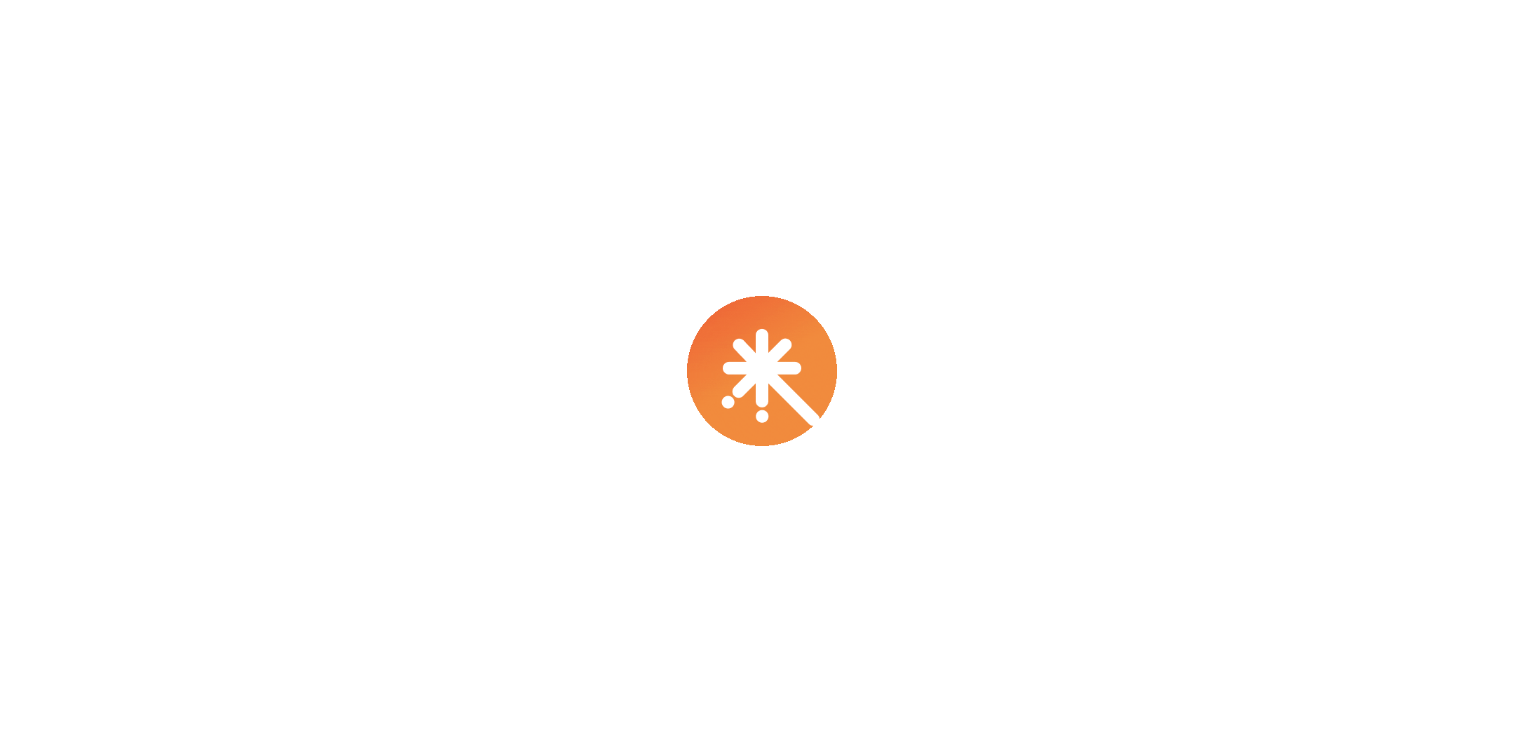 scroll, scrollTop: 0, scrollLeft: 0, axis: both 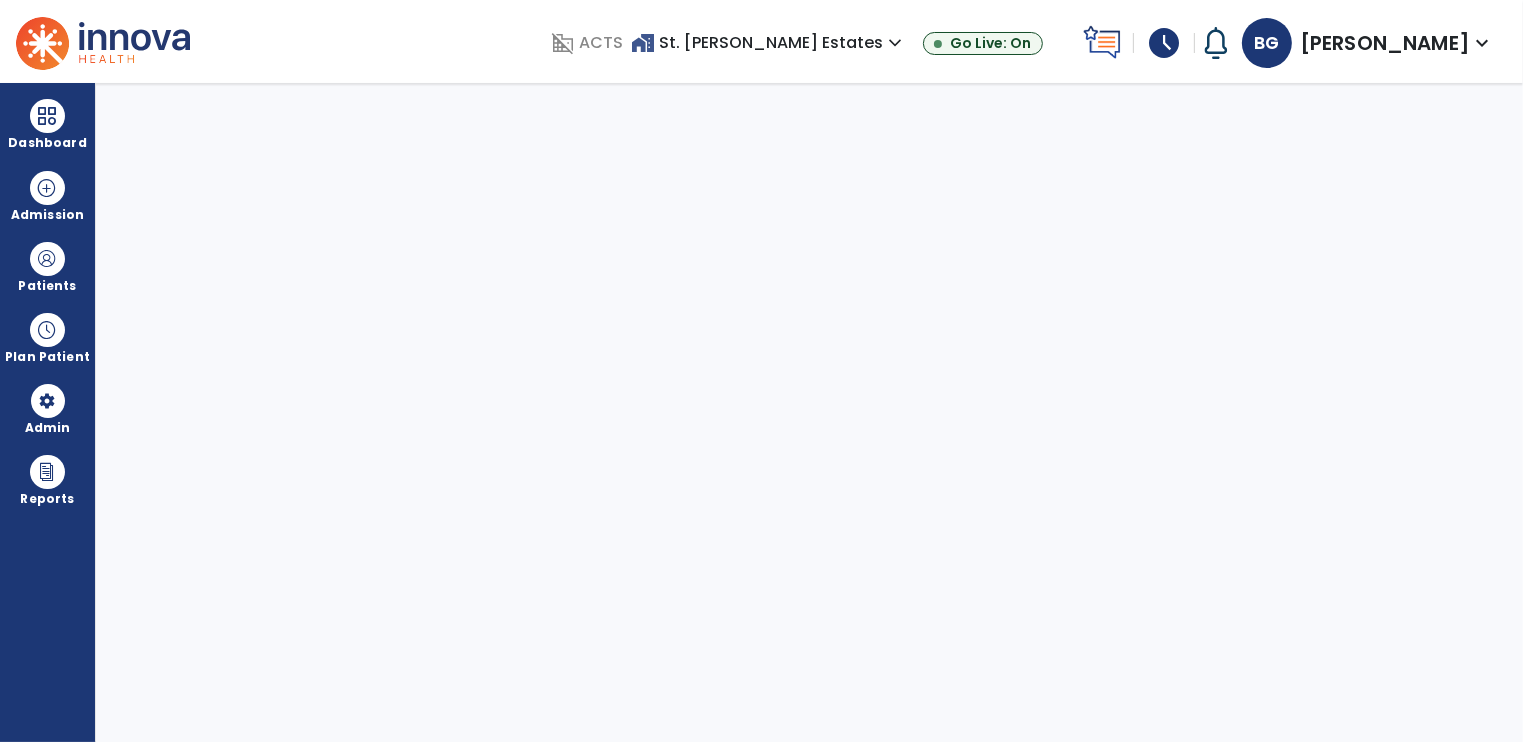 select on "****" 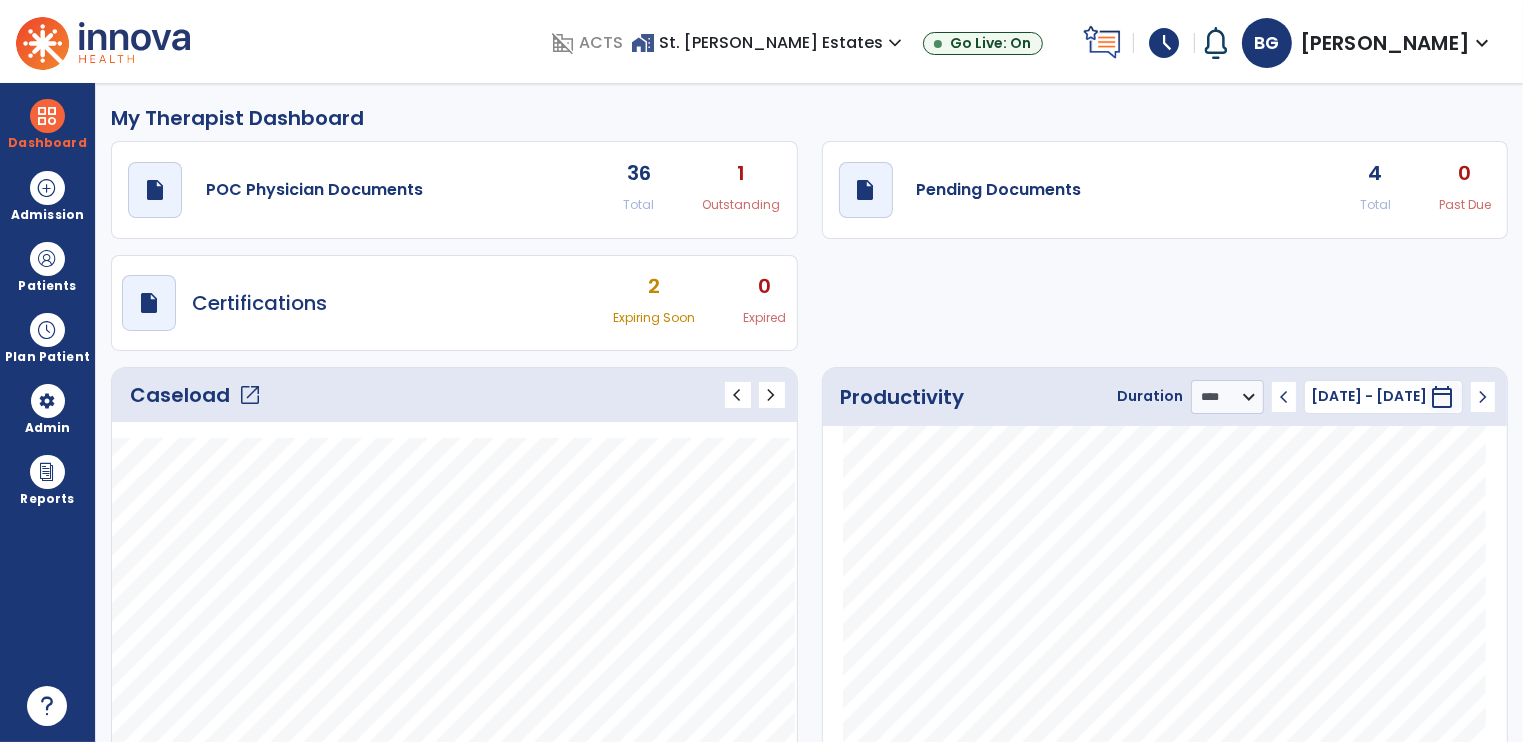 click on "schedule" at bounding box center (1164, 43) 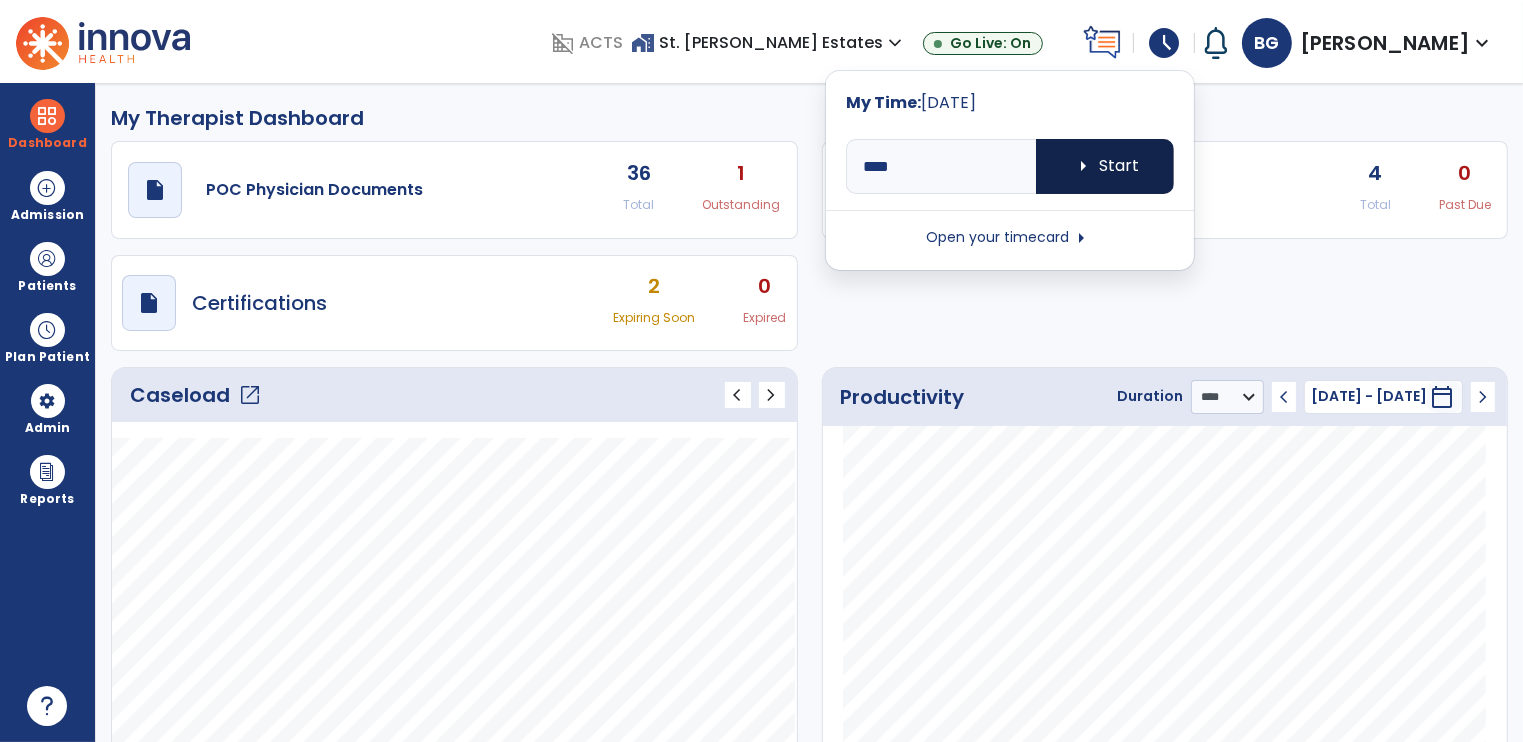 click on "arrow_right  Start" at bounding box center (1105, 166) 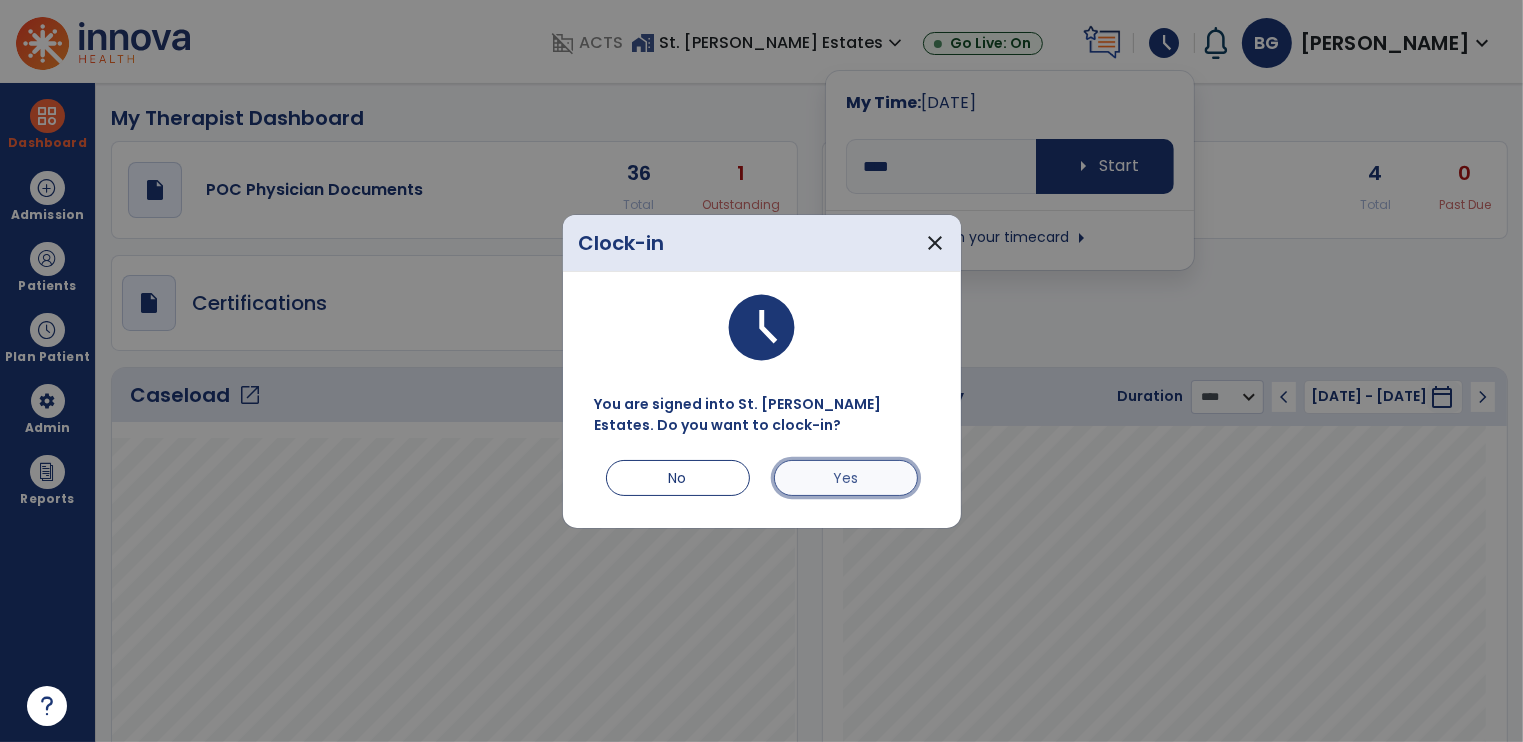 click on "Yes" at bounding box center [846, 478] 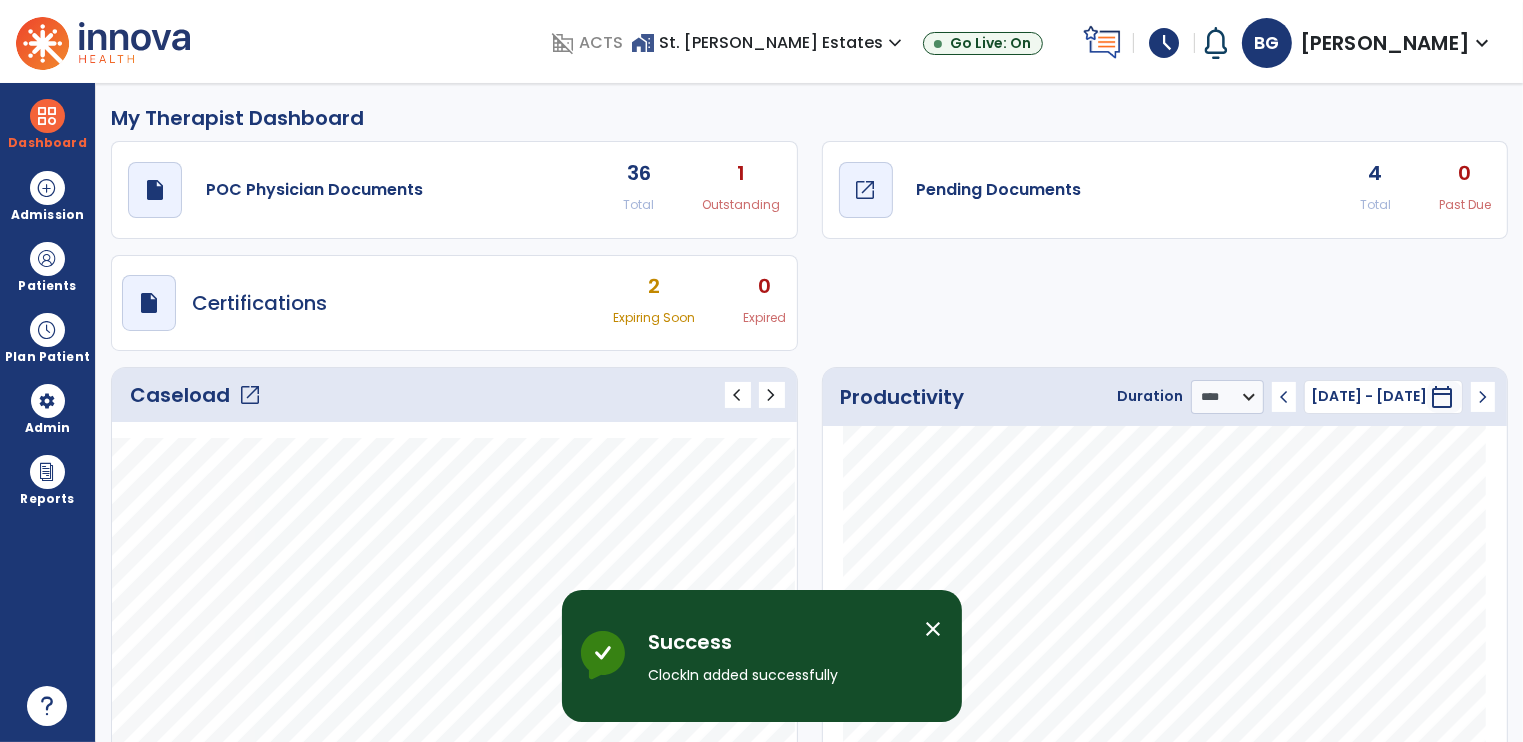 click on "Pending Documents" 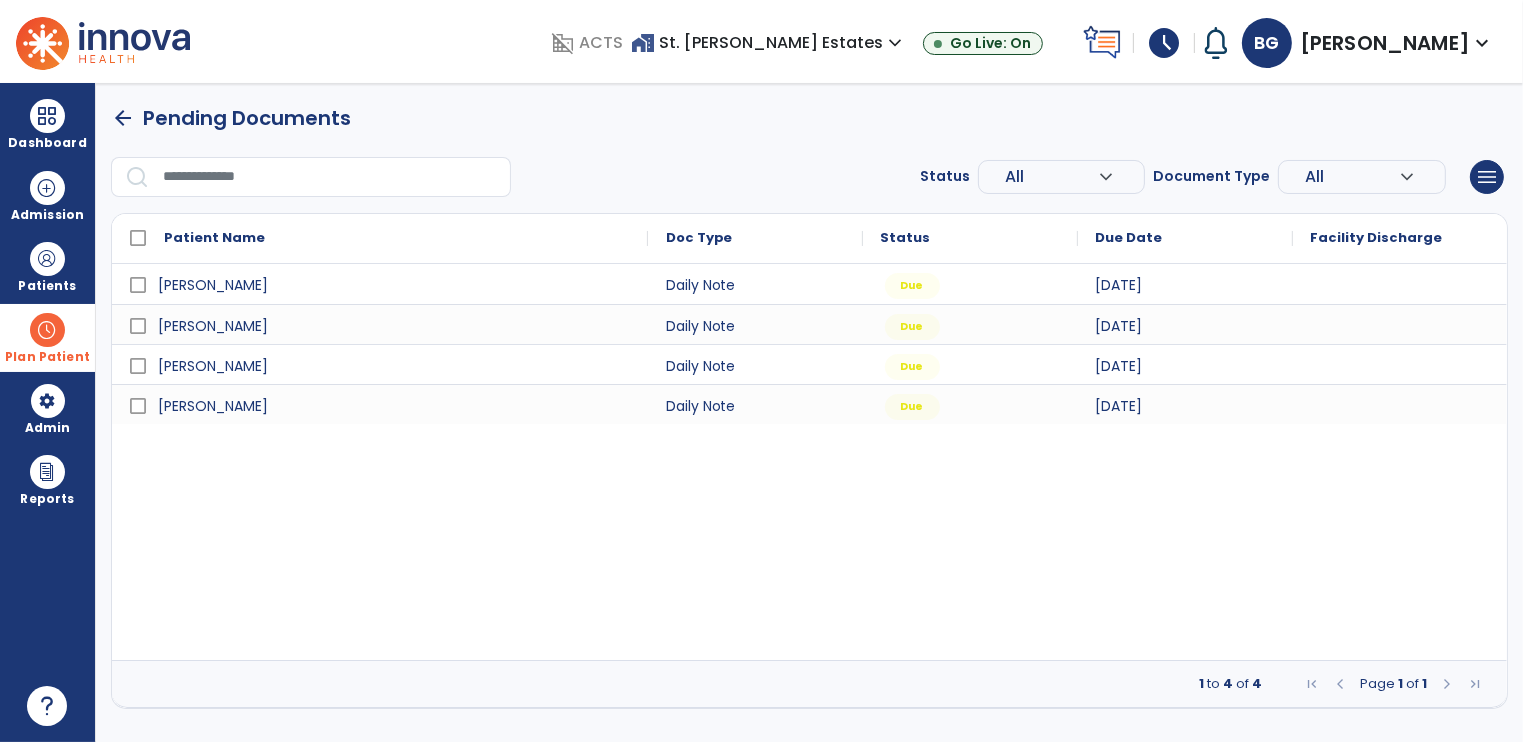 click on "Plan Patient" at bounding box center [47, 266] 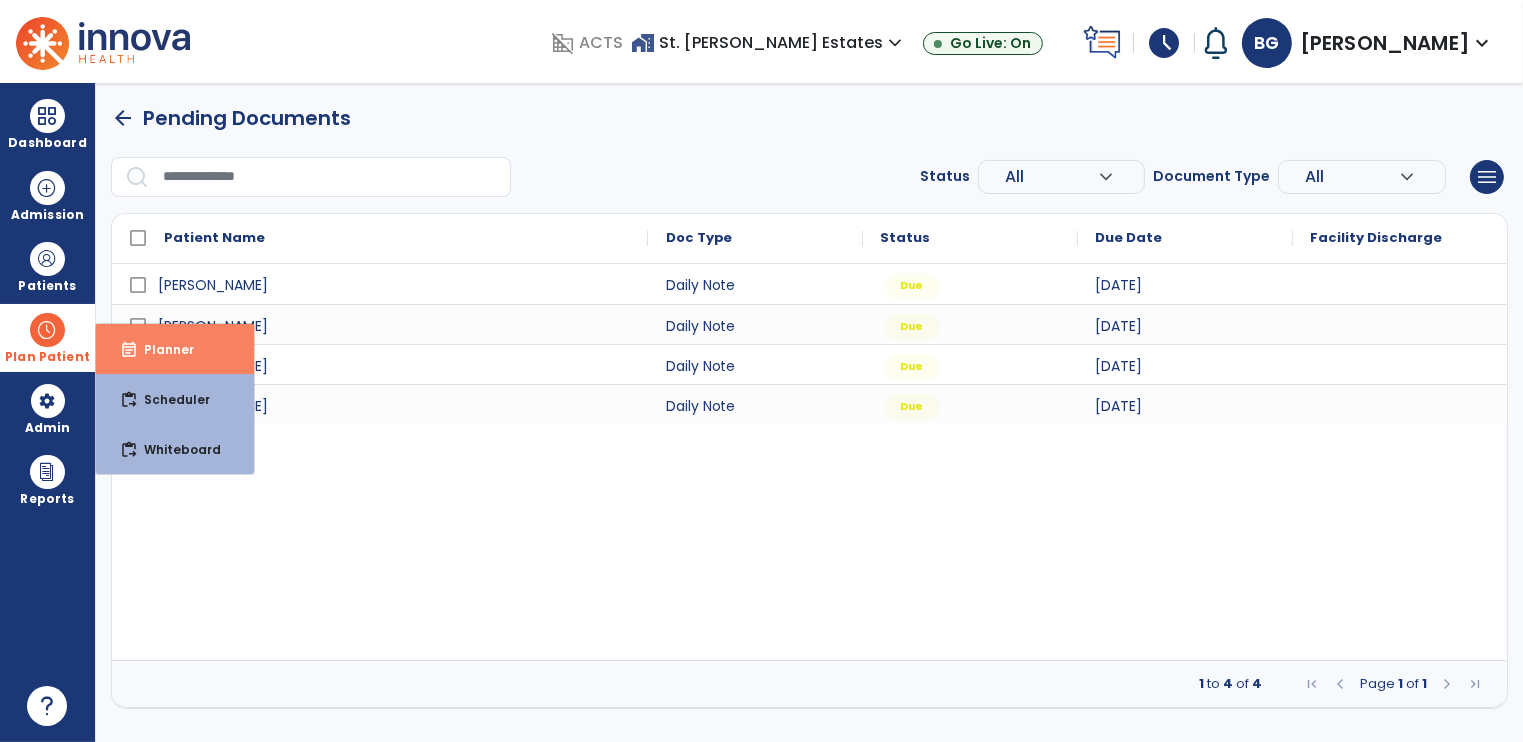 click on "Planner" at bounding box center (161, 349) 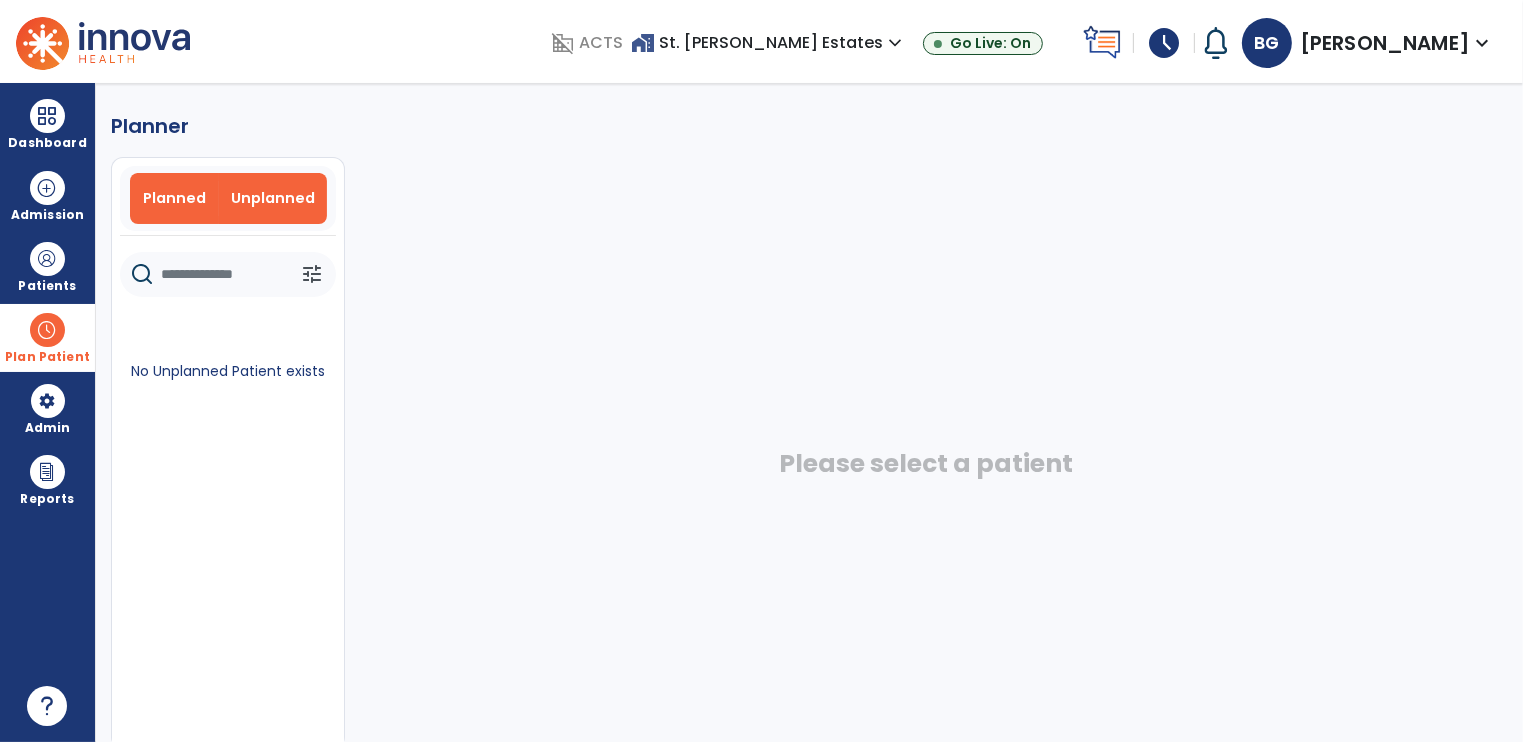 click on "Planned" at bounding box center [174, 198] 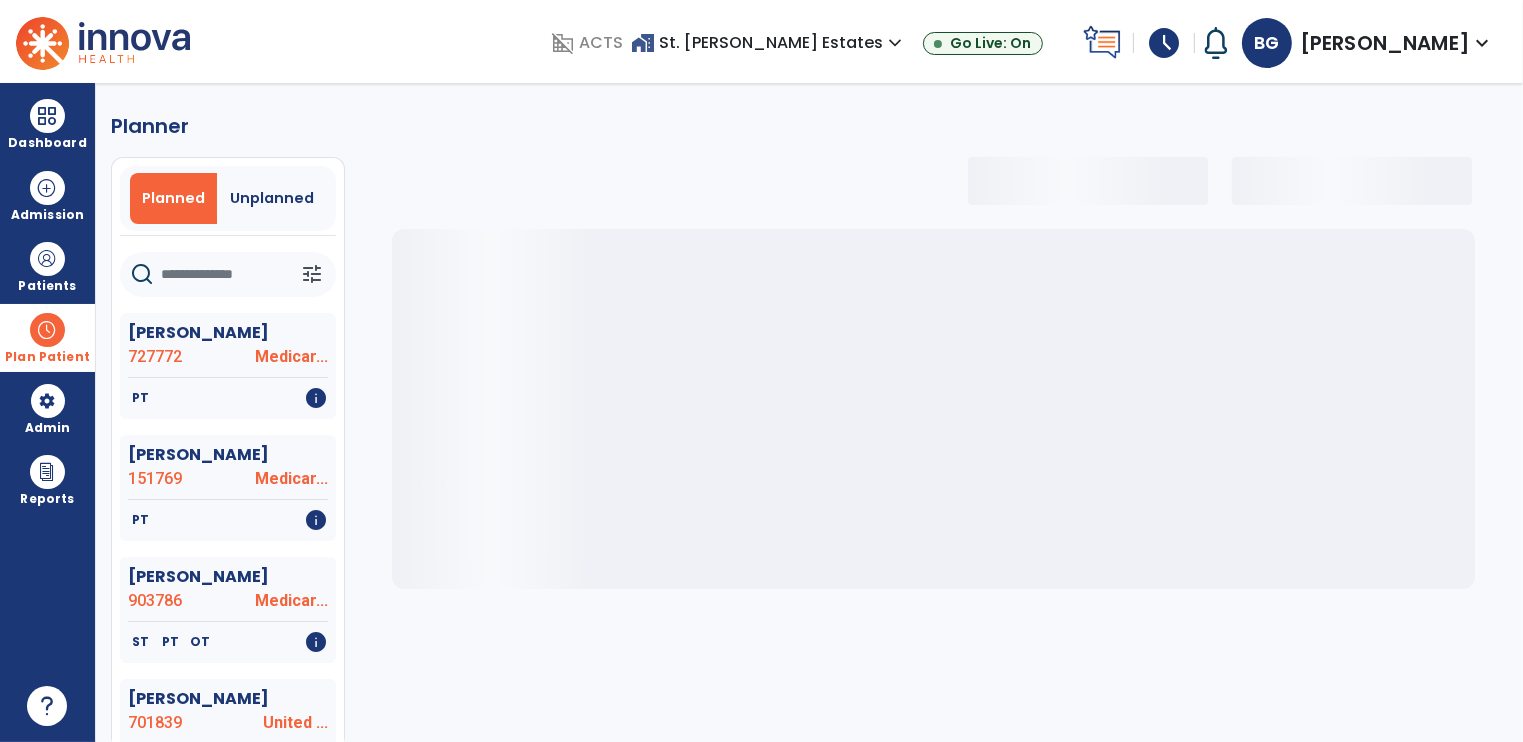 click 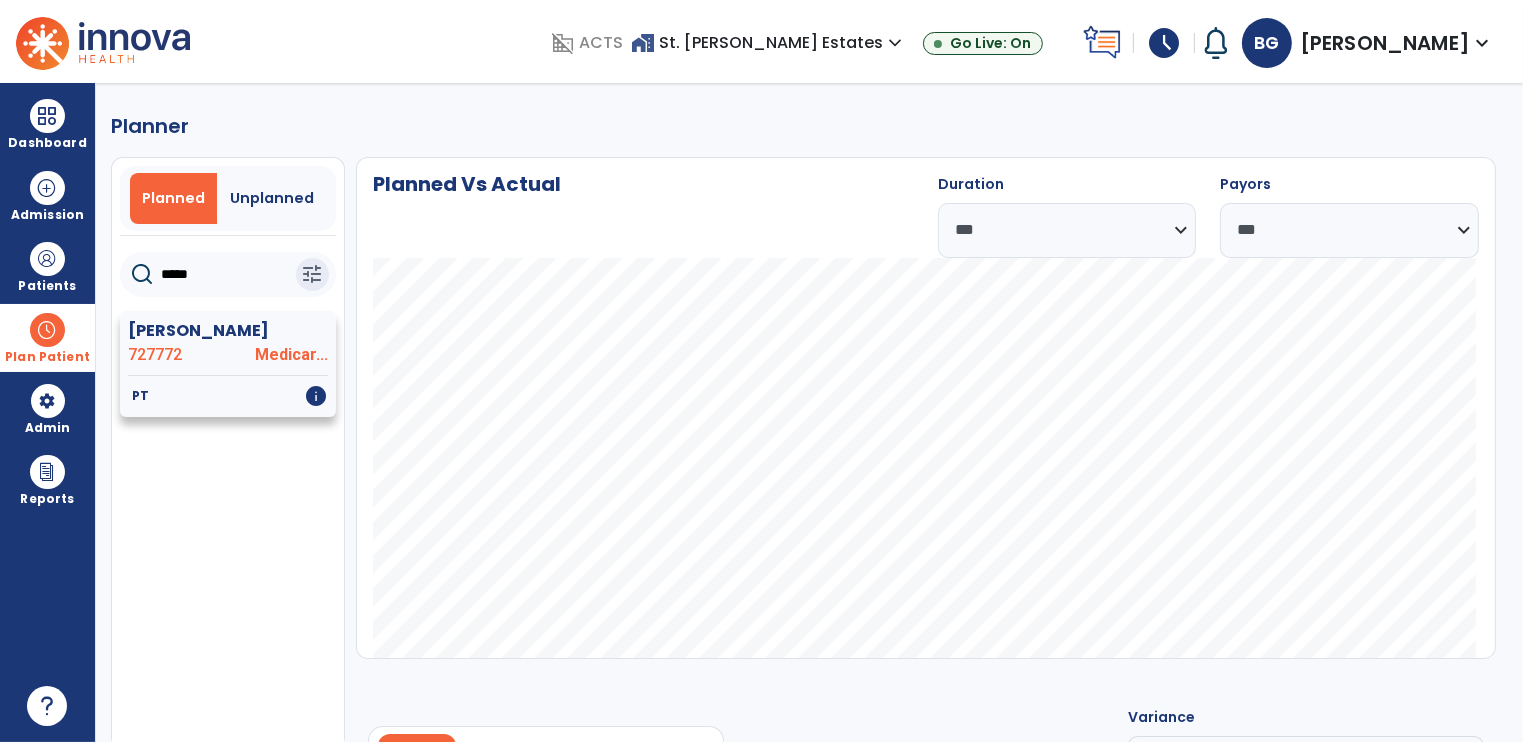 type on "*****" 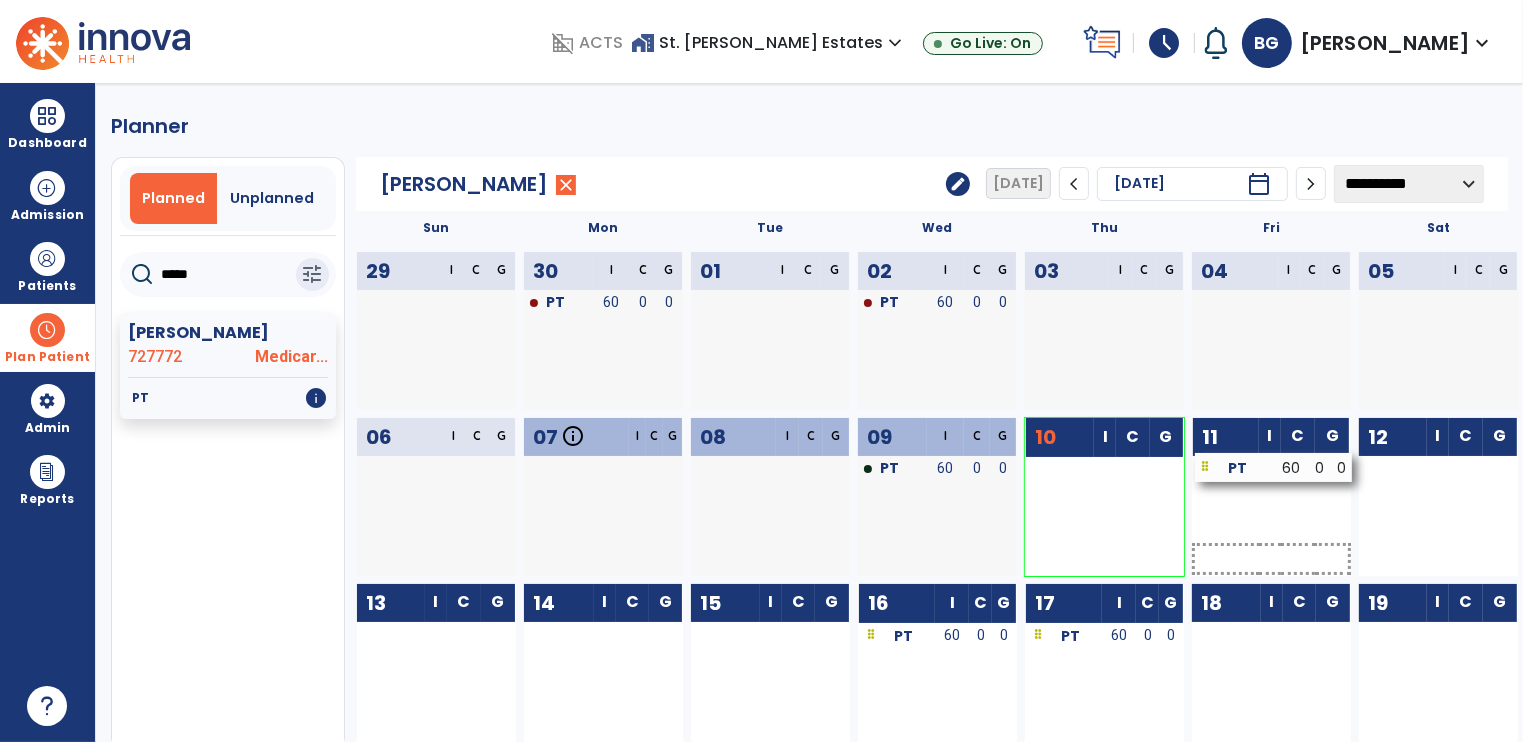 drag, startPoint x: 1092, startPoint y: 467, endPoint x: 1262, endPoint y: 464, distance: 170.02647 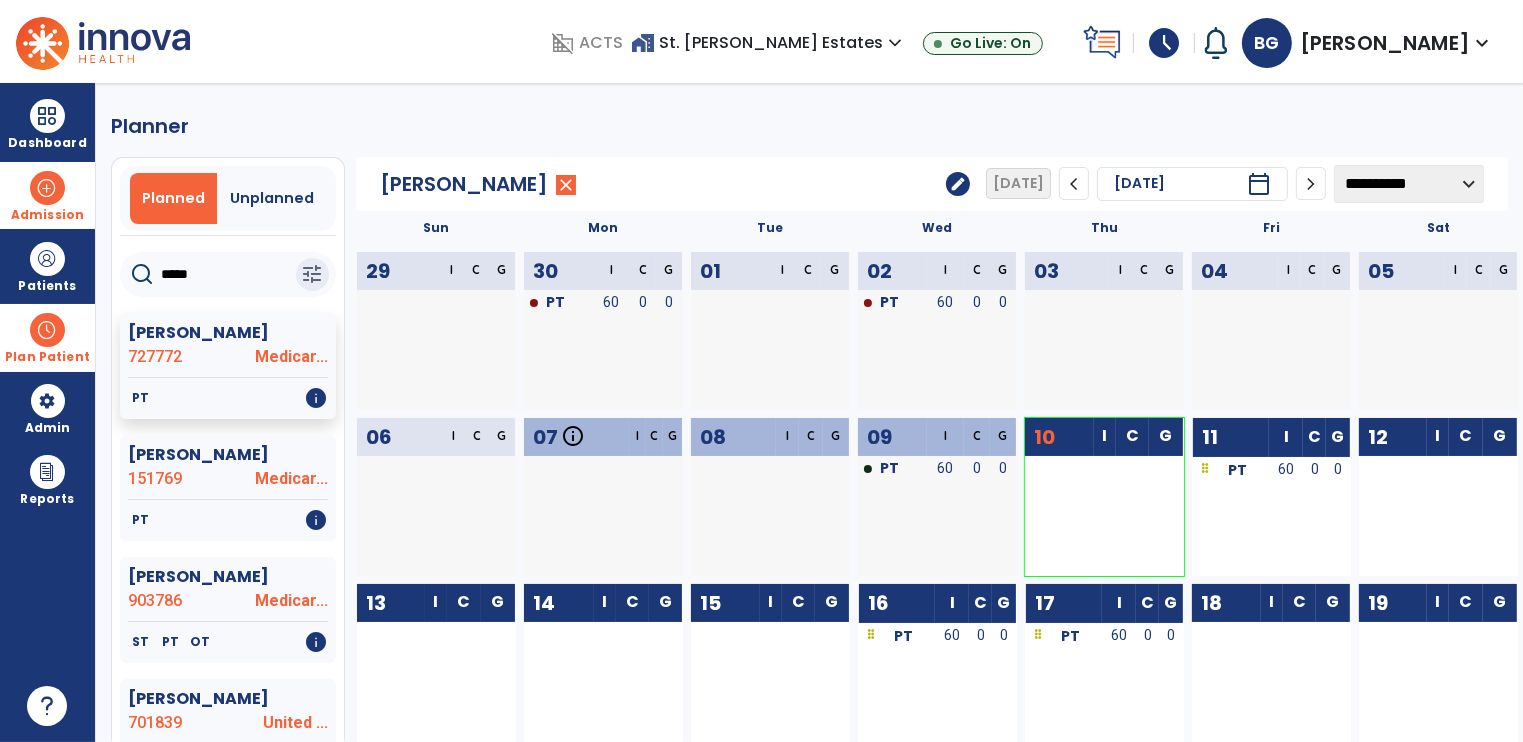 click on "Admission" at bounding box center [47, 195] 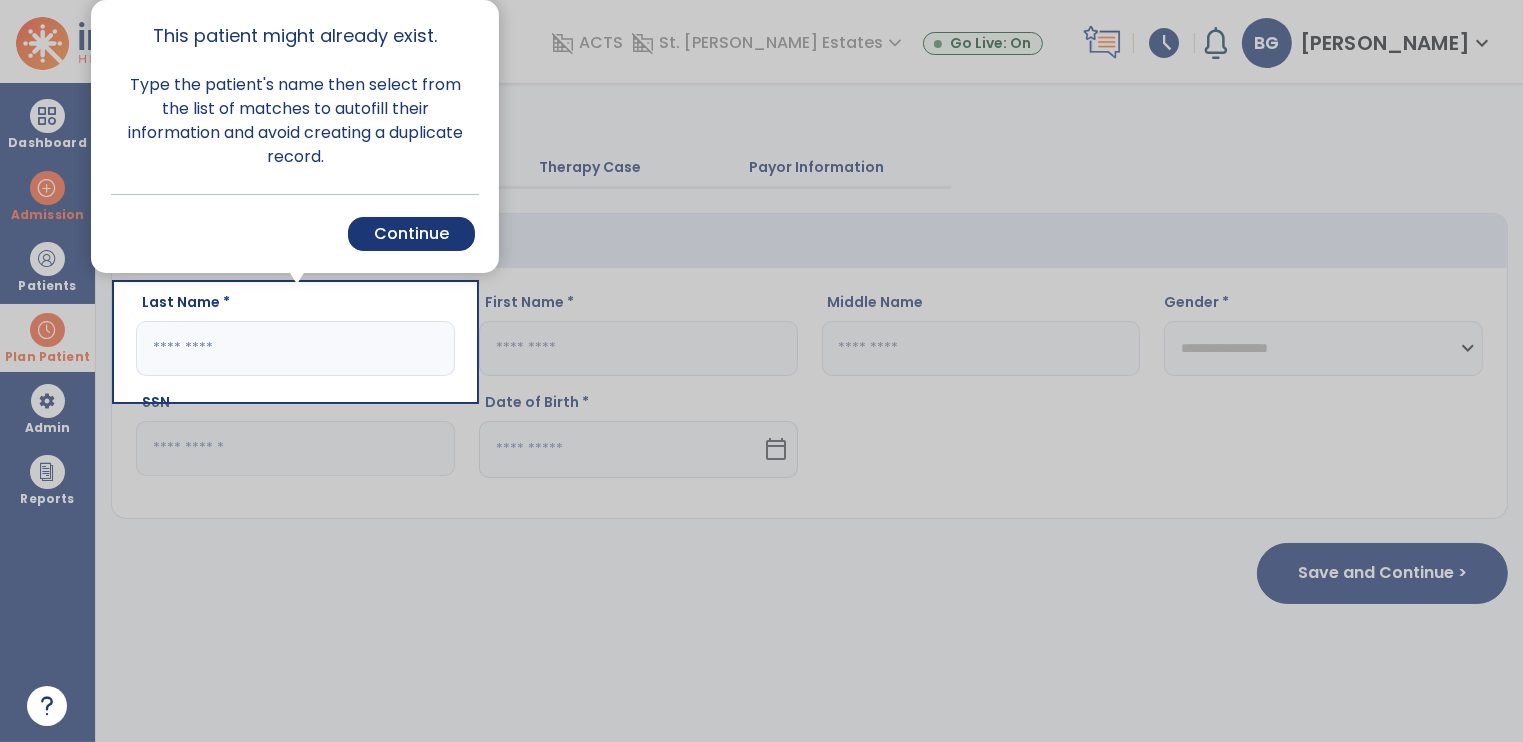 click 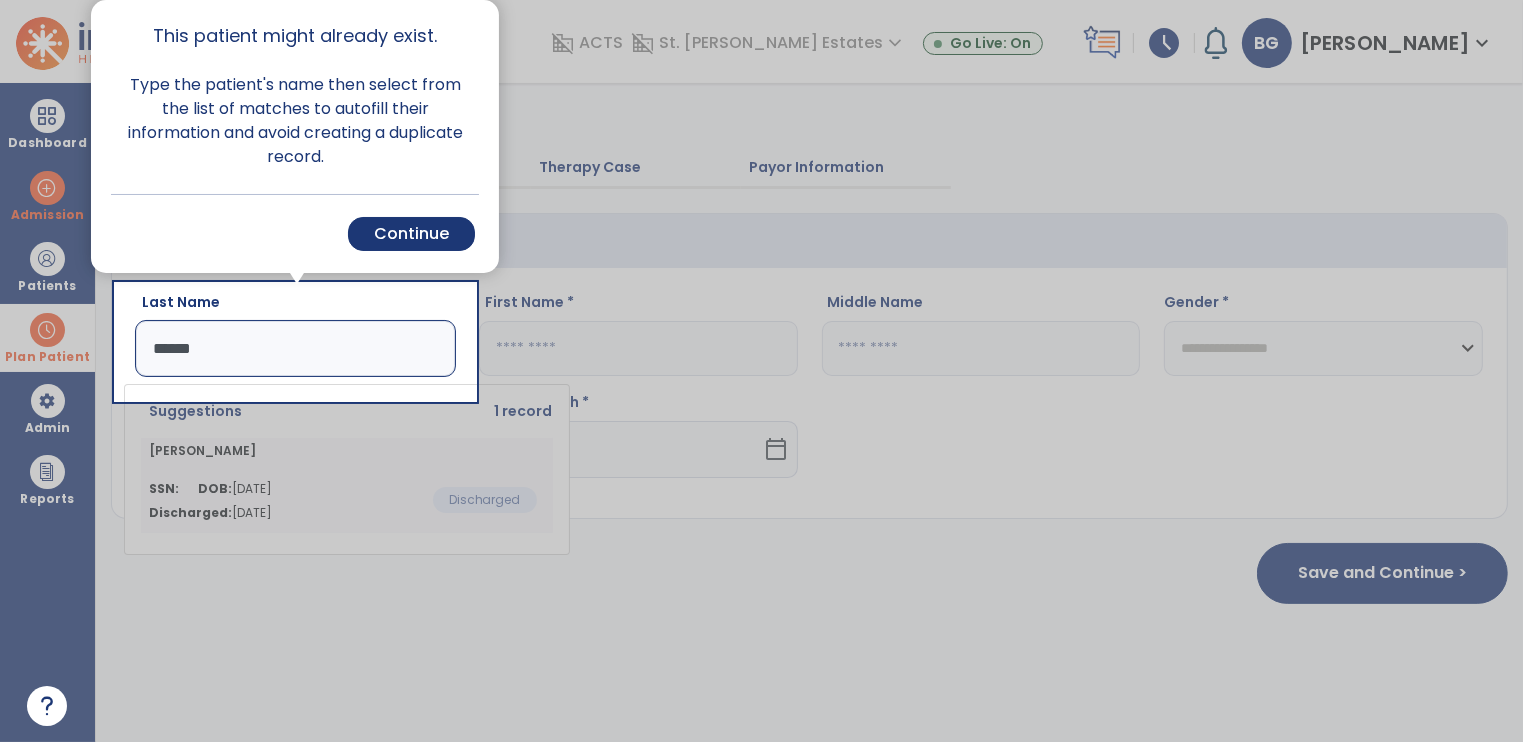 type on "******" 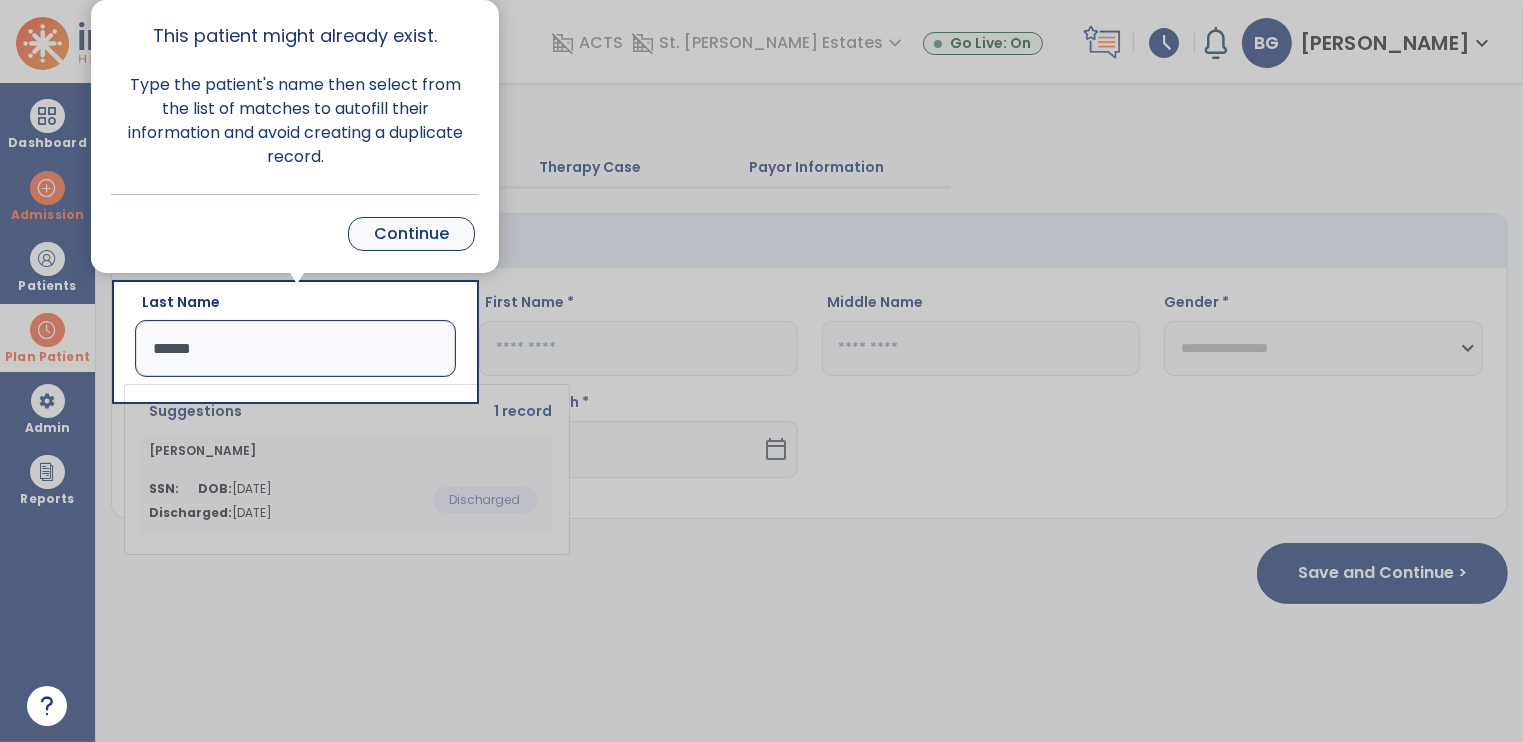 click on "Continue" at bounding box center (411, 234) 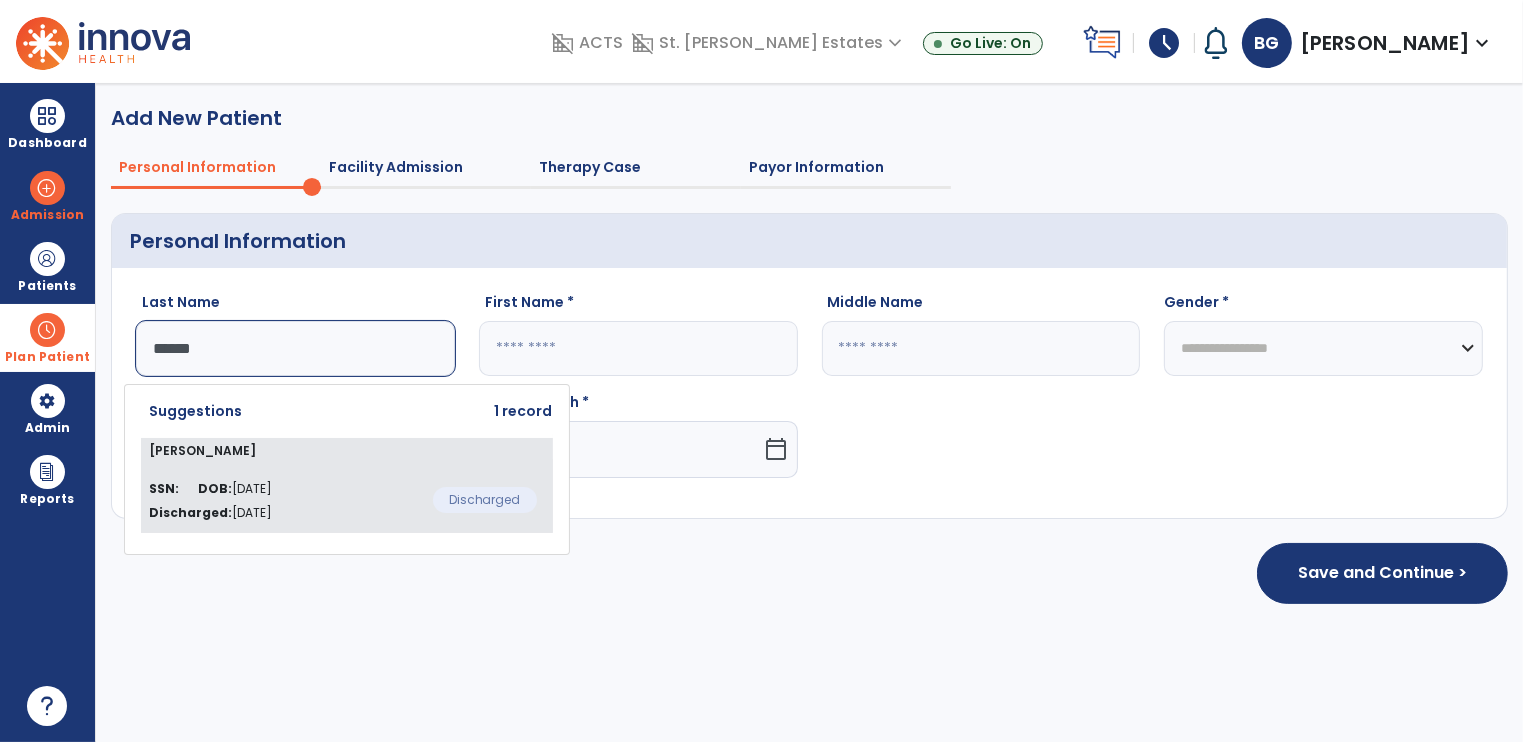click on "SSN:   DOB:  [DEMOGRAPHIC_DATA] Discharged:  [DATE]  Discharged" 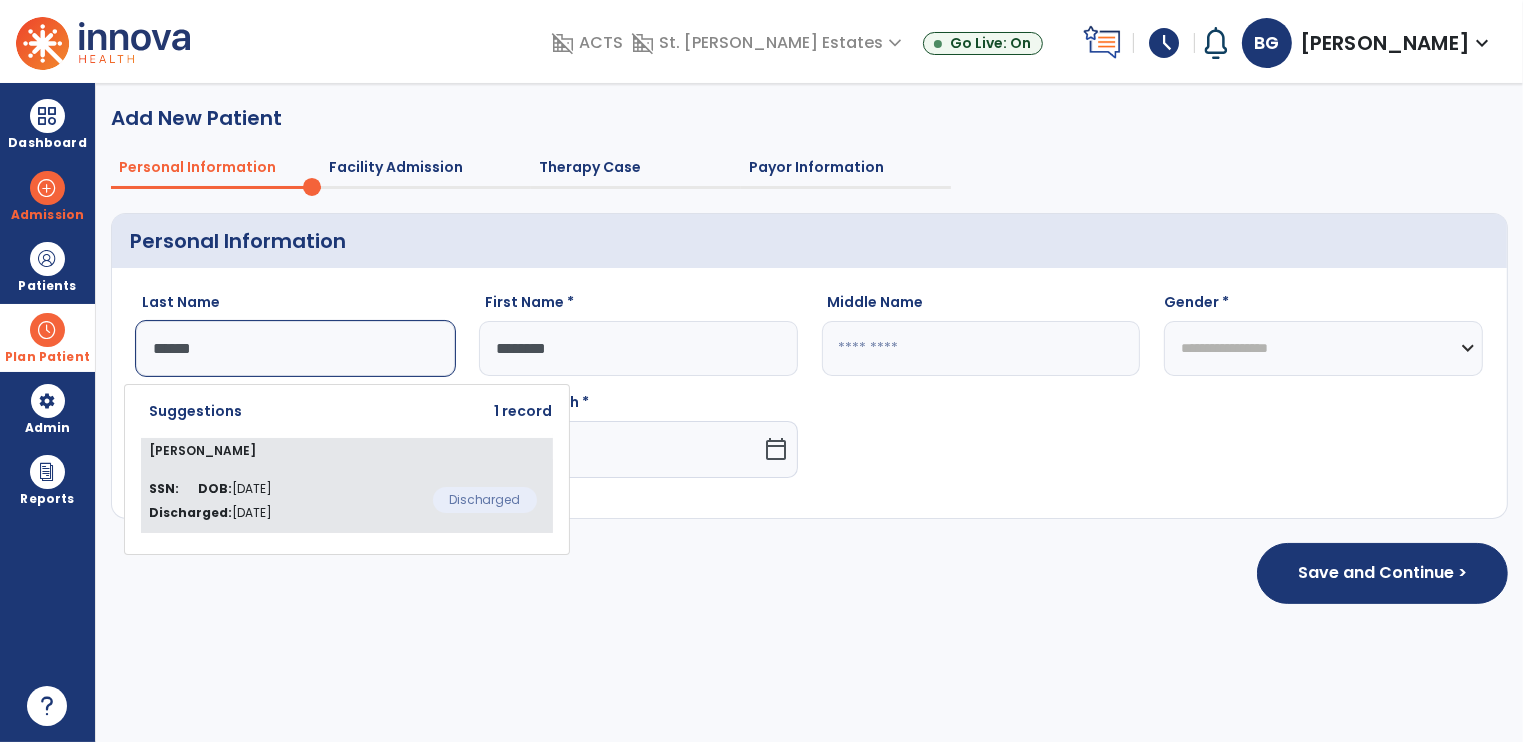 select on "******" 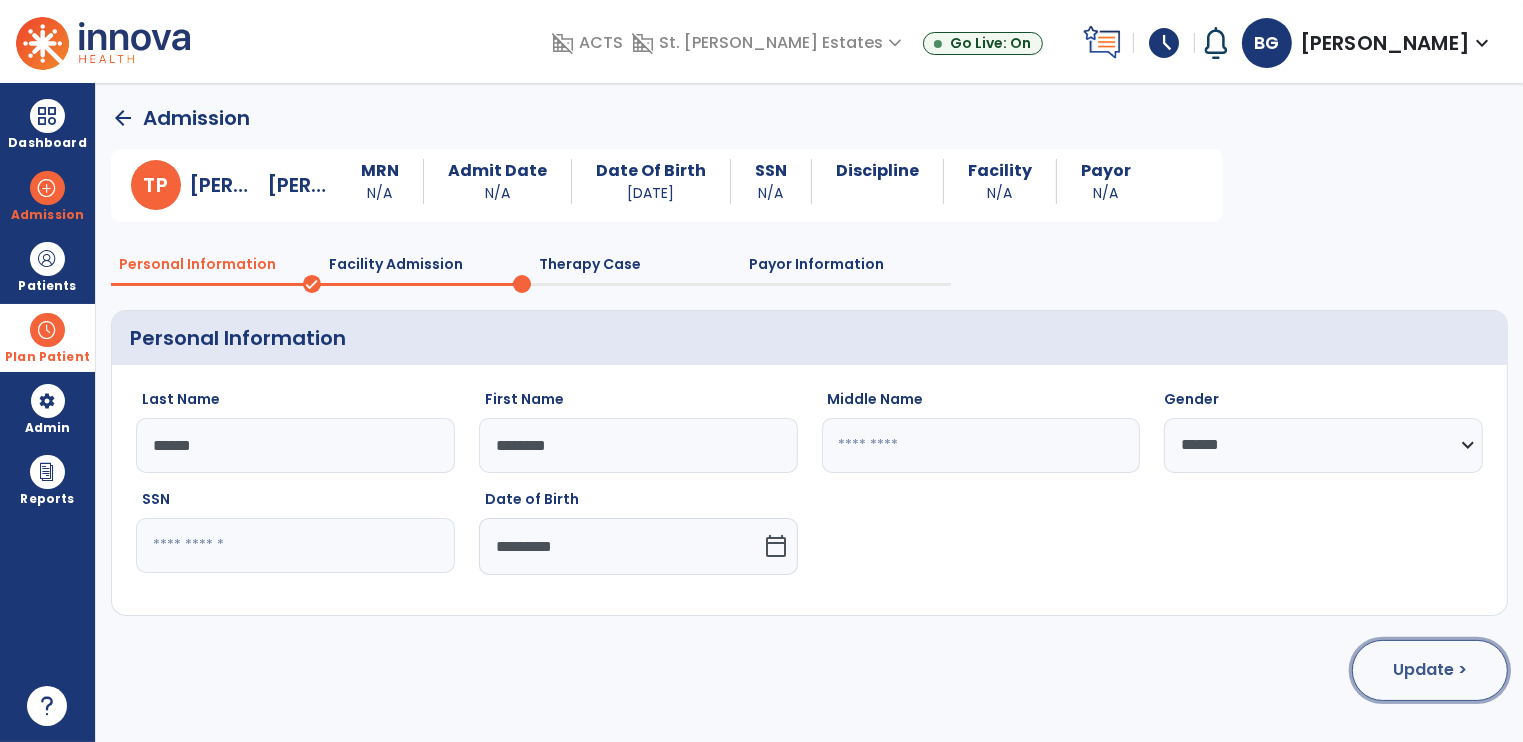 click on "Update >" 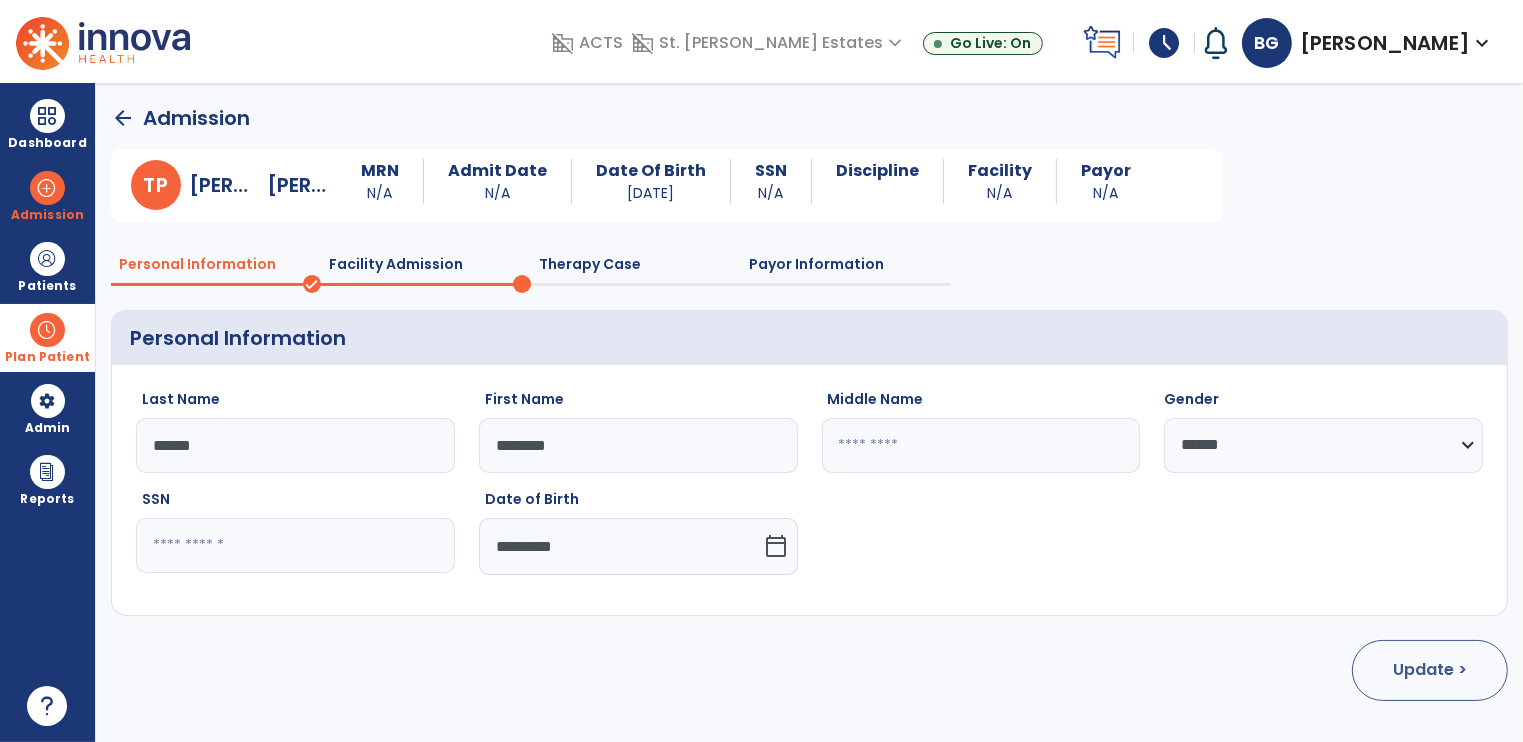 select on "**********" 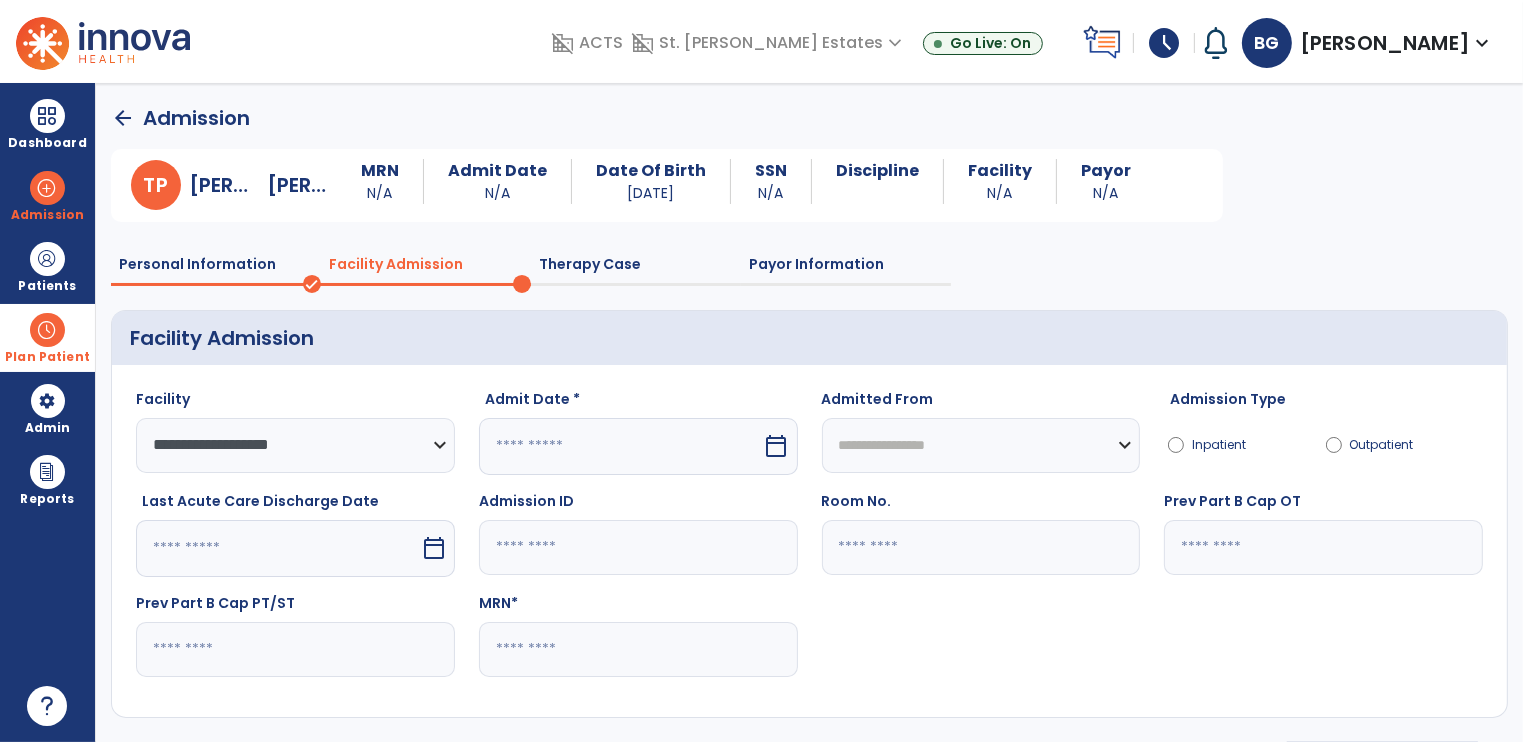 click on "calendar_today" at bounding box center (777, 446) 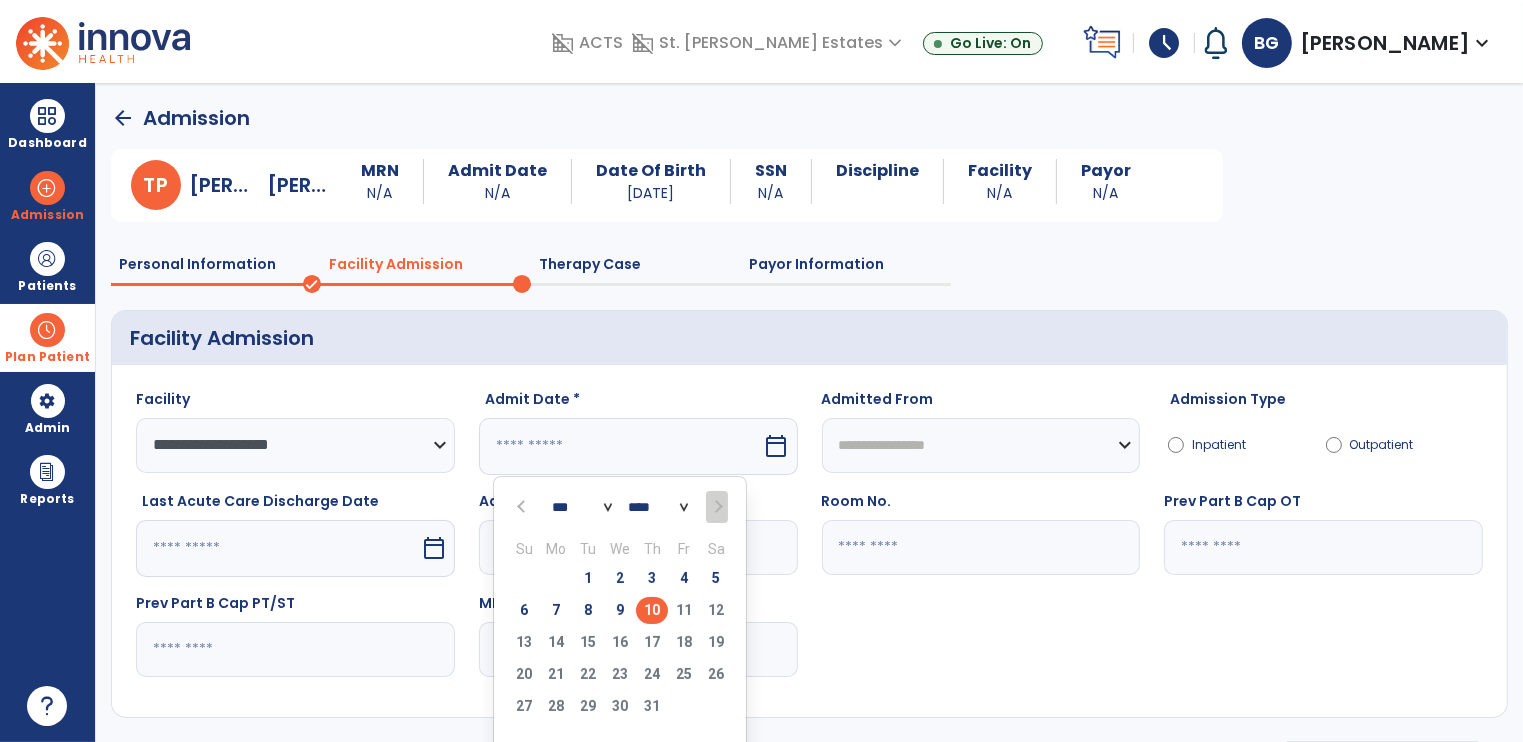 click on "10" at bounding box center [652, 610] 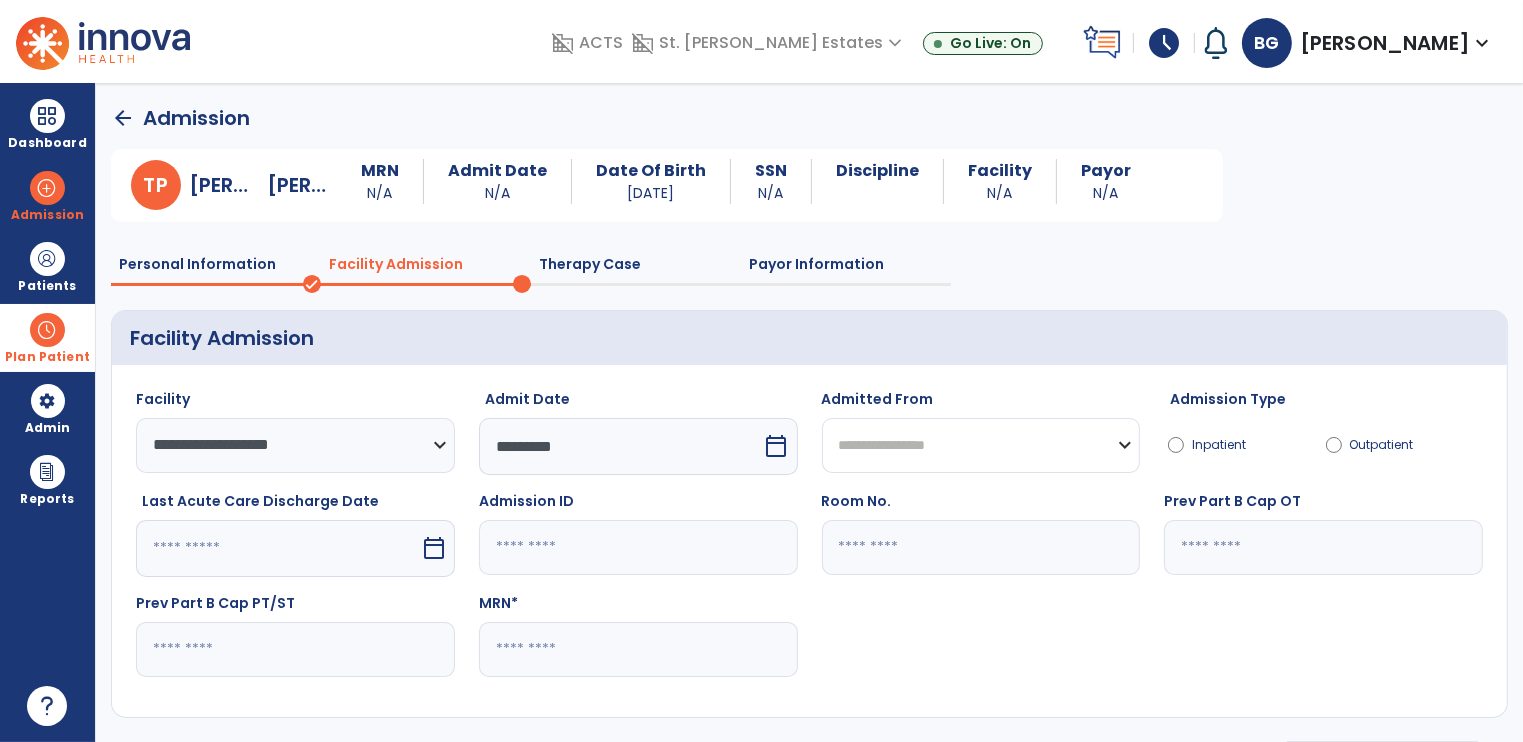 click on "**********" 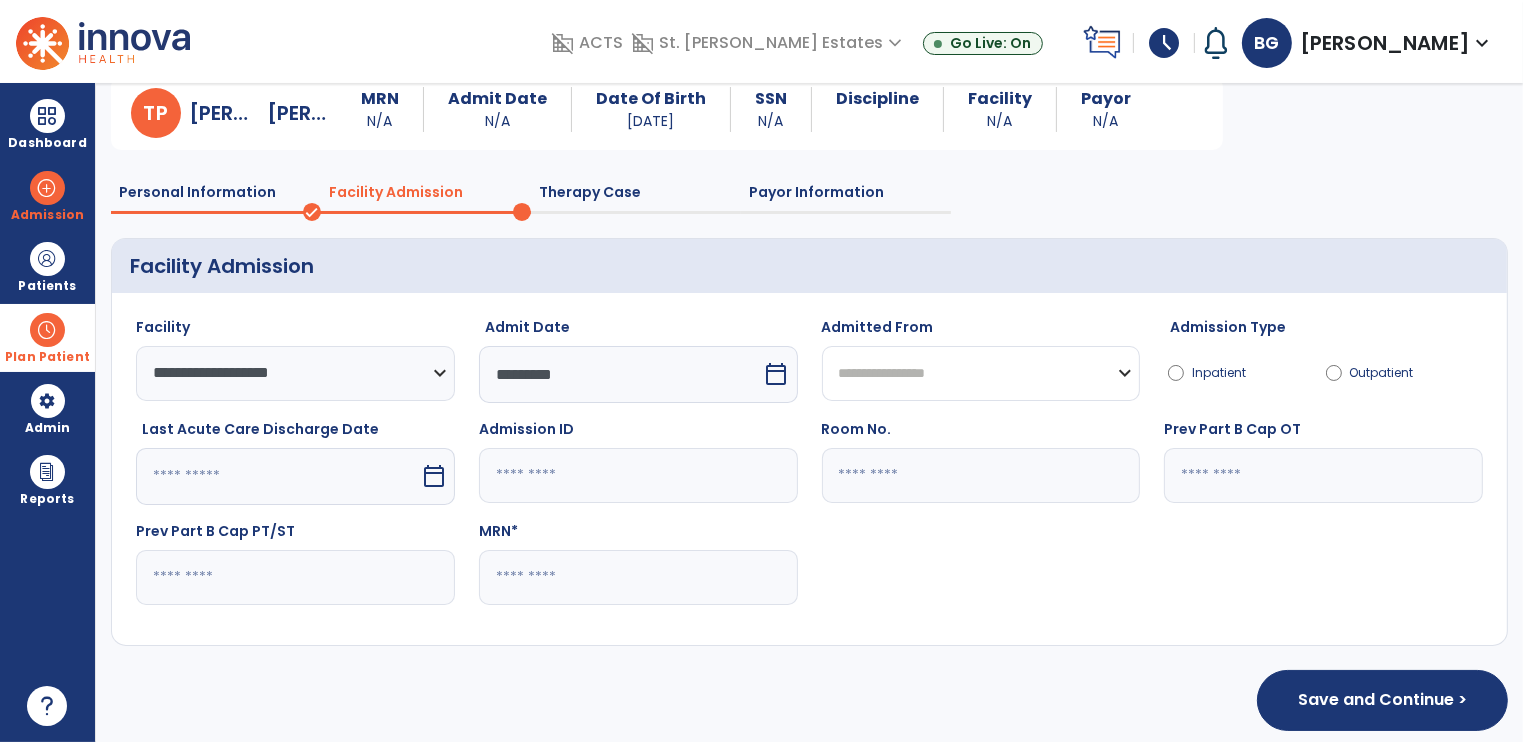 scroll, scrollTop: 83, scrollLeft: 0, axis: vertical 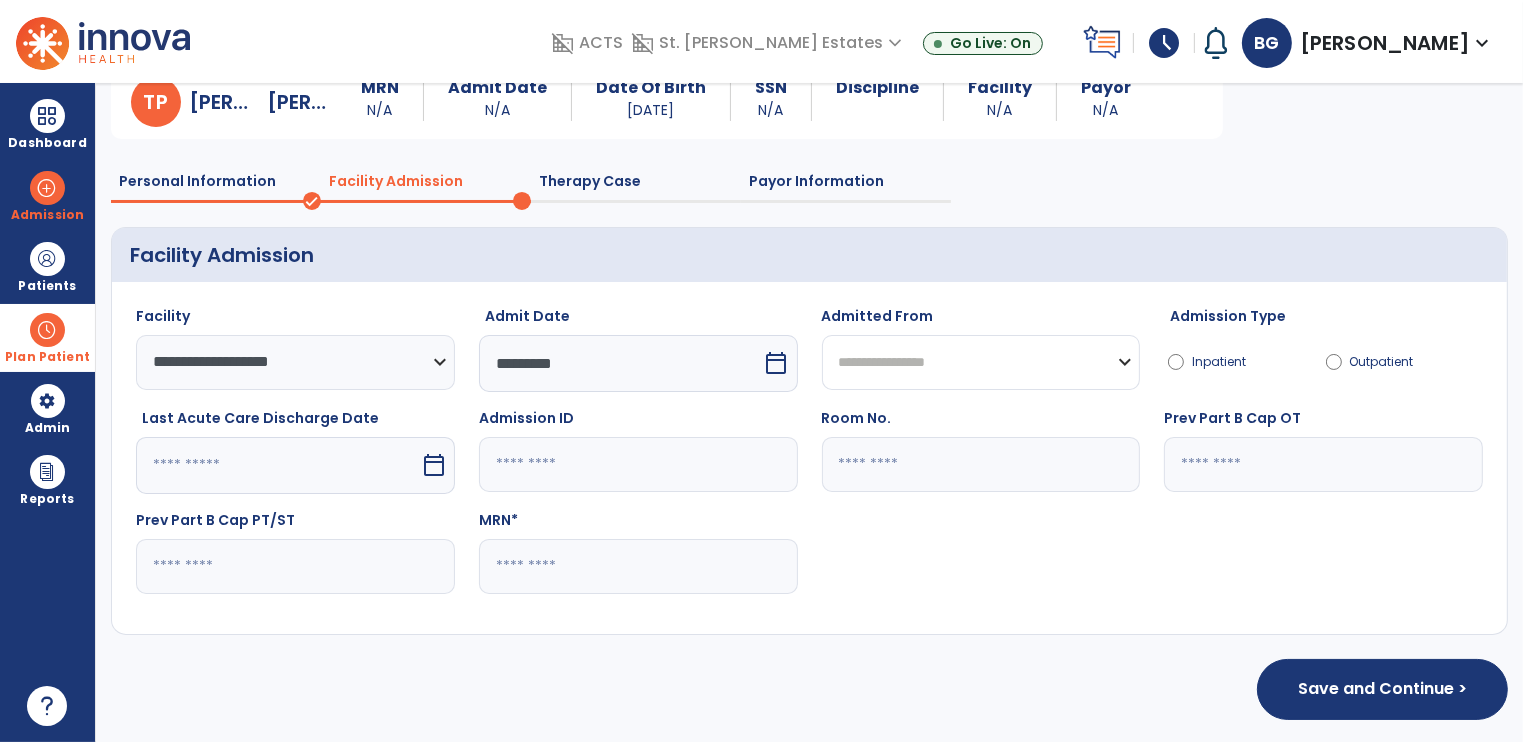 click on "**********" 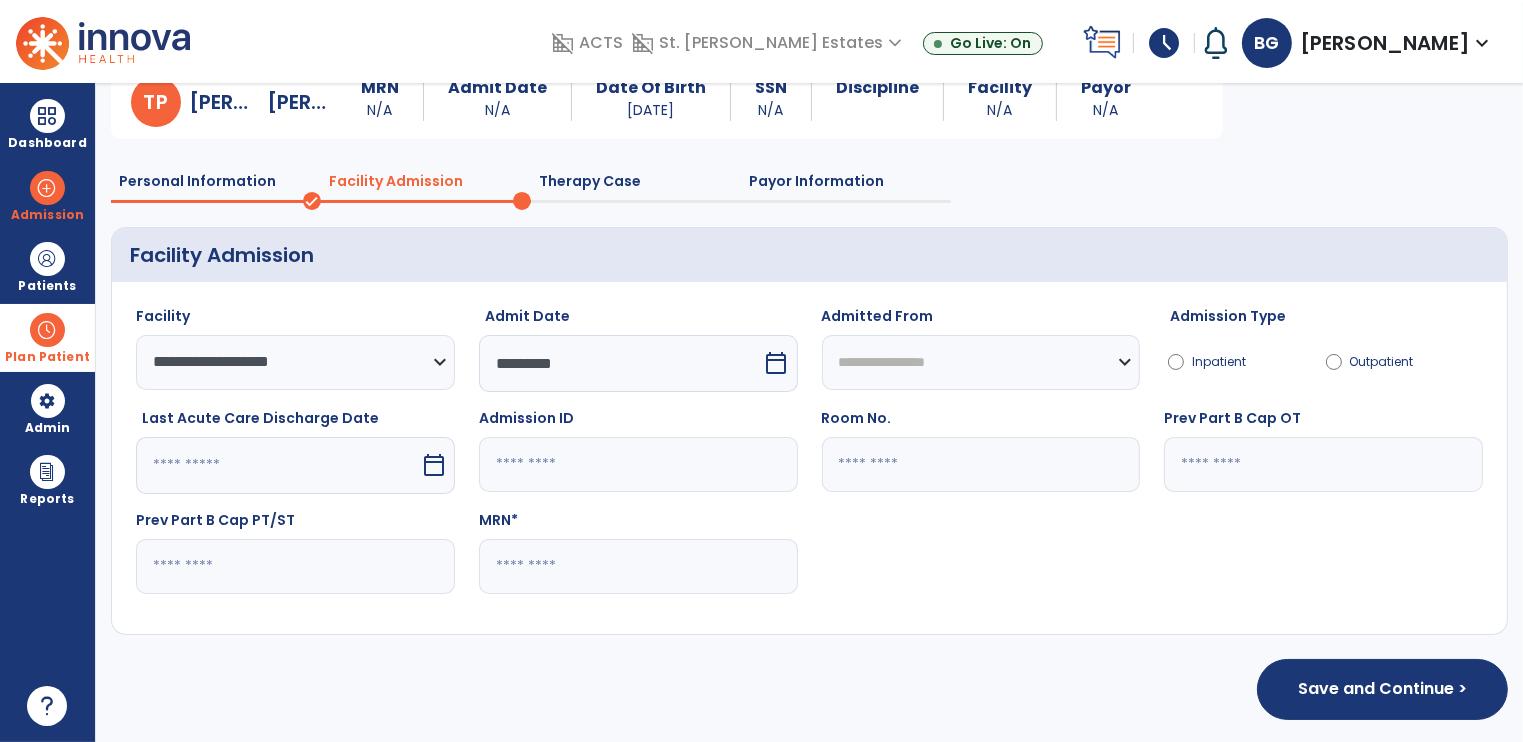 click on "**********" 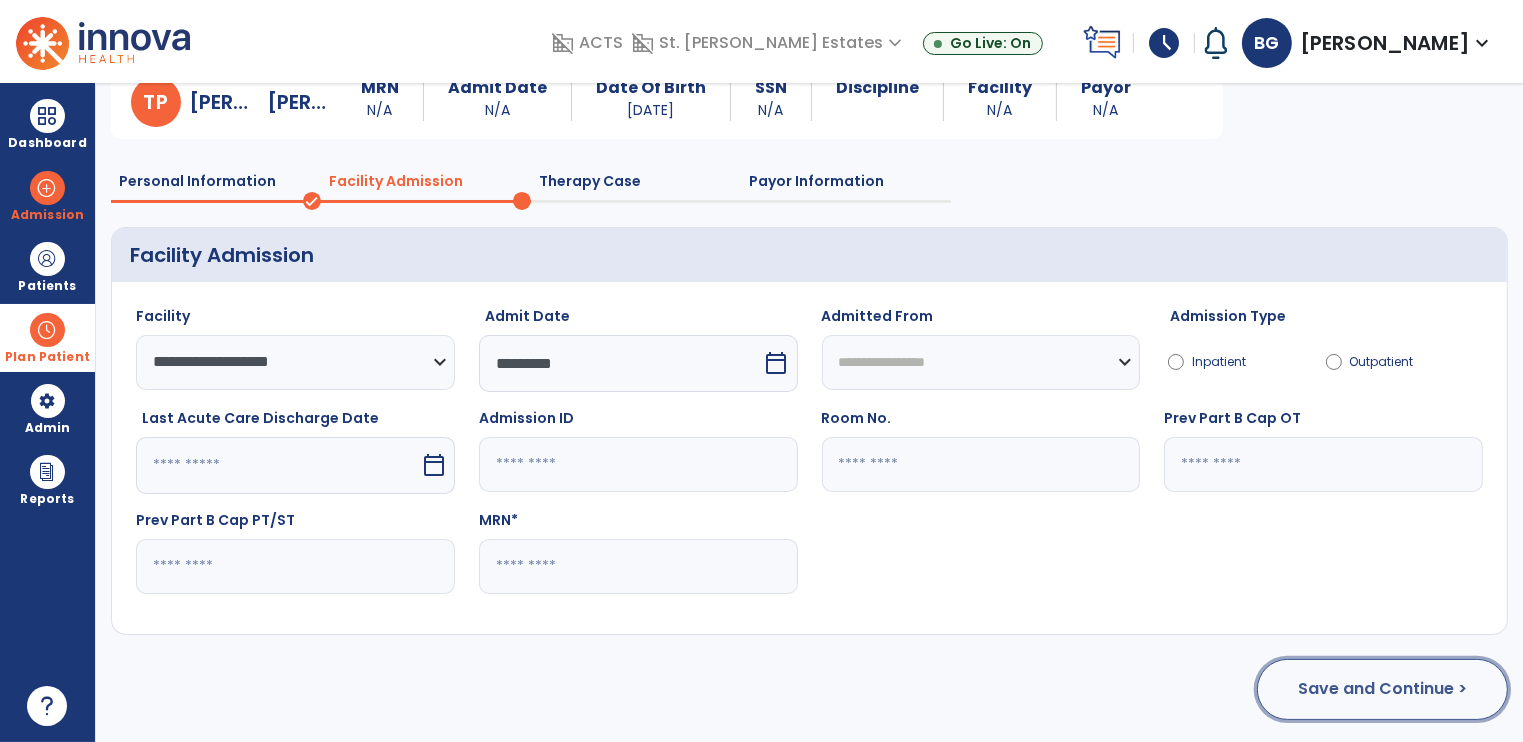 click on "Save and Continue >" 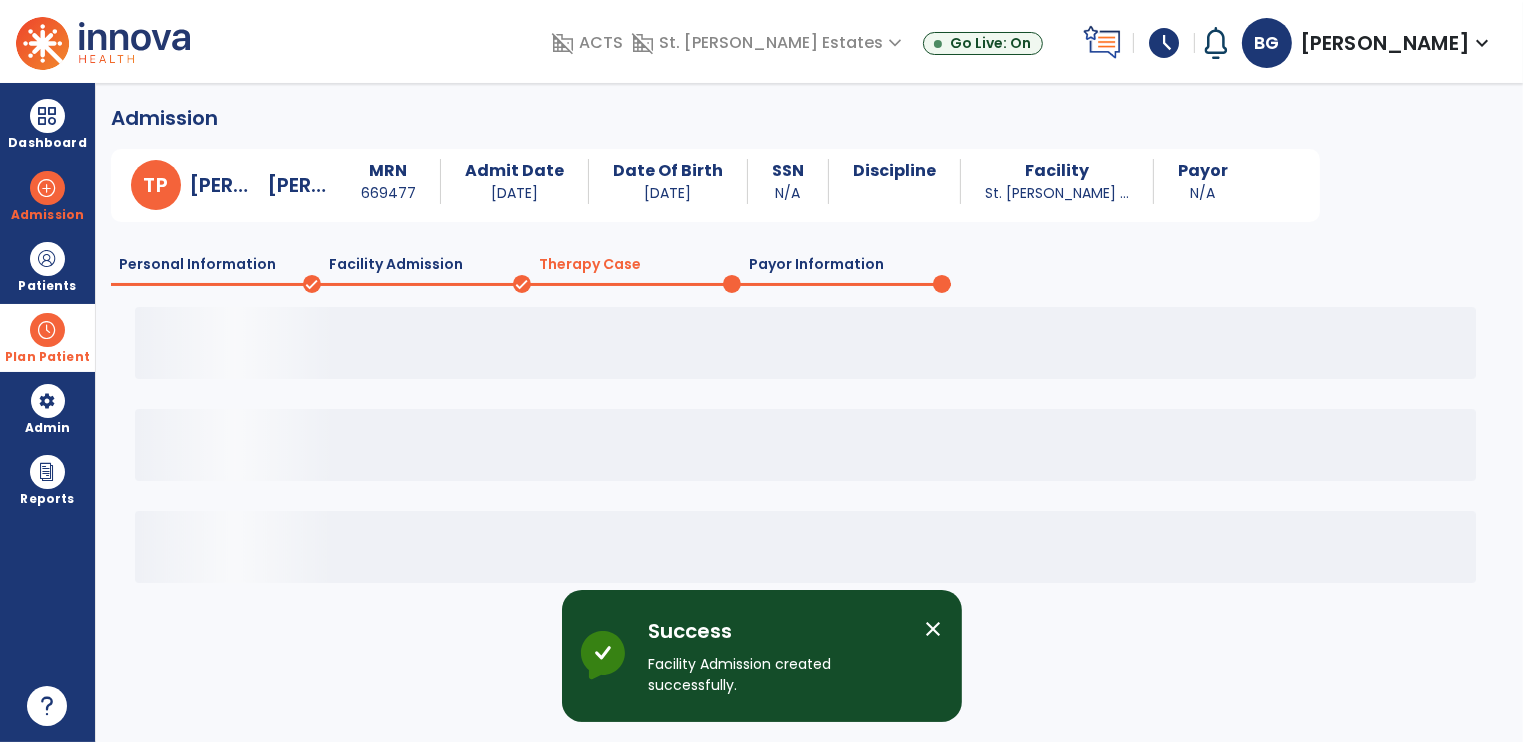 scroll, scrollTop: 0, scrollLeft: 0, axis: both 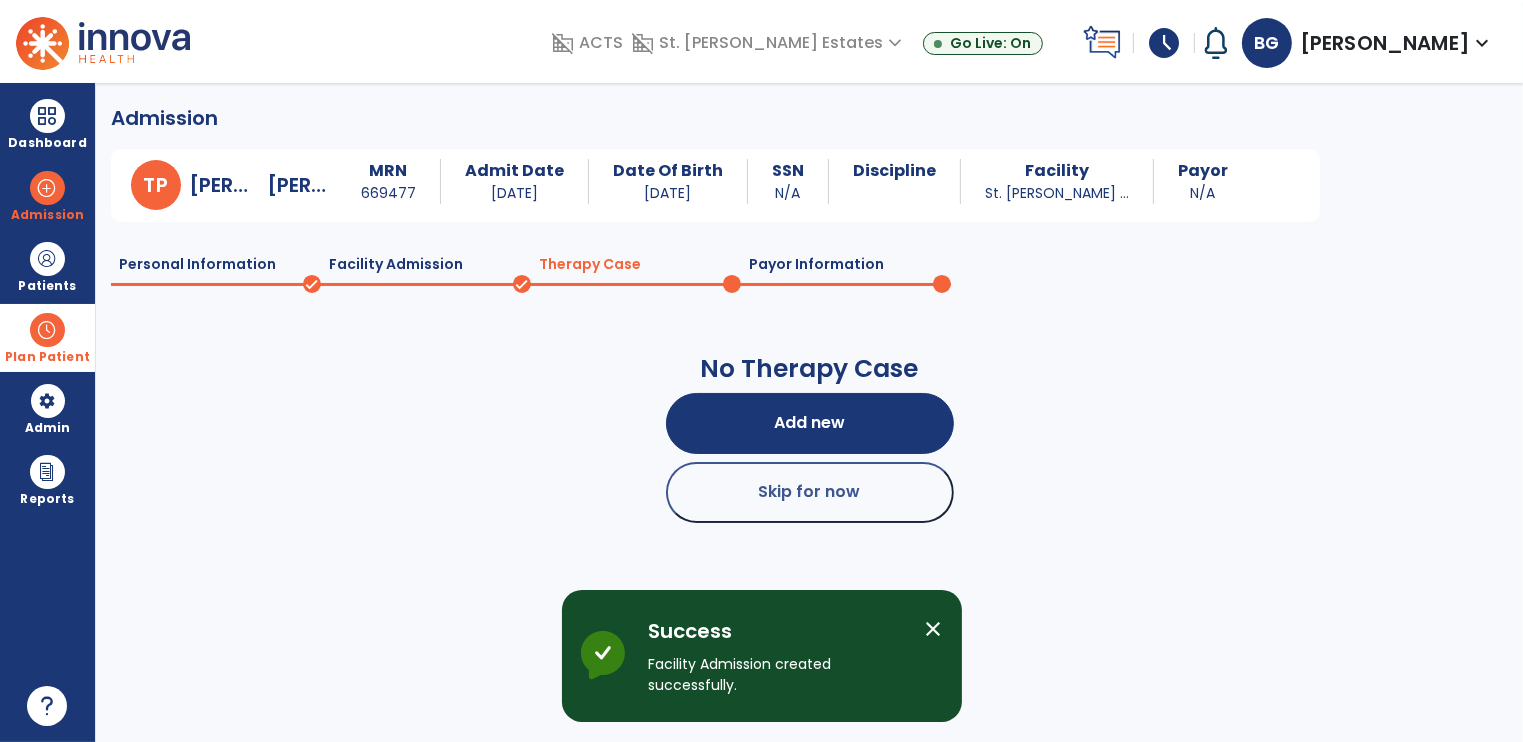 click on "close" at bounding box center (934, 629) 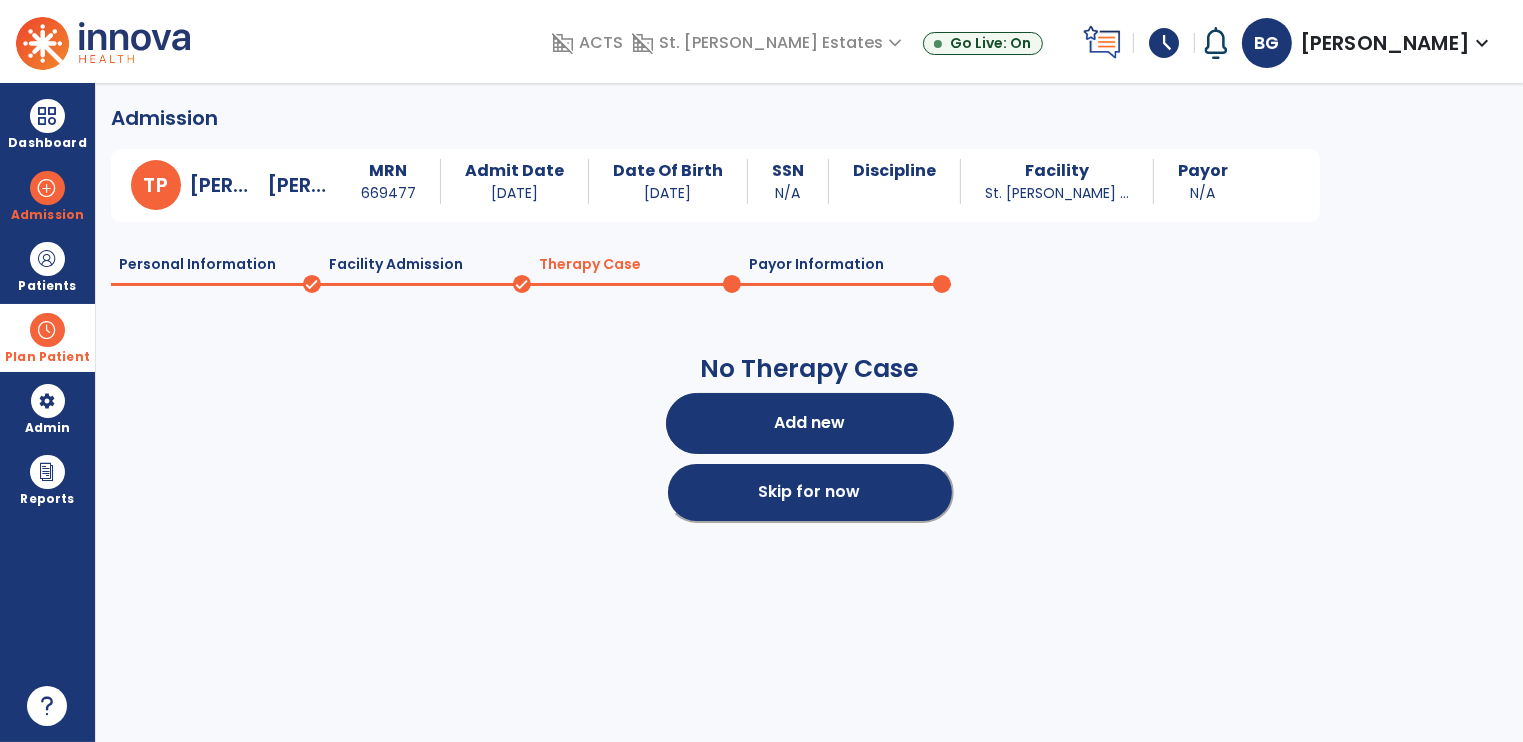 click on "Skip for now" at bounding box center (810, 492) 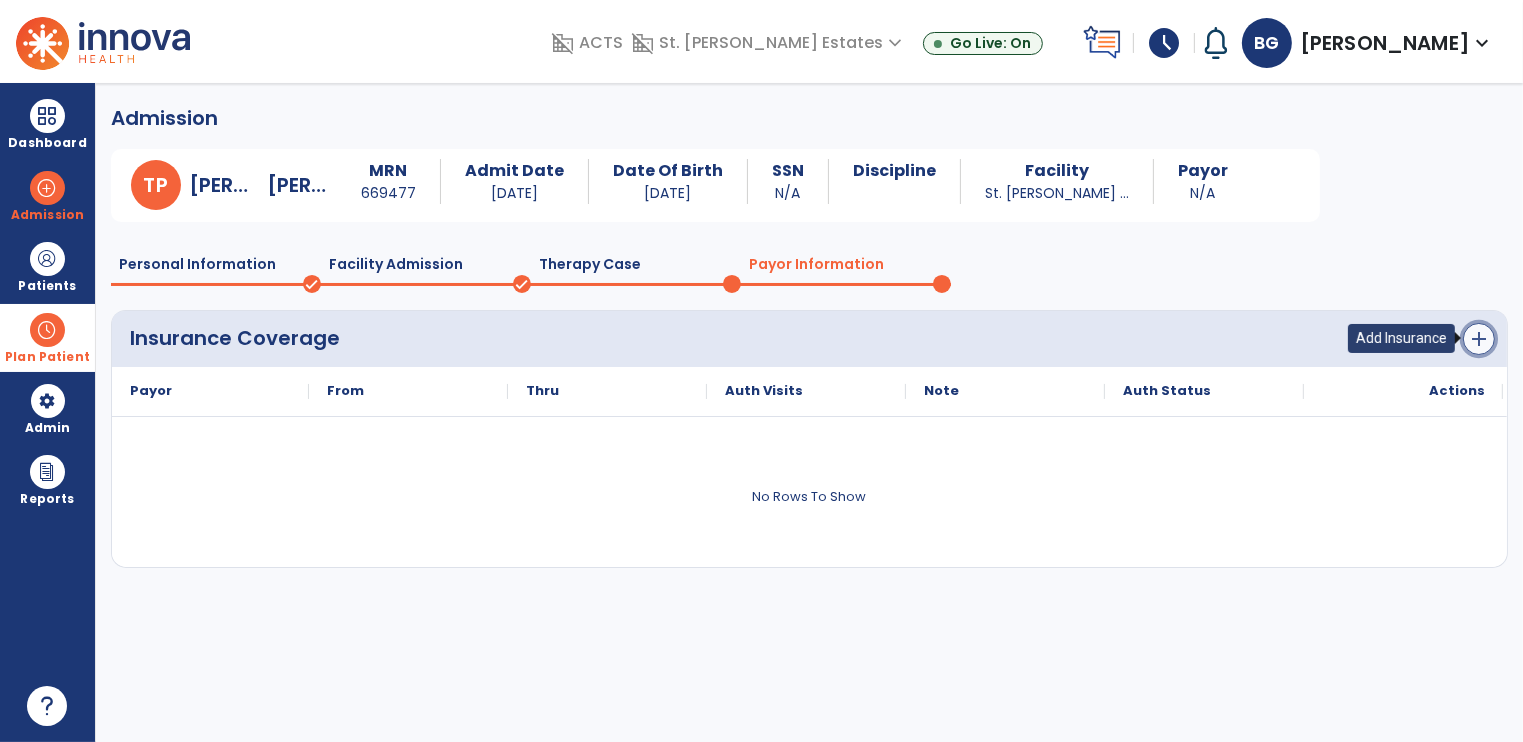 click on "add" 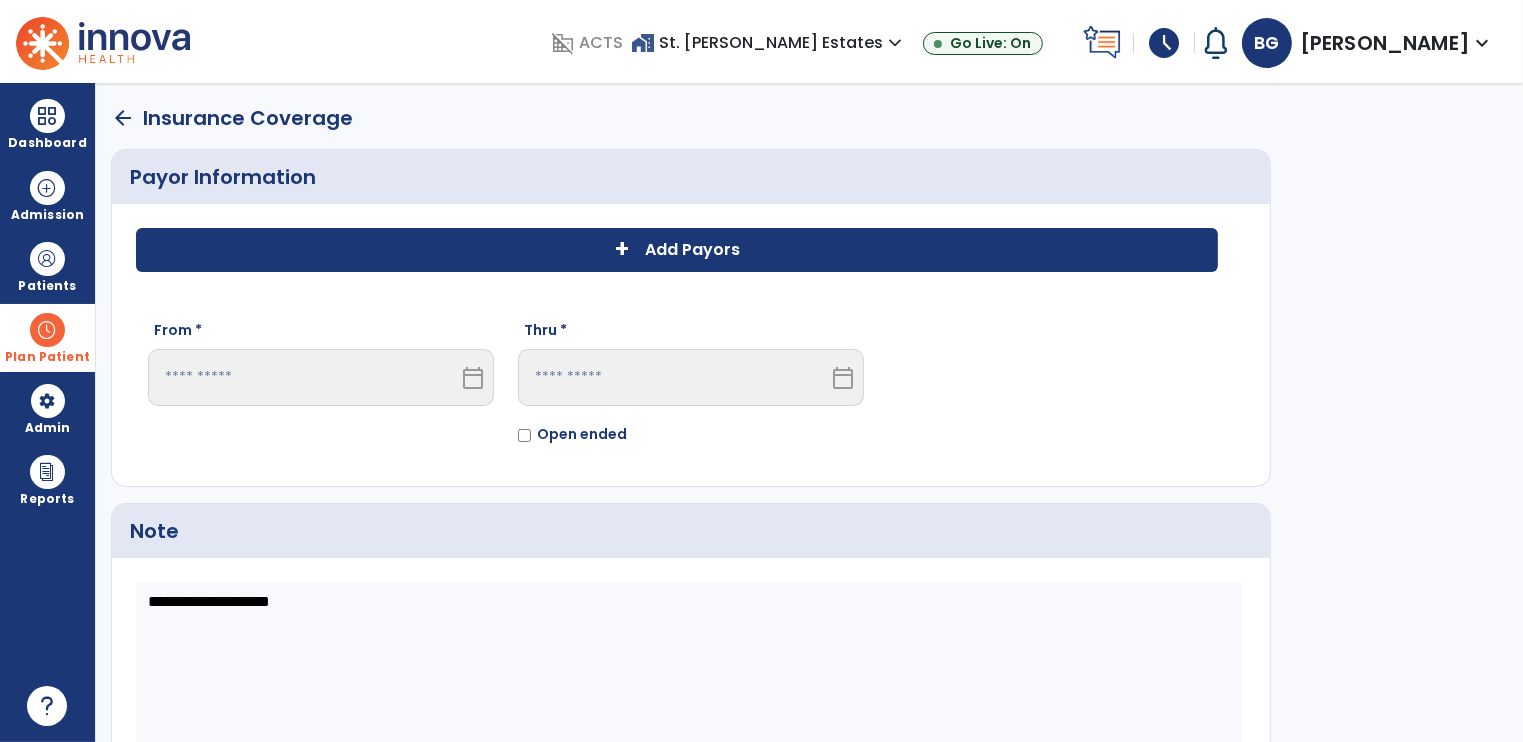 click on "+" 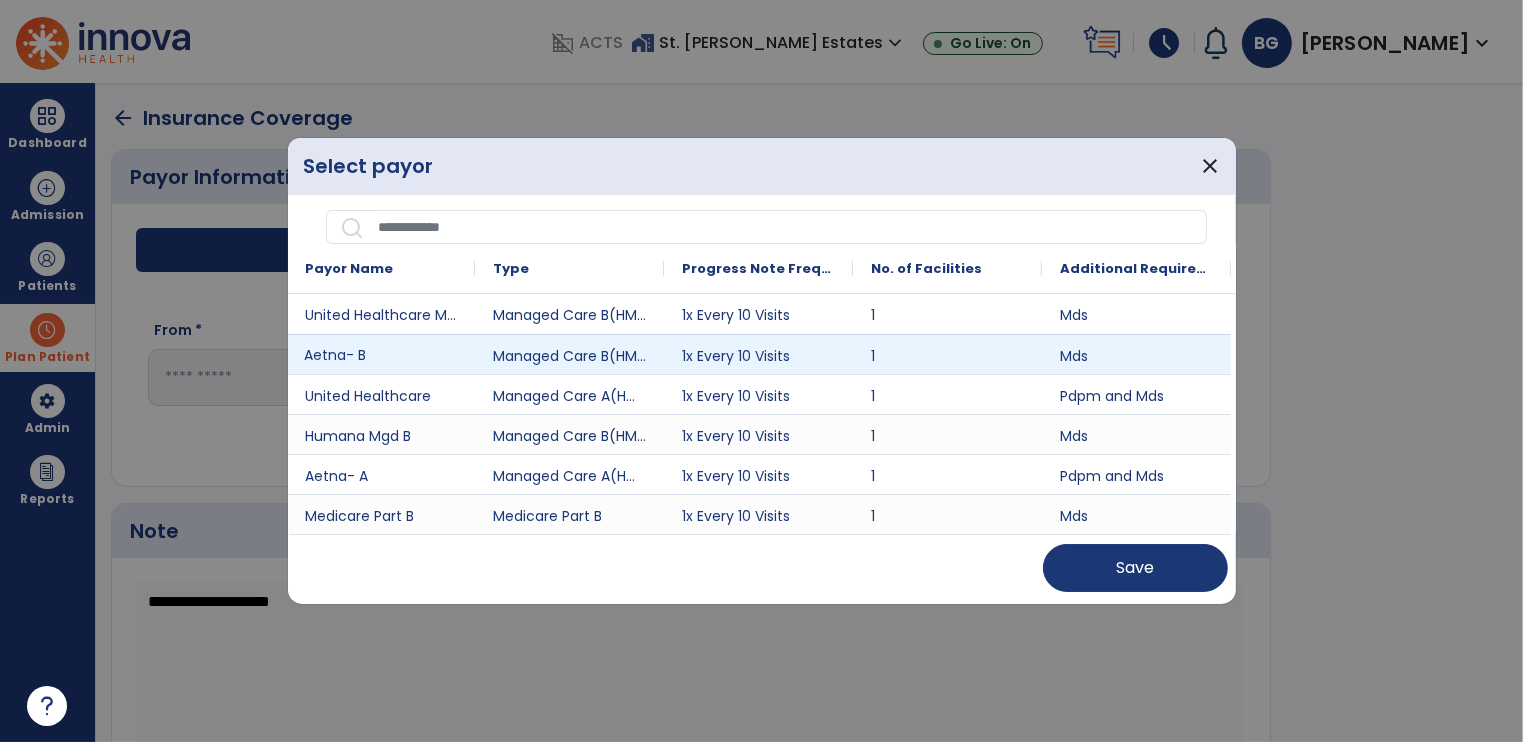 click on "Aetna- B" at bounding box center [381, 354] 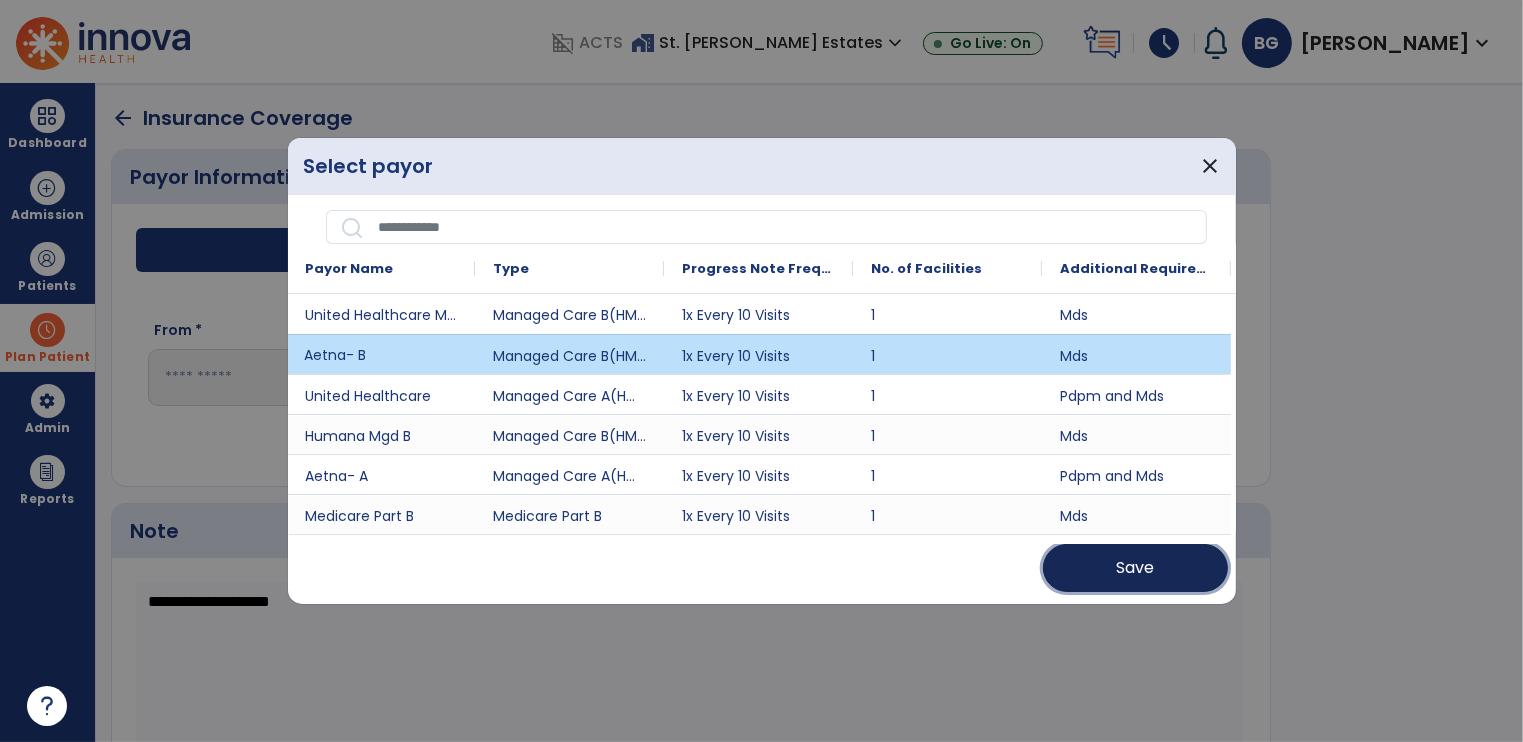 click on "Save" at bounding box center (1135, 568) 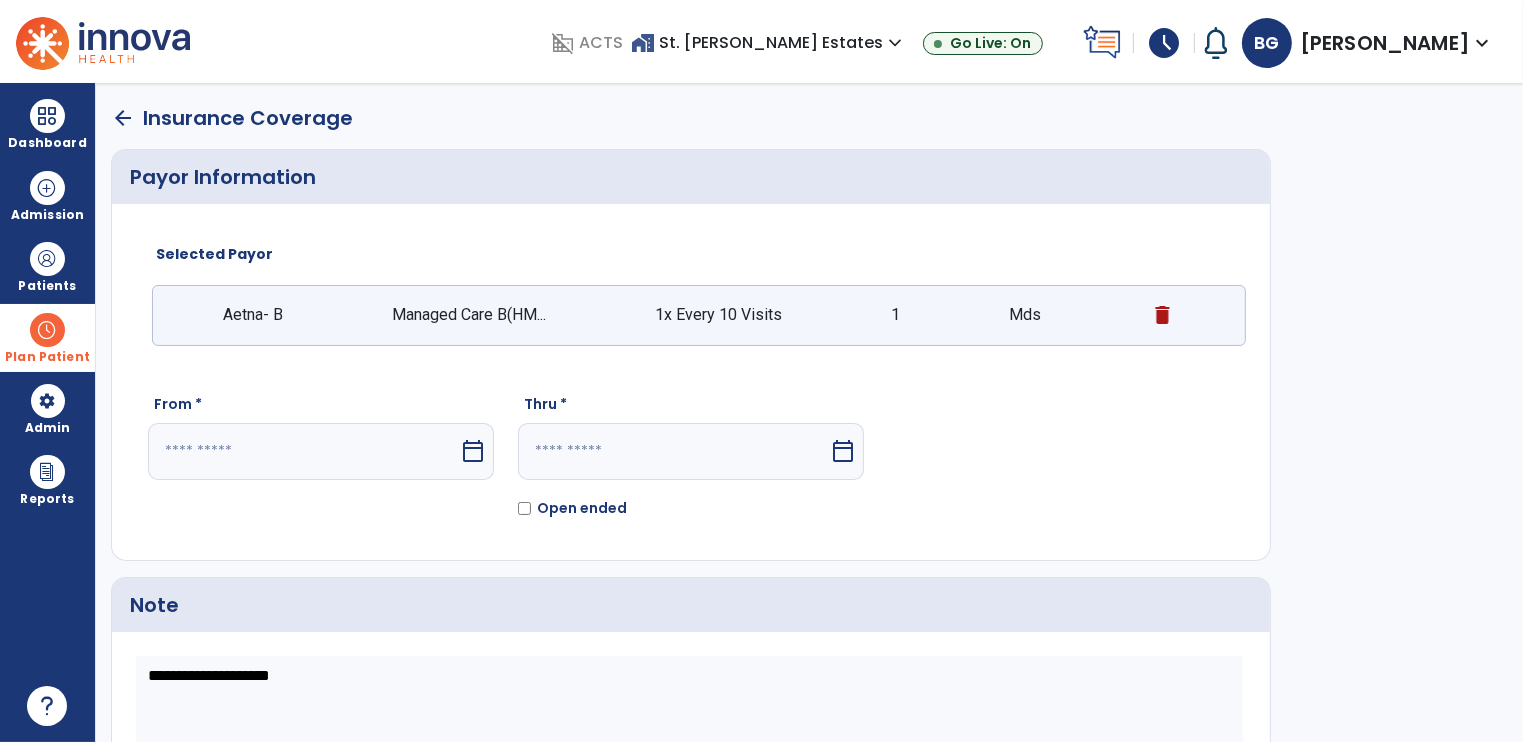 click on "calendar_today" at bounding box center (473, 451) 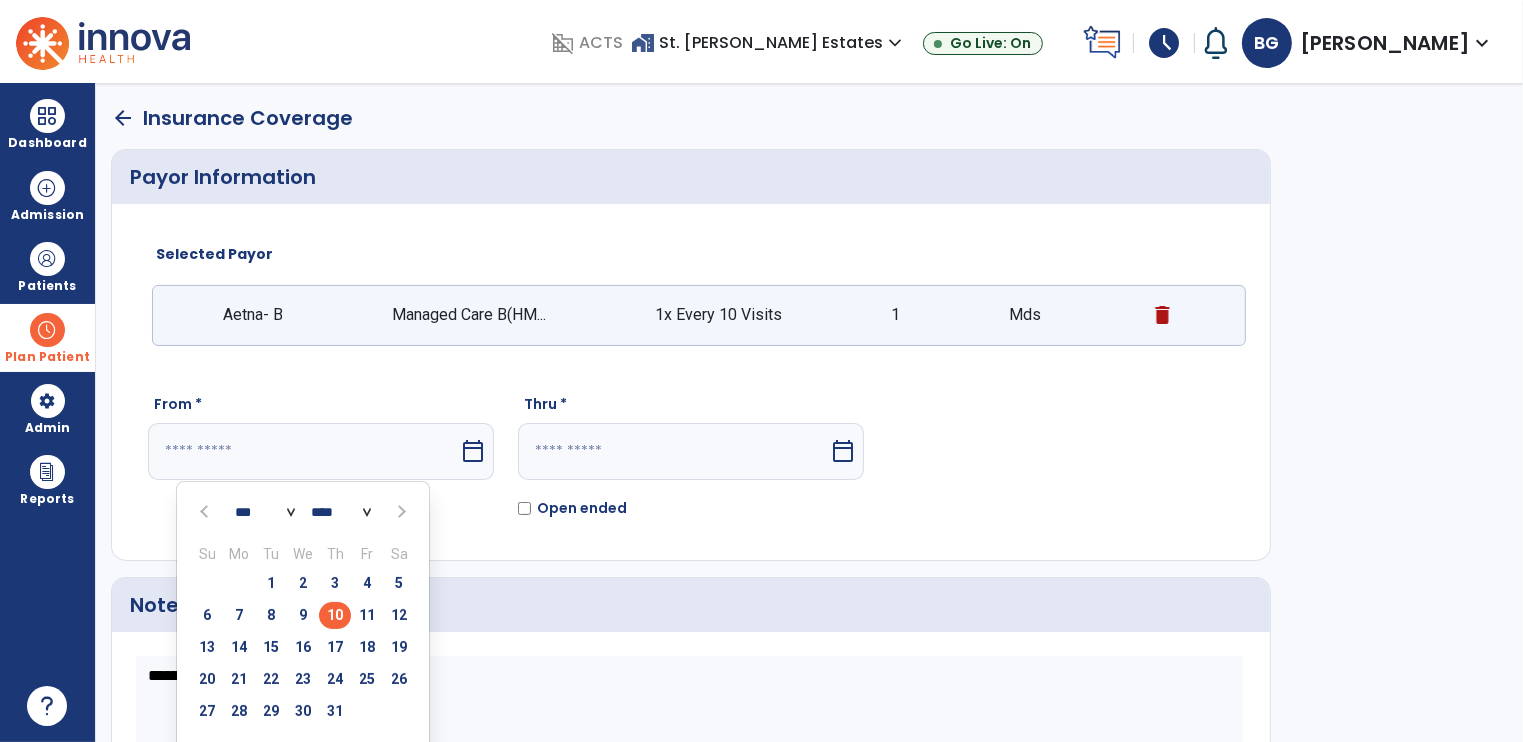 click on "10" at bounding box center [335, 615] 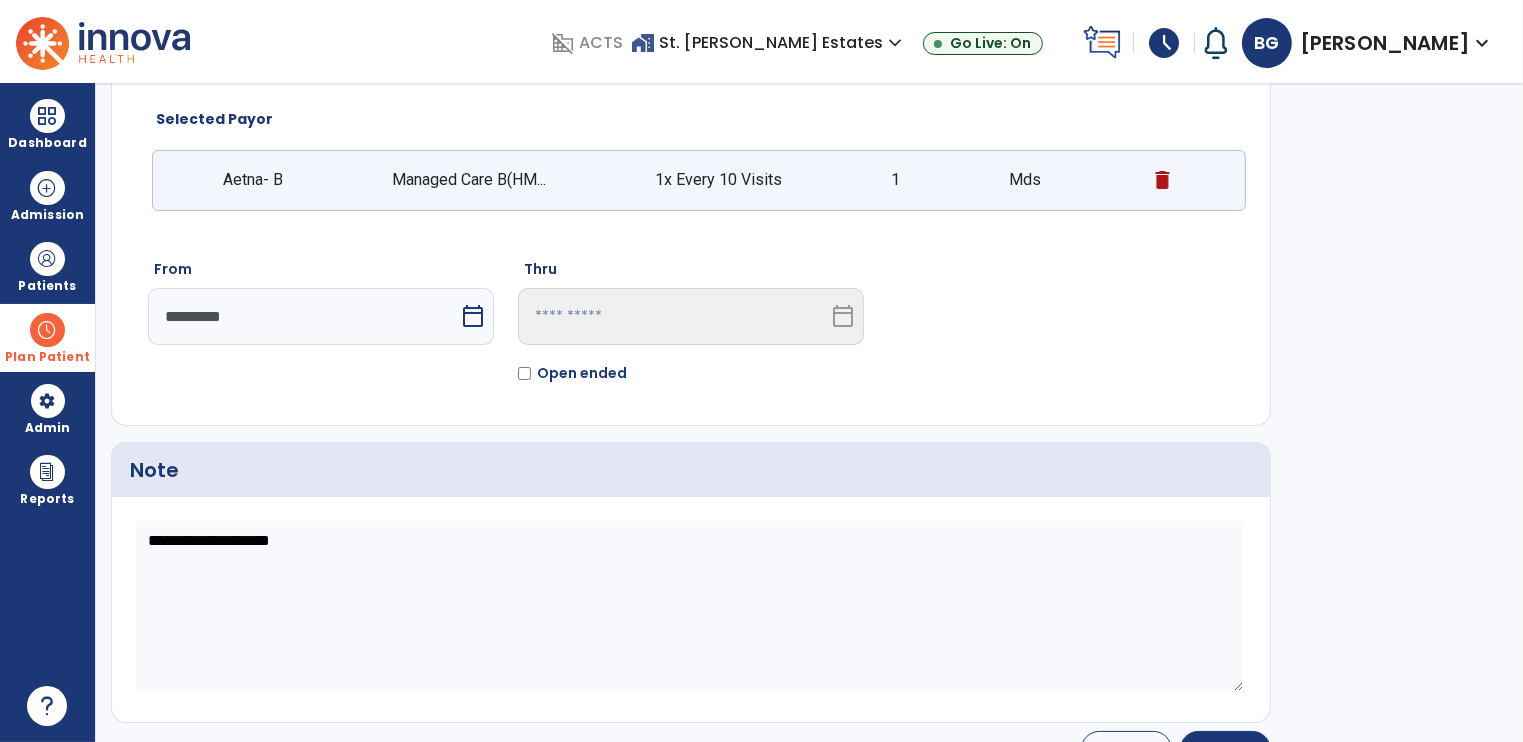 scroll, scrollTop: 165, scrollLeft: 0, axis: vertical 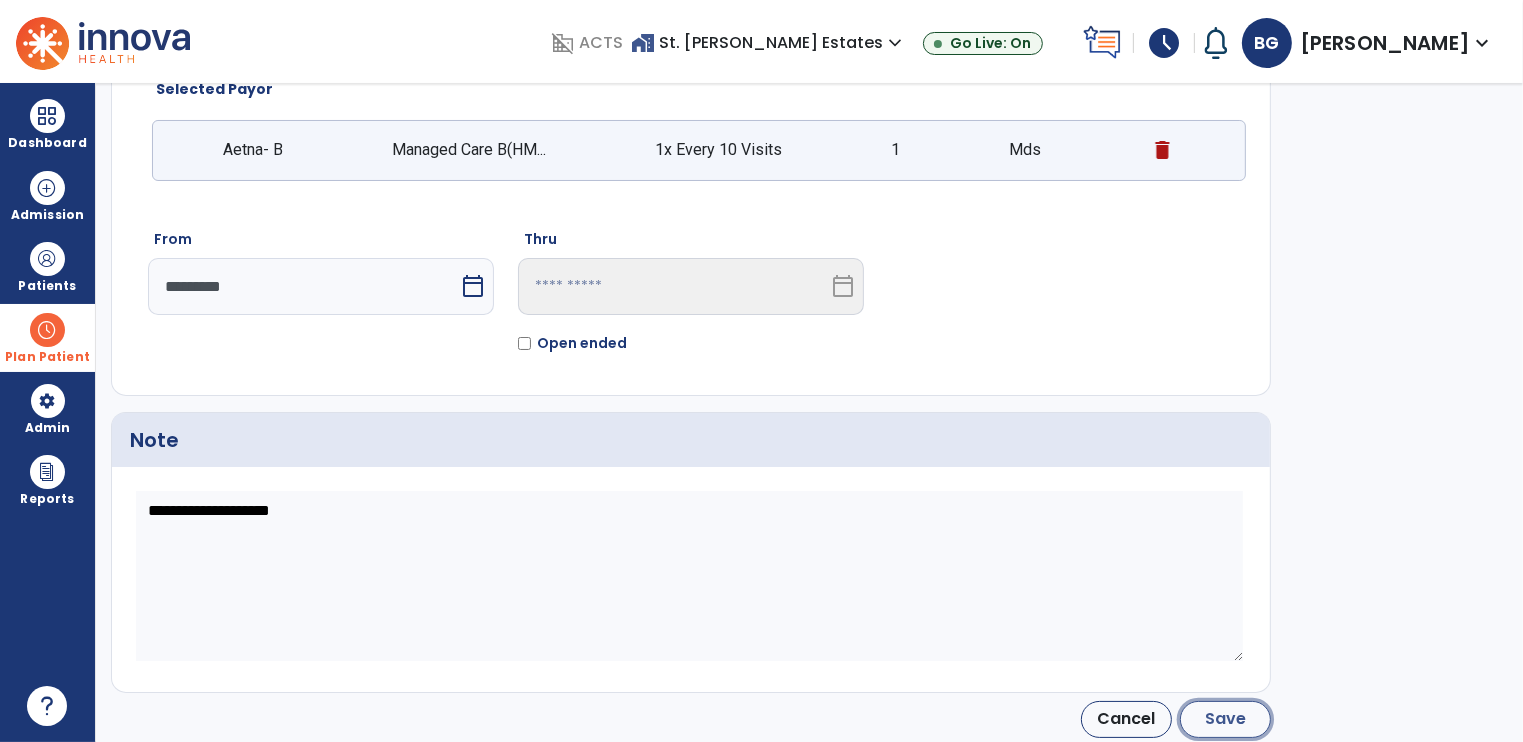 click on "Save" 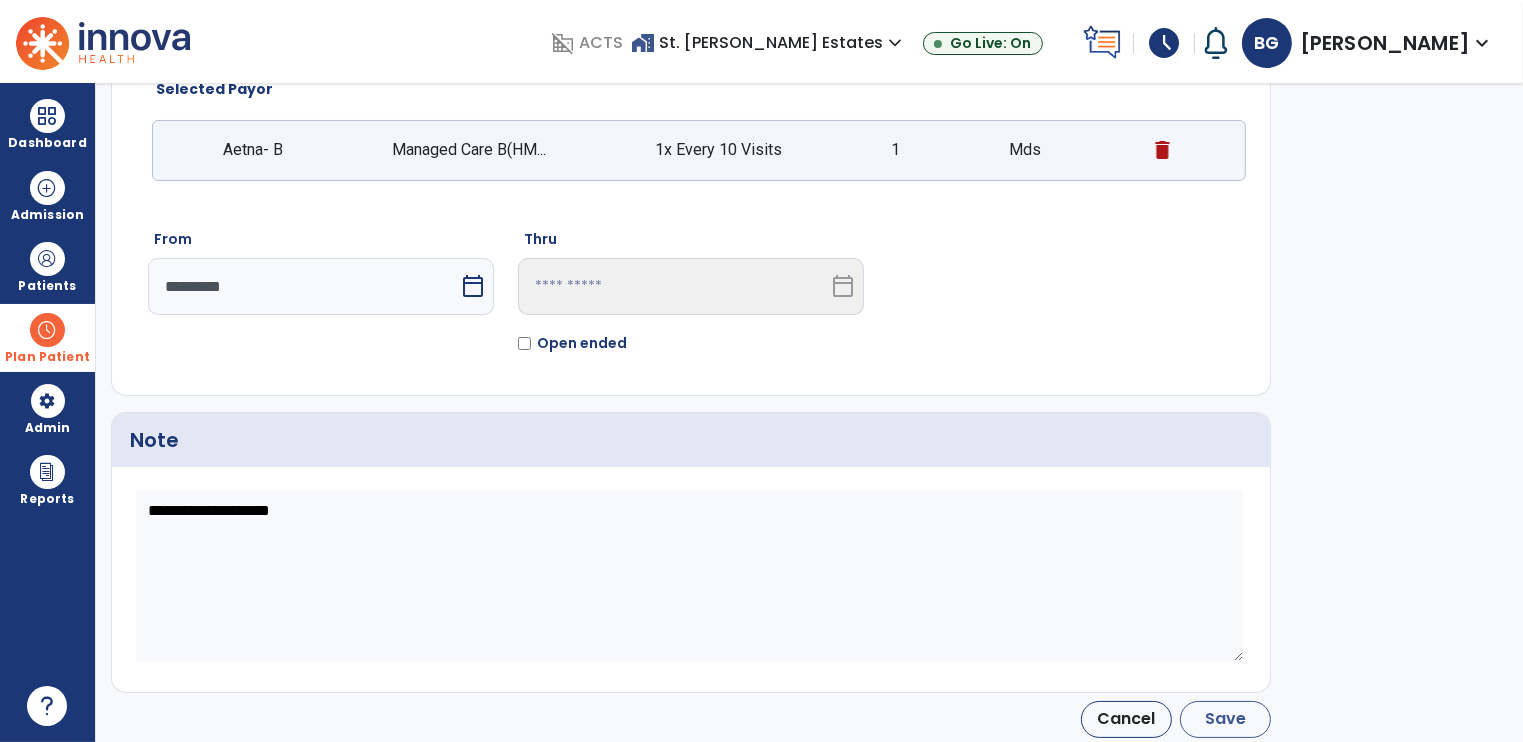 type on "*********" 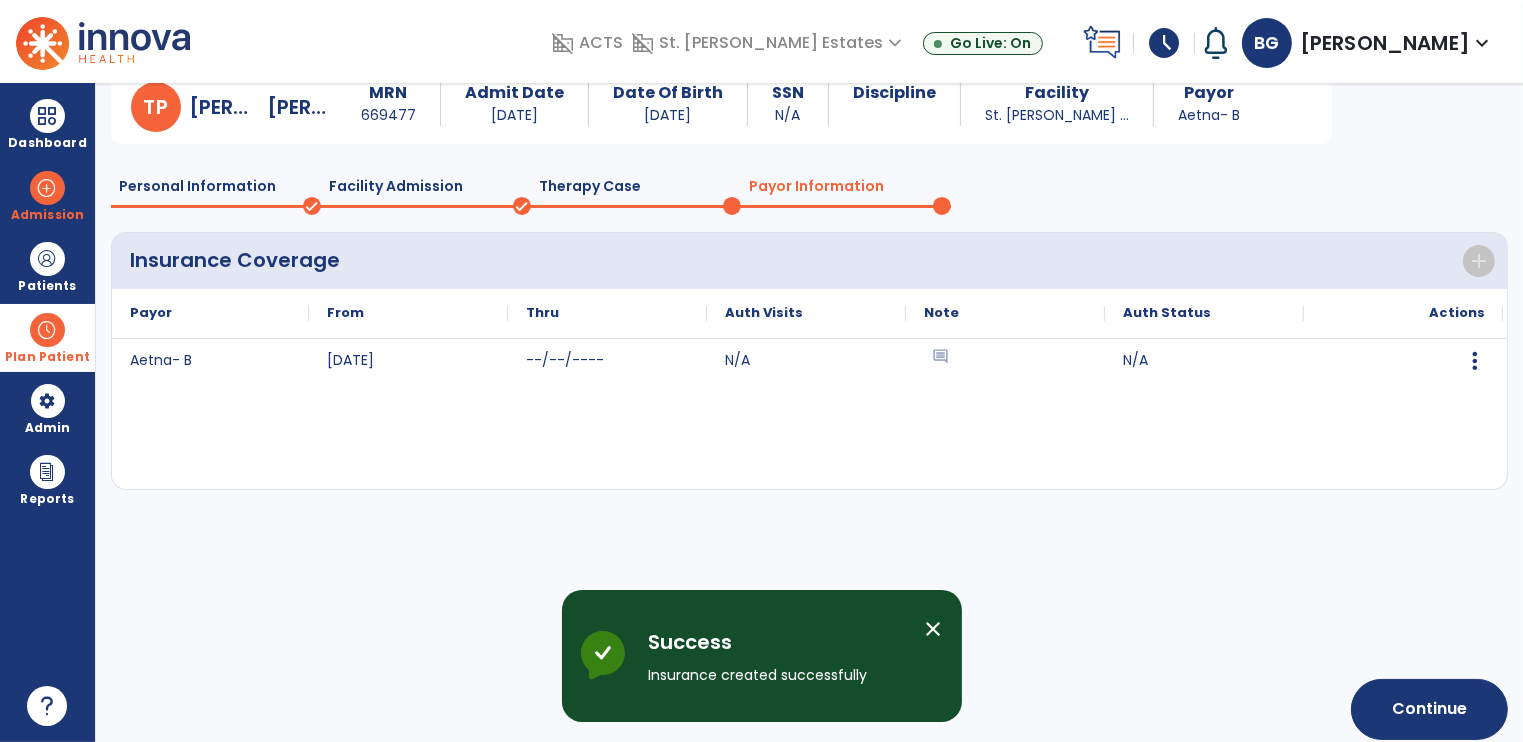 scroll, scrollTop: 99, scrollLeft: 0, axis: vertical 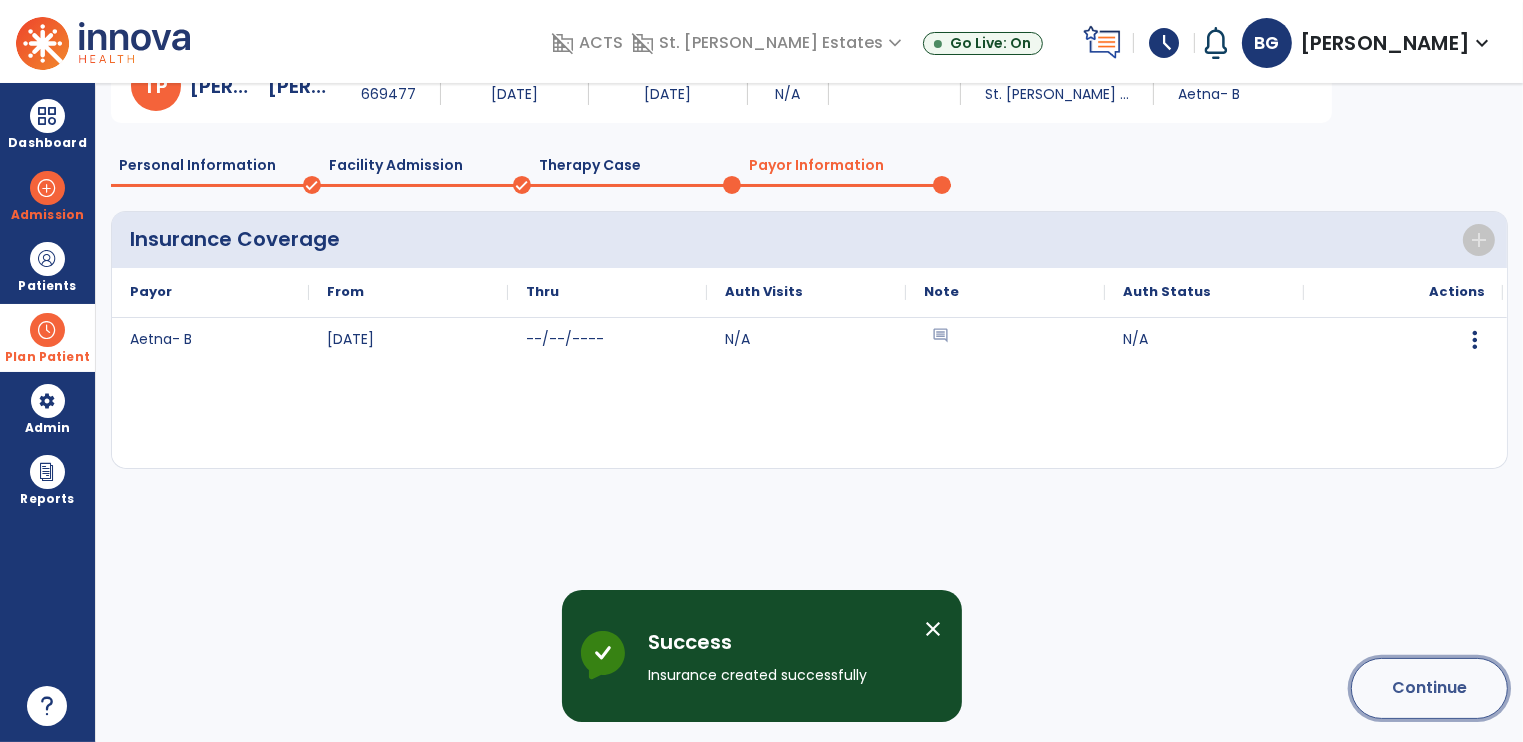 click on "Continue" 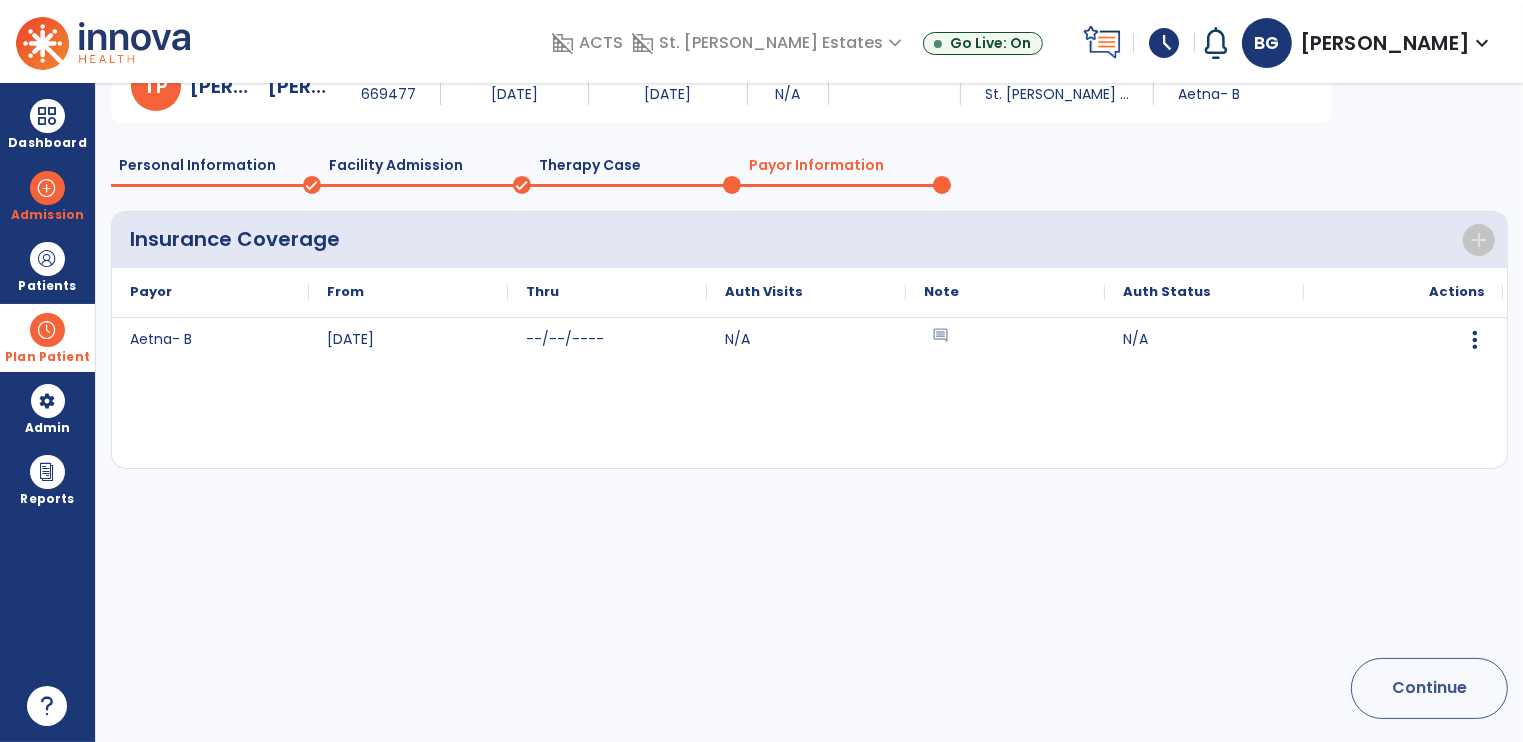 scroll, scrollTop: 60, scrollLeft: 0, axis: vertical 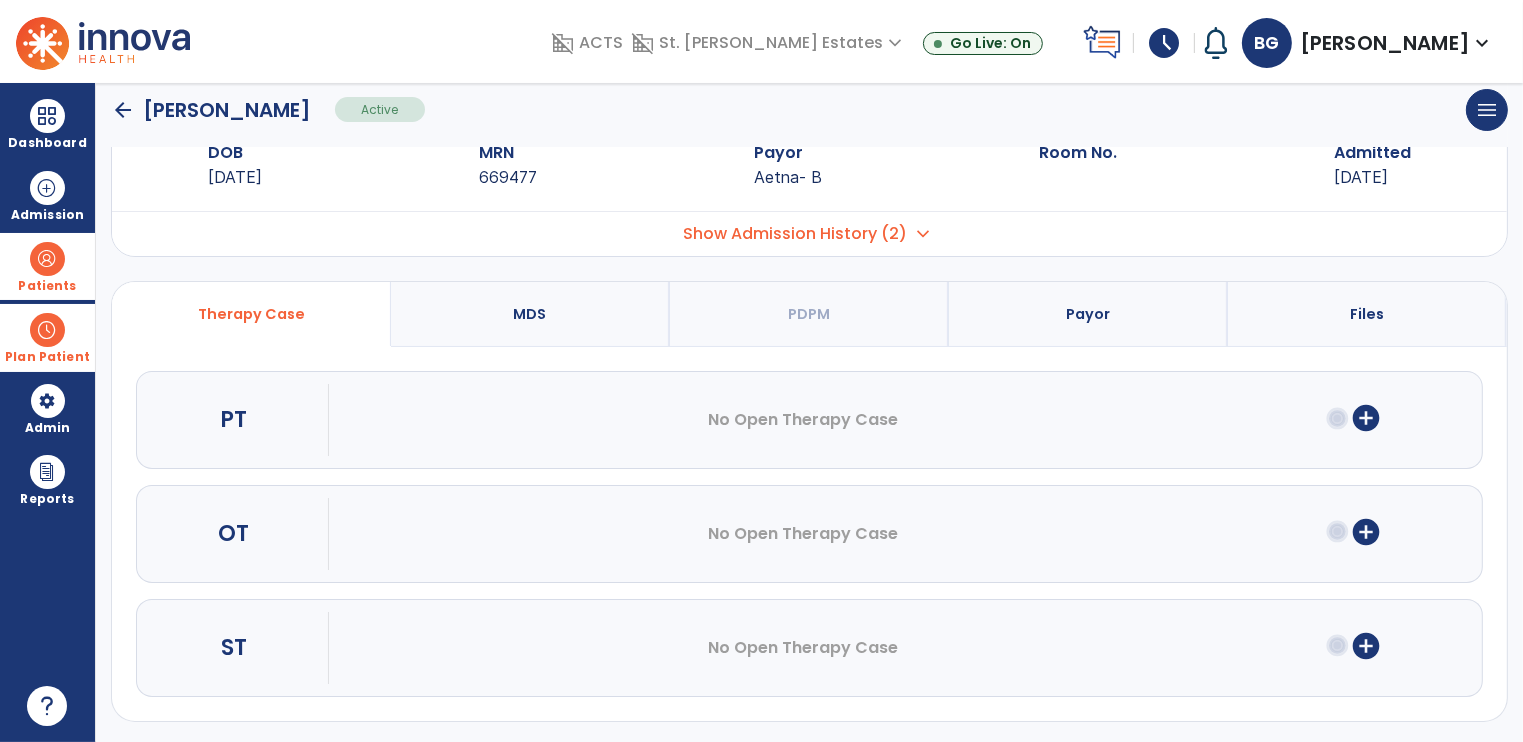 click at bounding box center [47, 259] 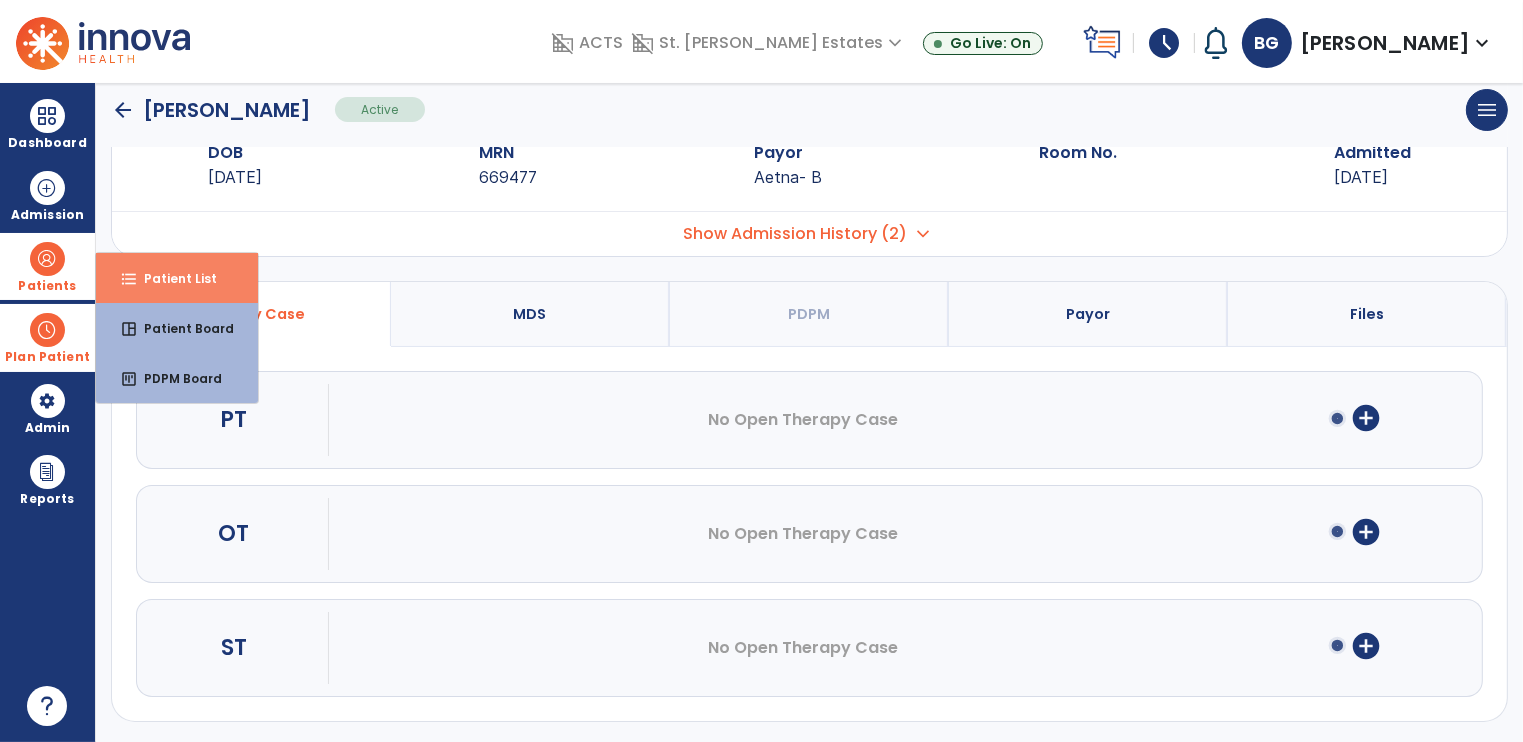 click on "format_list_bulleted" at bounding box center [129, 279] 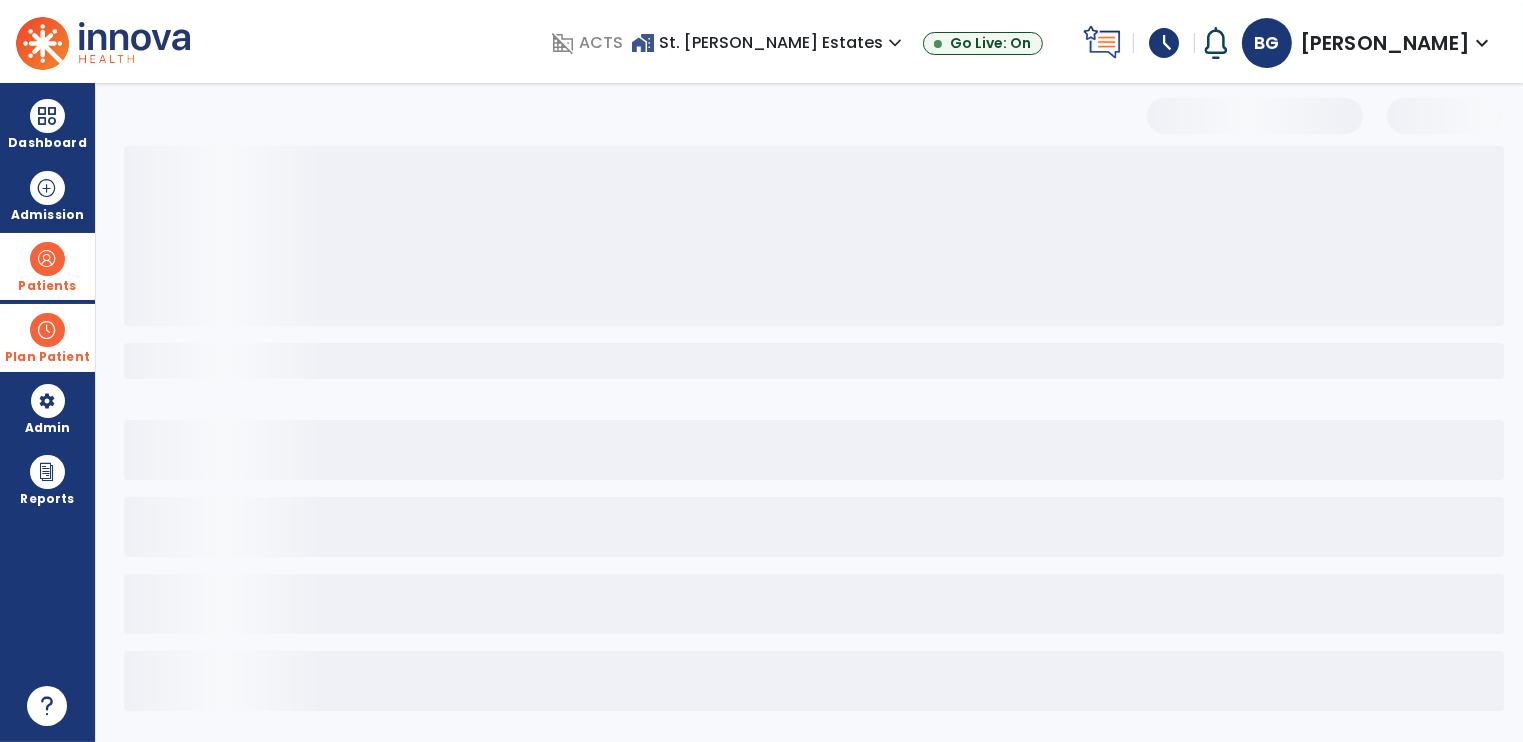 scroll, scrollTop: 0, scrollLeft: 0, axis: both 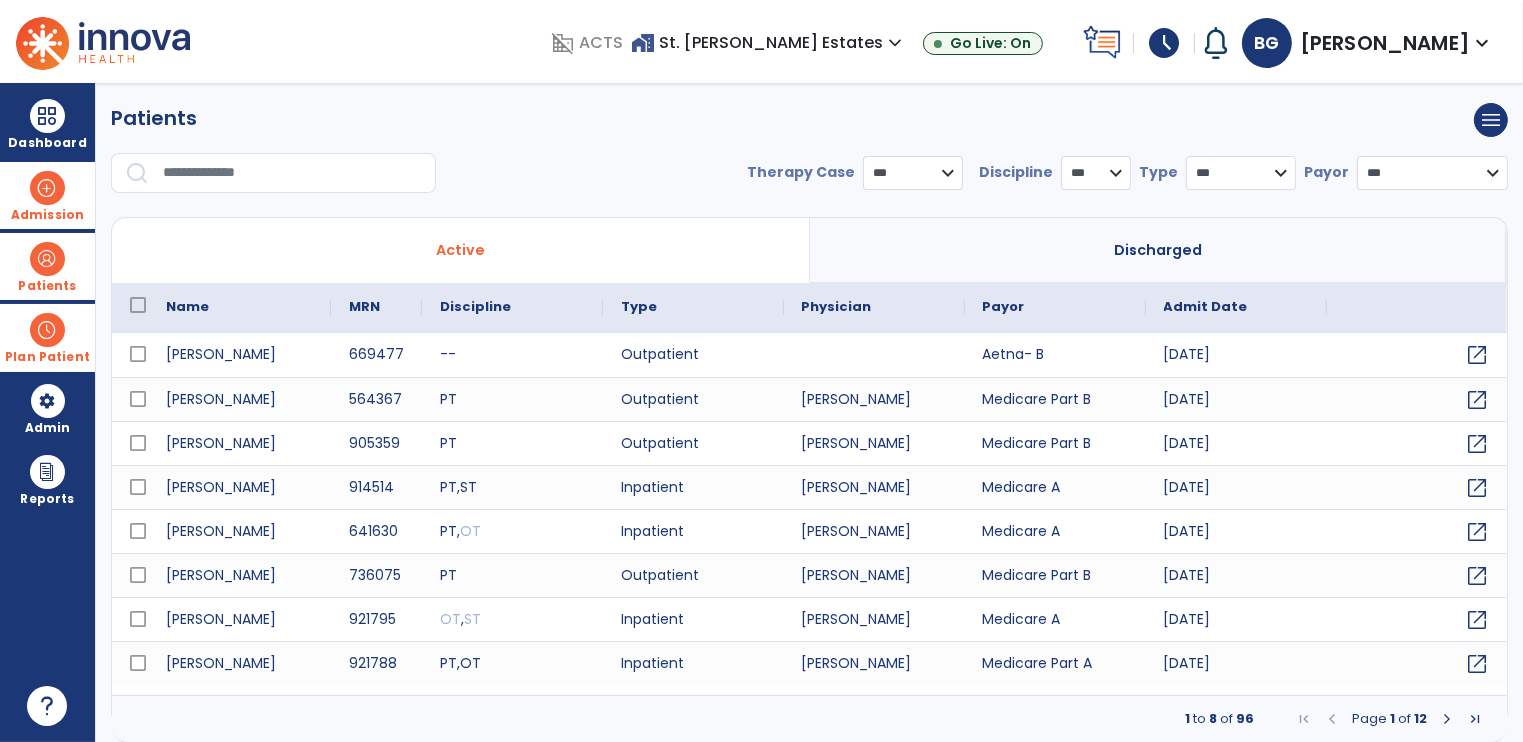 click at bounding box center [47, 188] 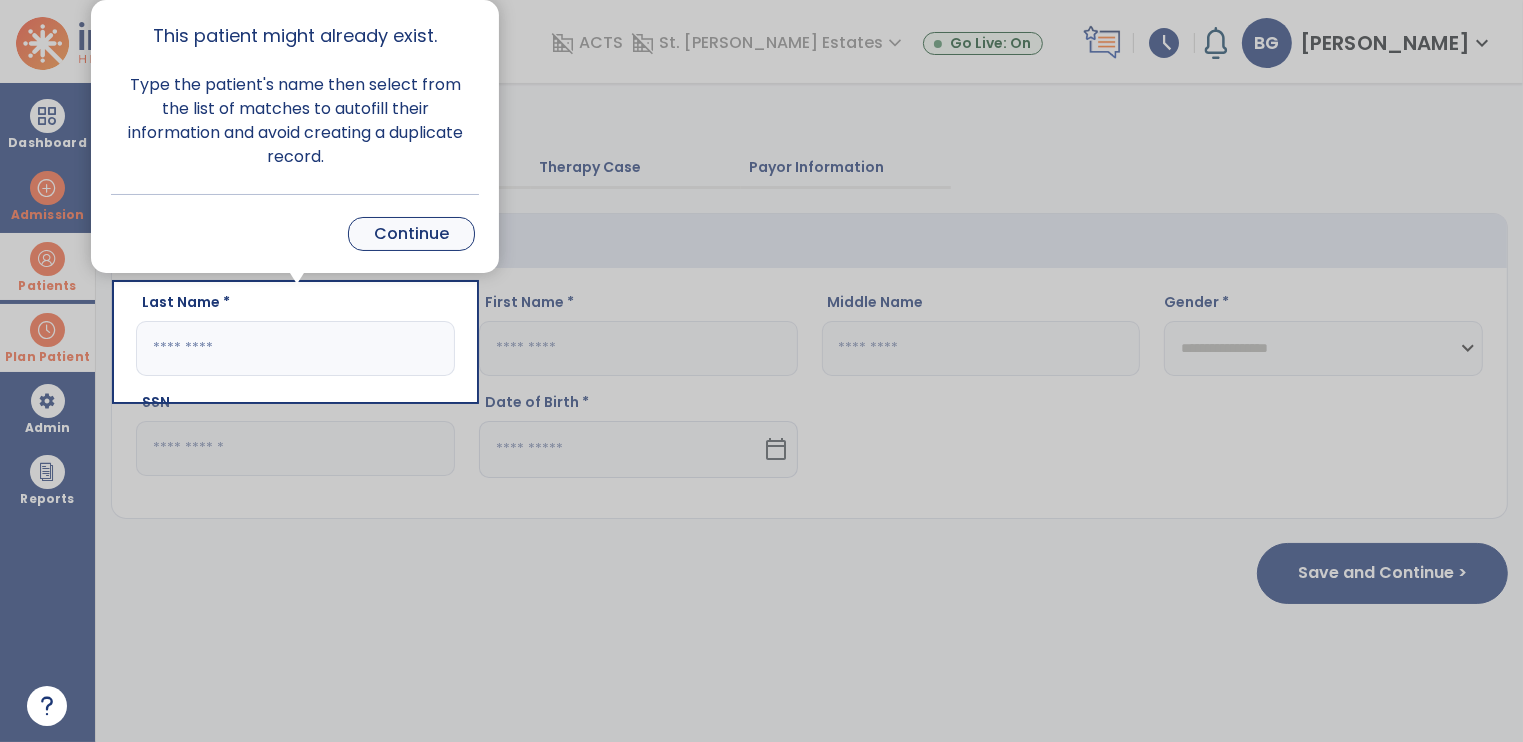 click on "Continue" at bounding box center (411, 234) 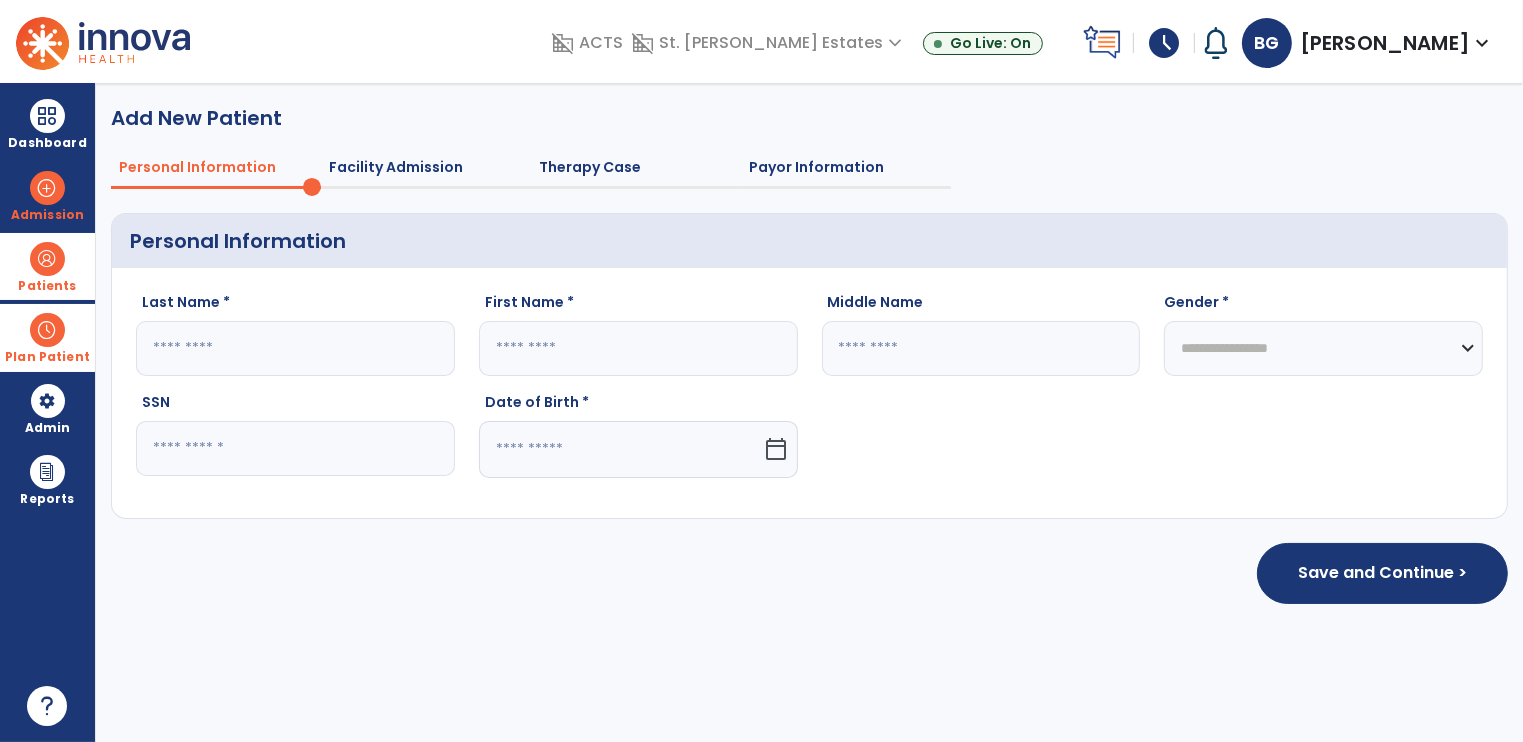 click at bounding box center (47, 259) 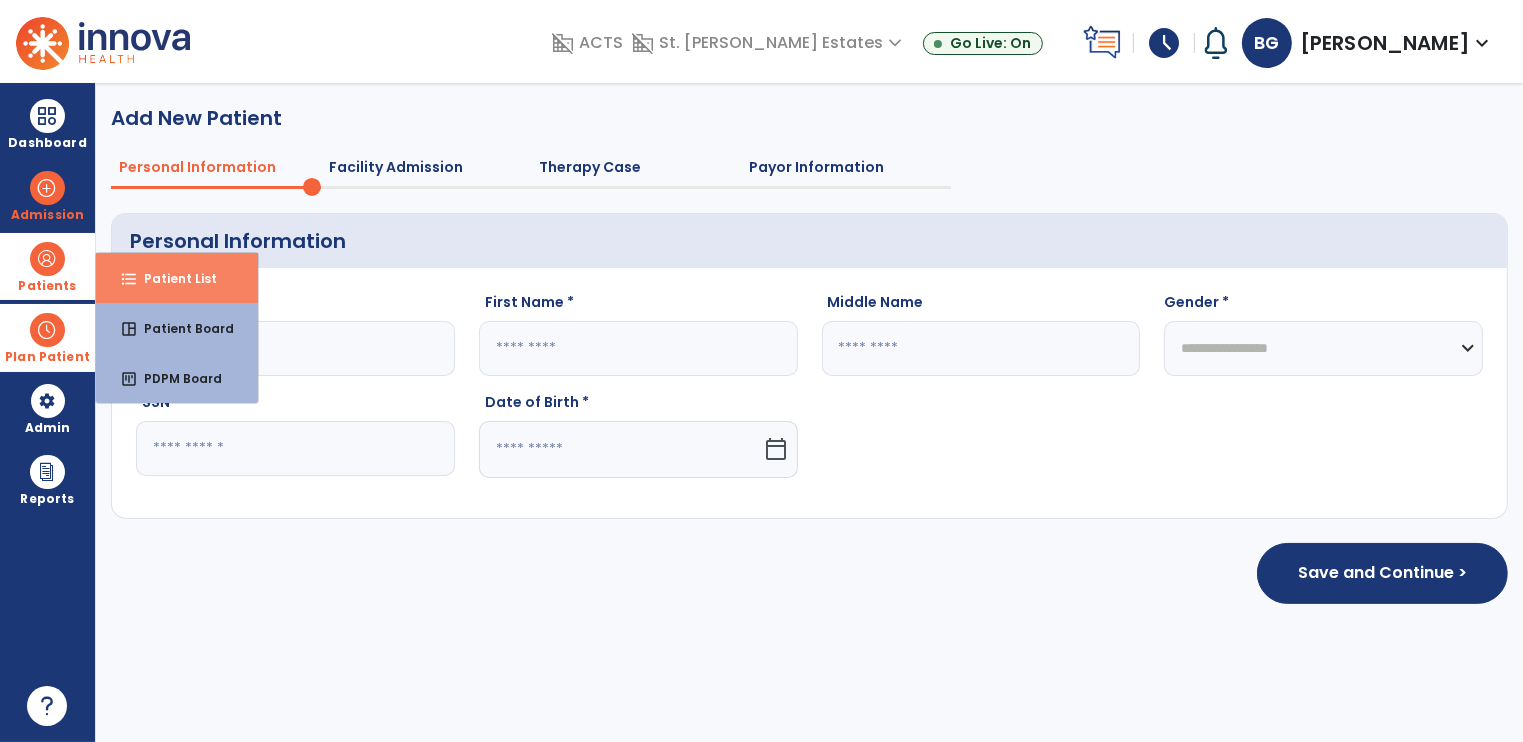 click on "format_list_bulleted" at bounding box center (129, 279) 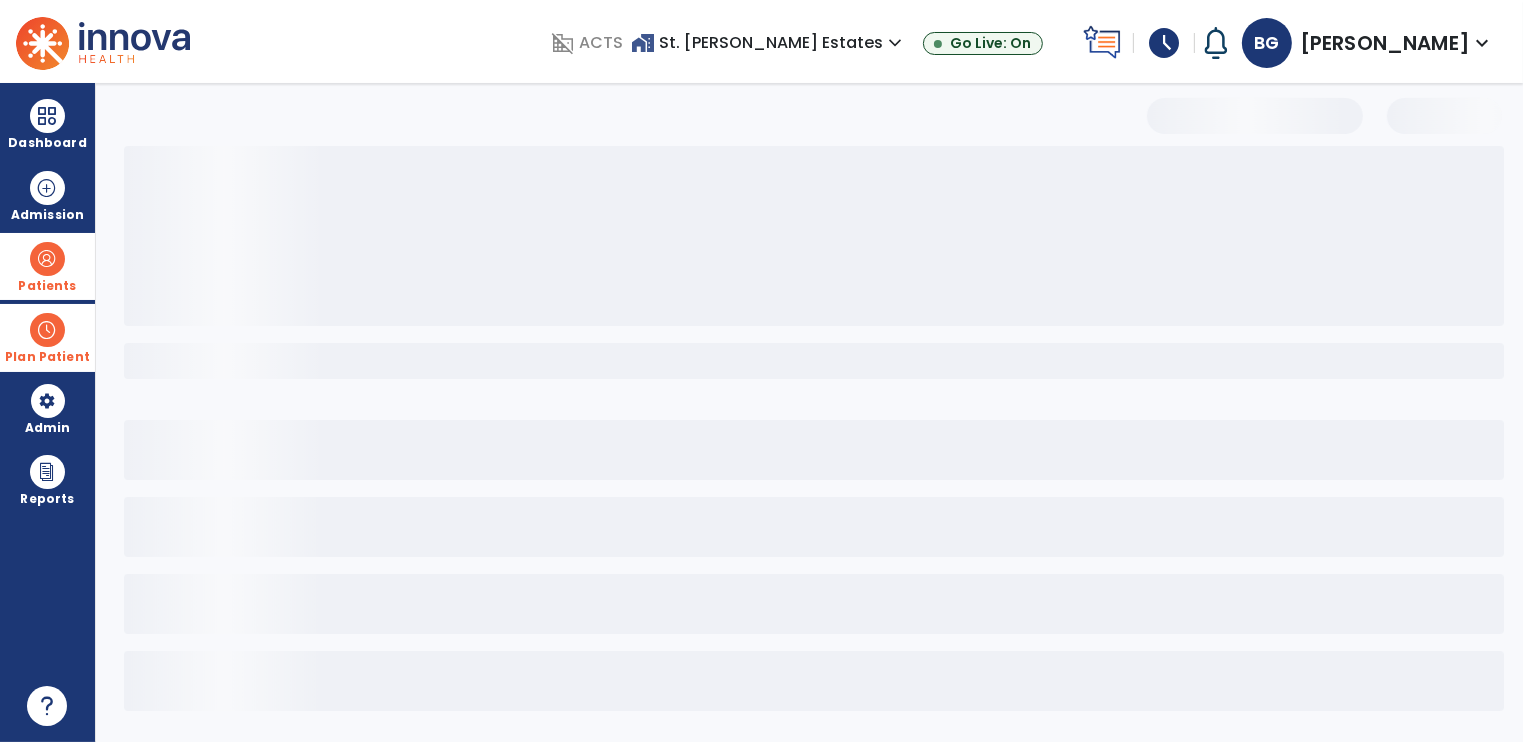 select on "***" 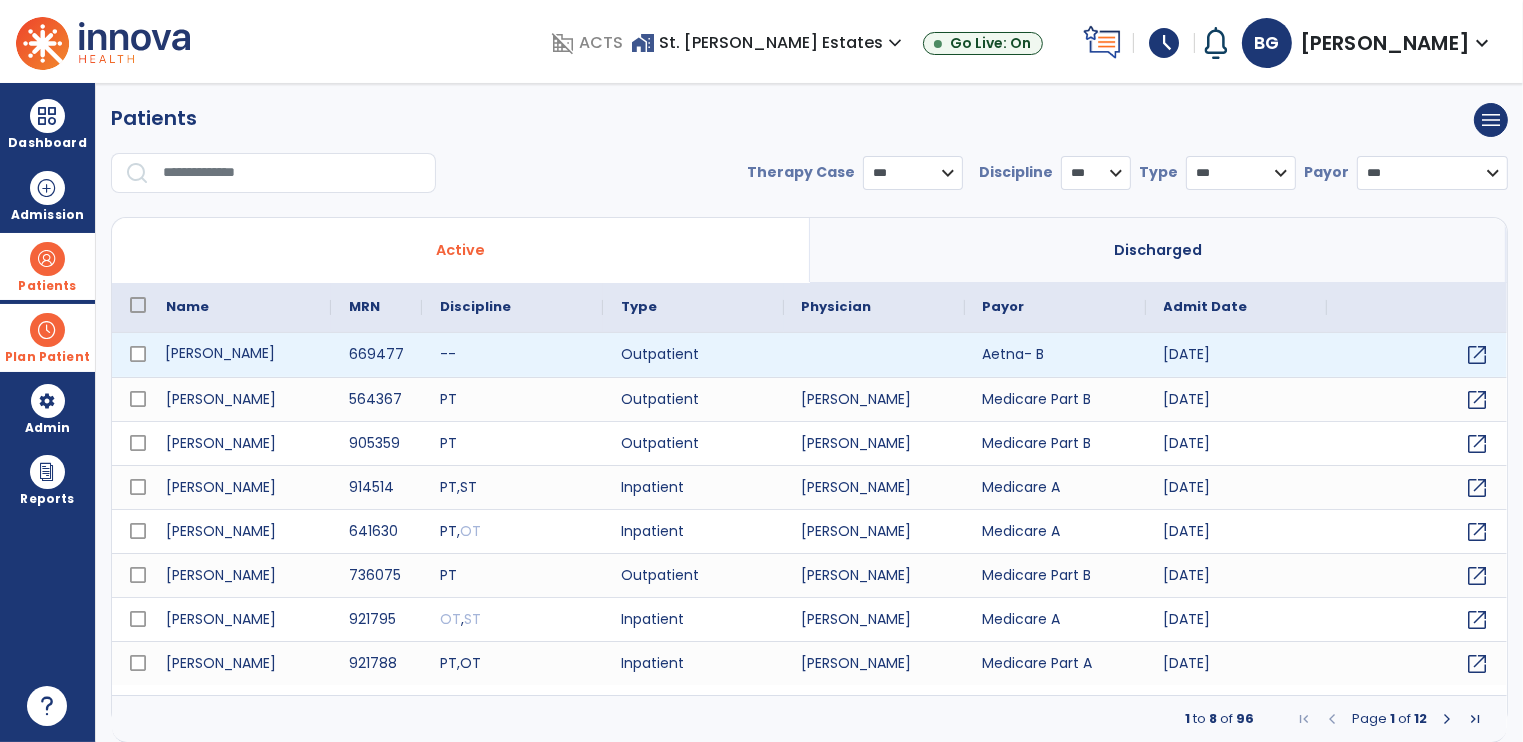 click on "[PERSON_NAME]" at bounding box center (239, 355) 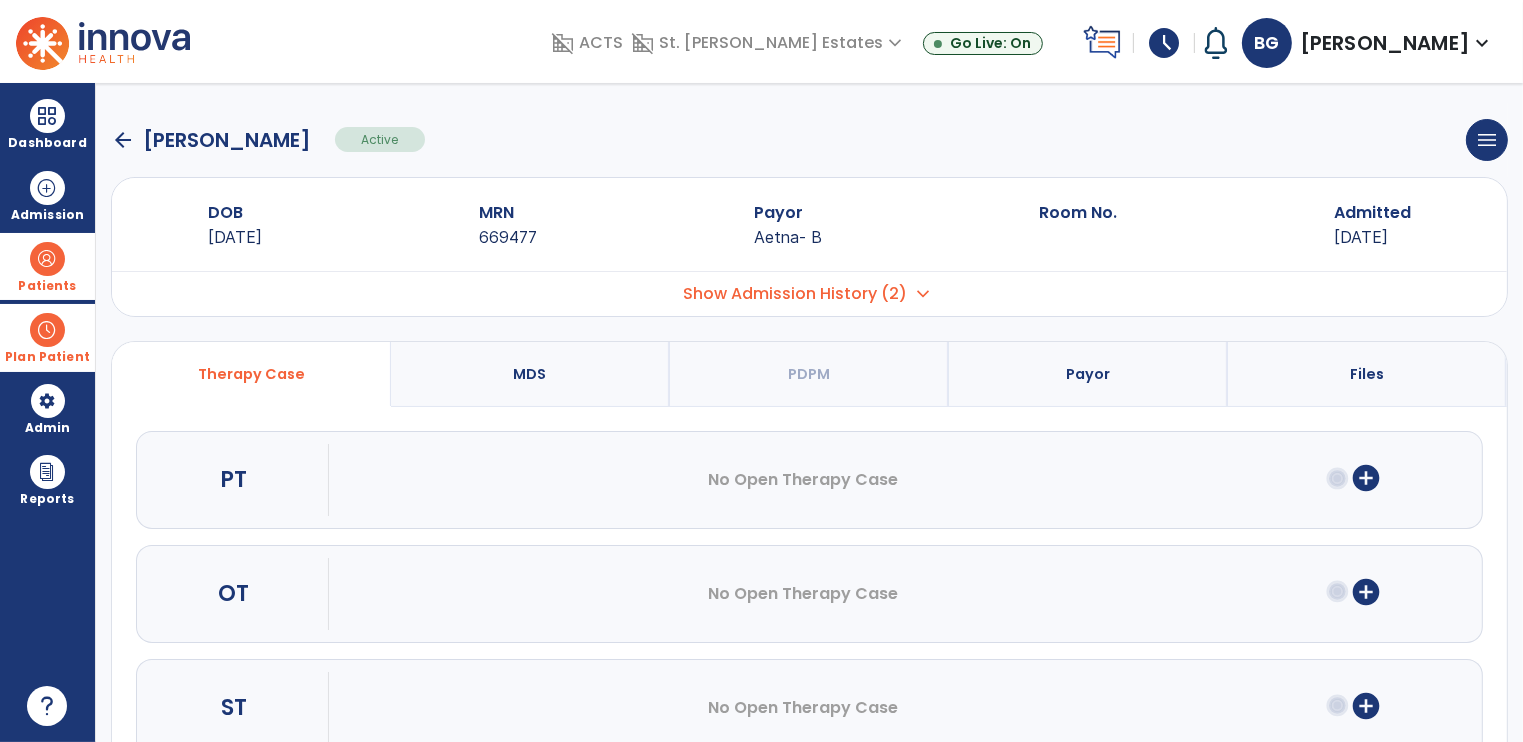 click 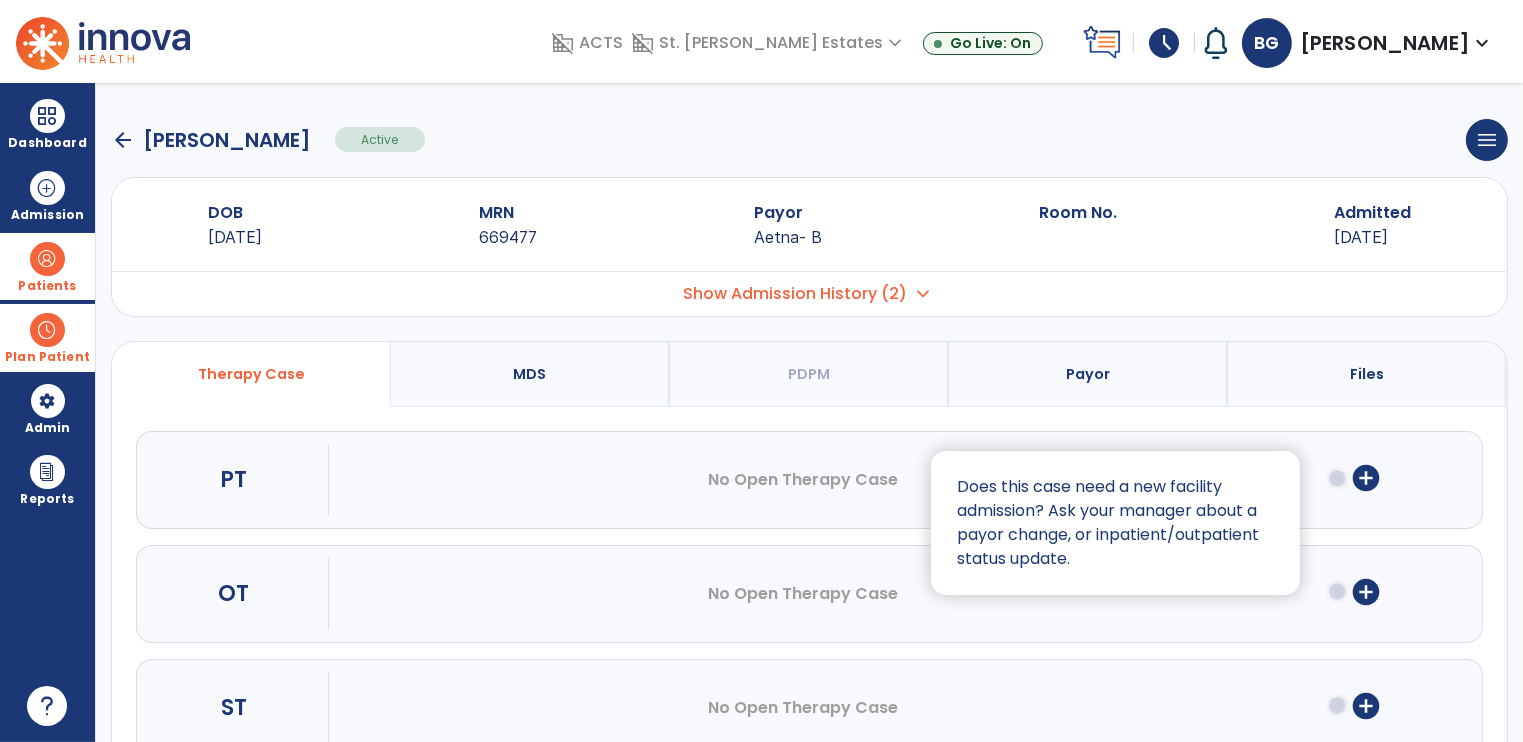 click at bounding box center (761, 371) 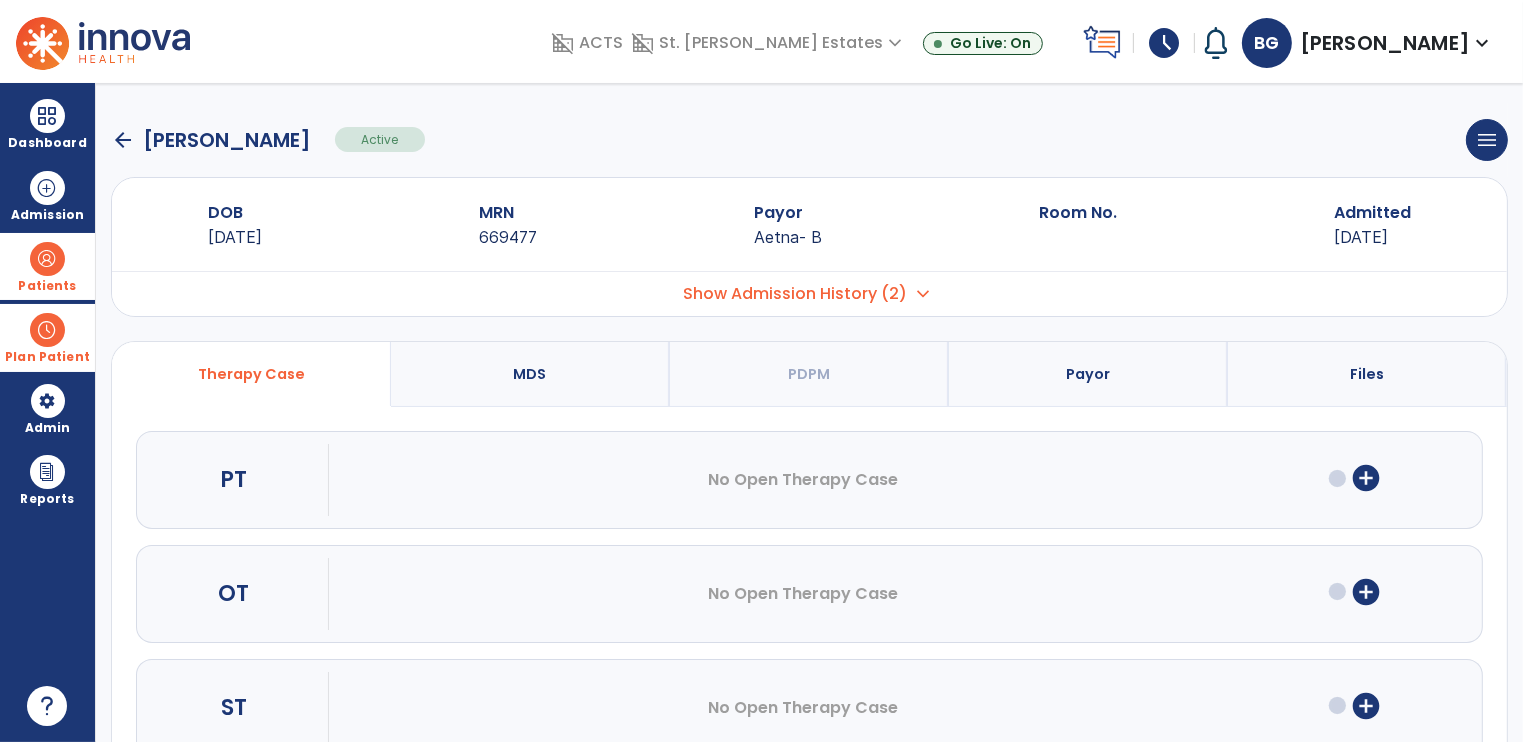 click on "add_circle" at bounding box center [1366, 478] 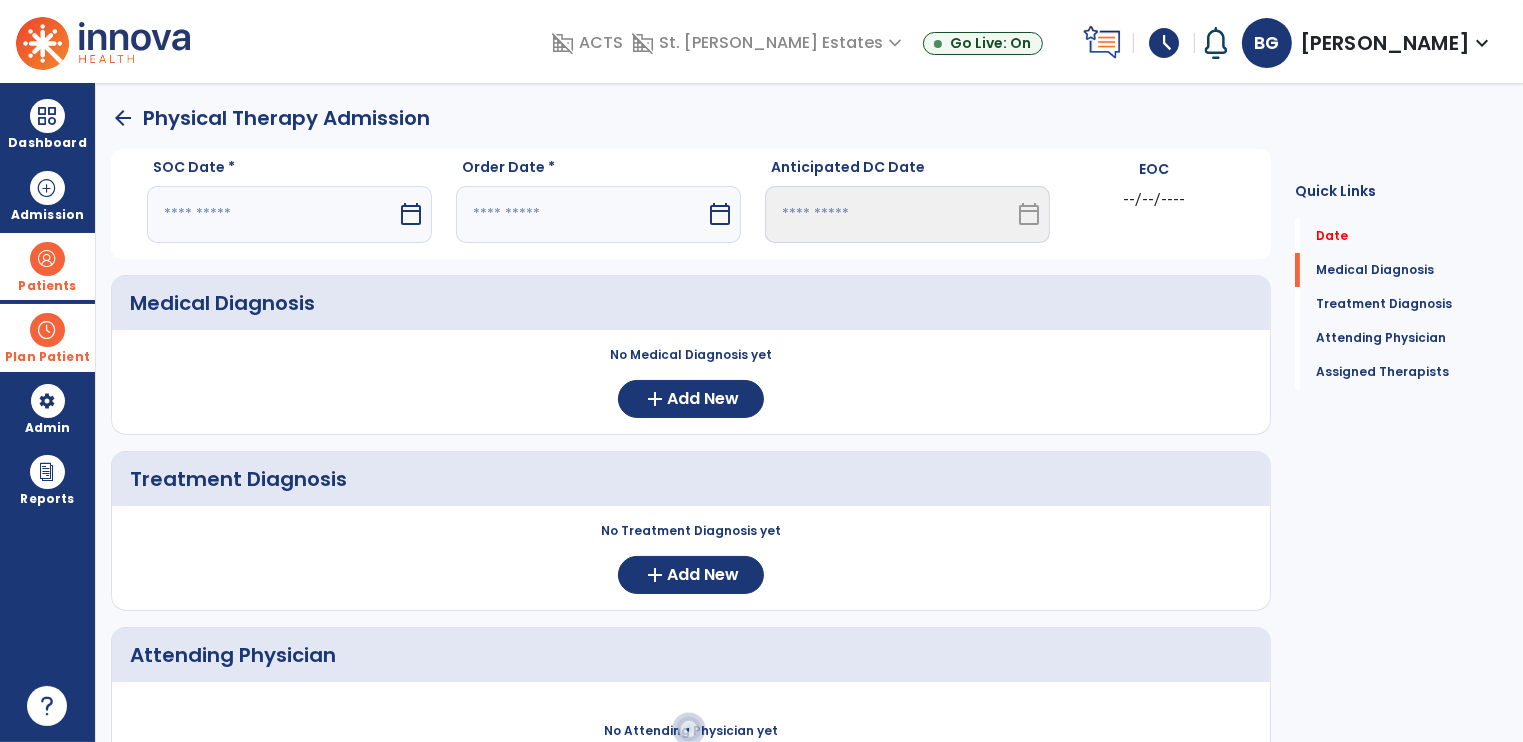 click at bounding box center [272, 214] 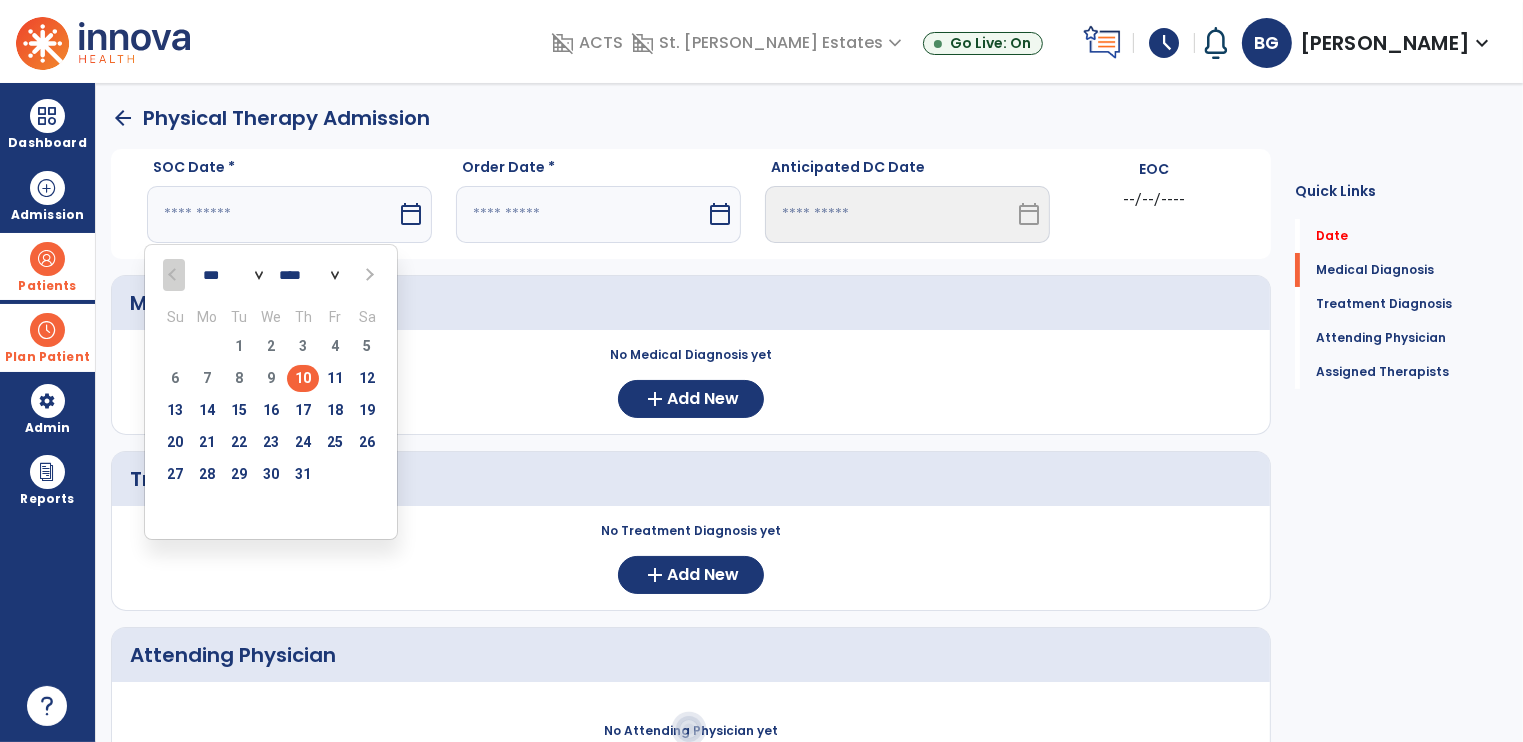 click on "10" at bounding box center (303, 378) 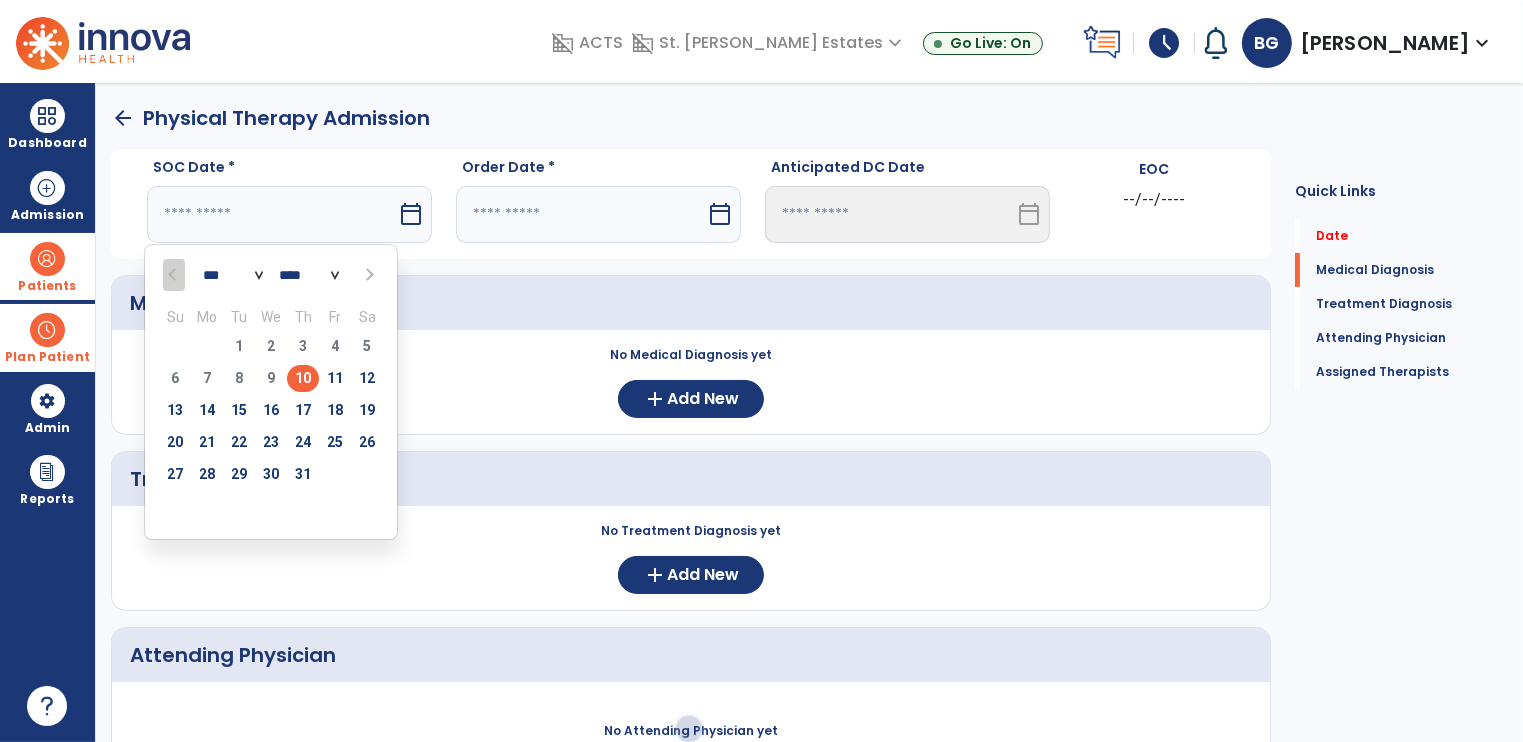 type on "*********" 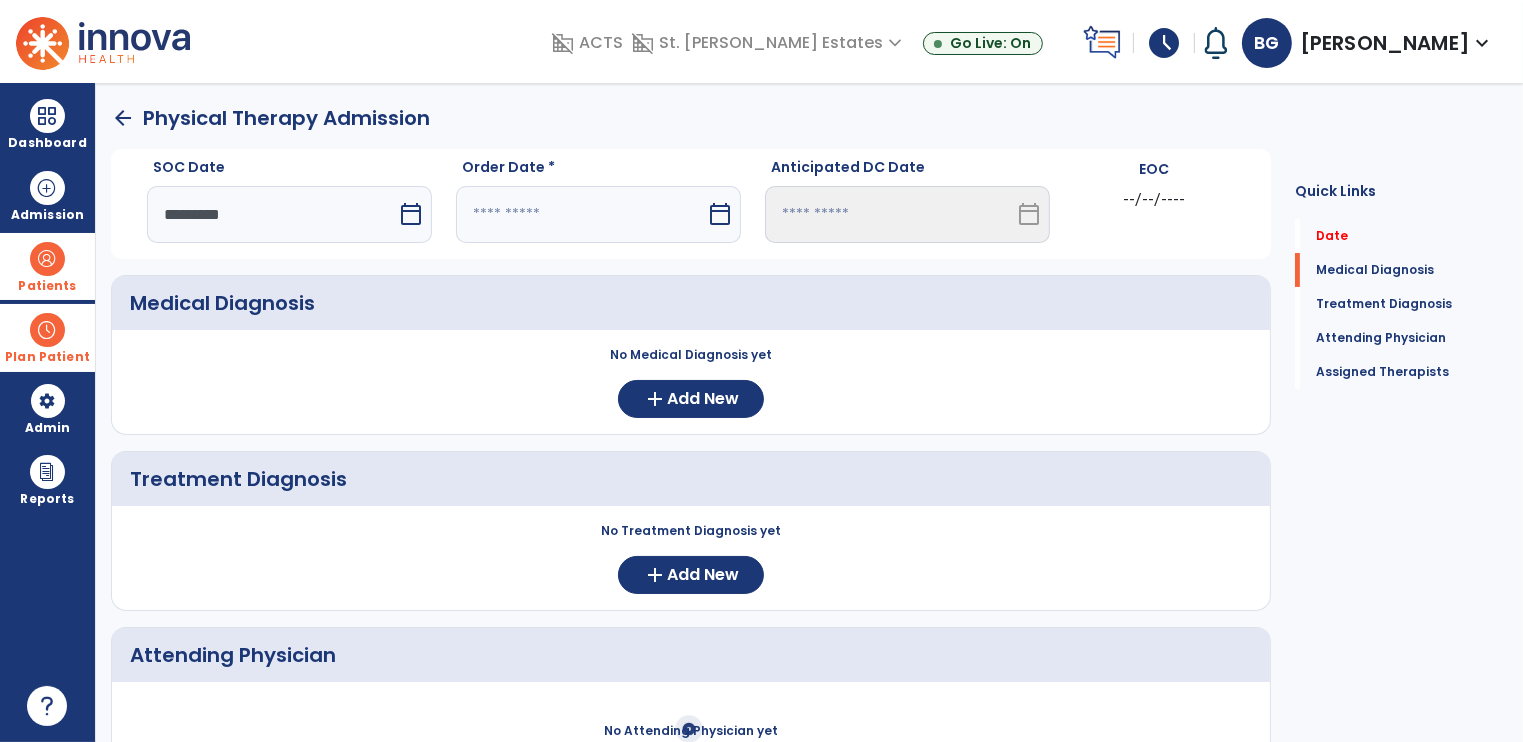 click on "calendar_today" at bounding box center (720, 214) 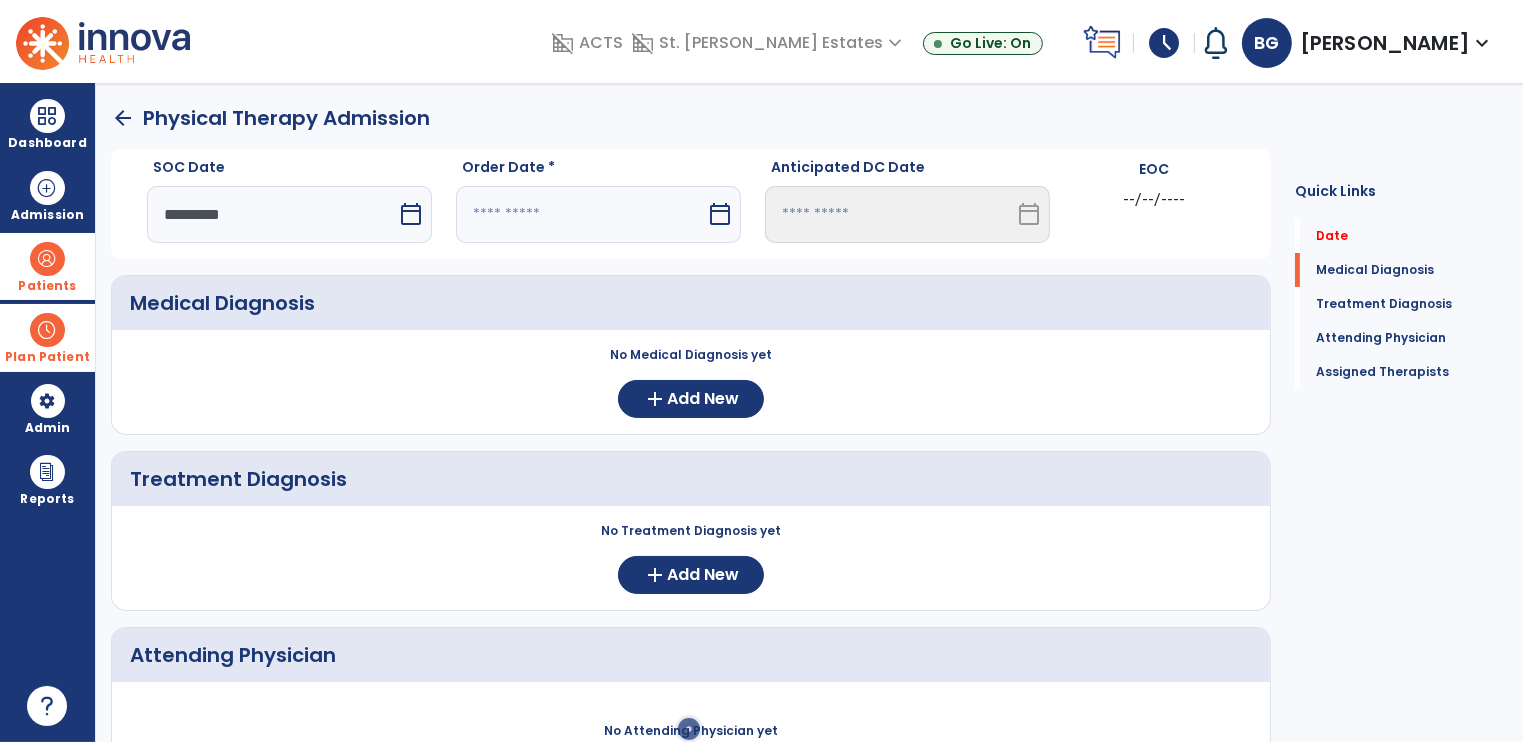 select on "*" 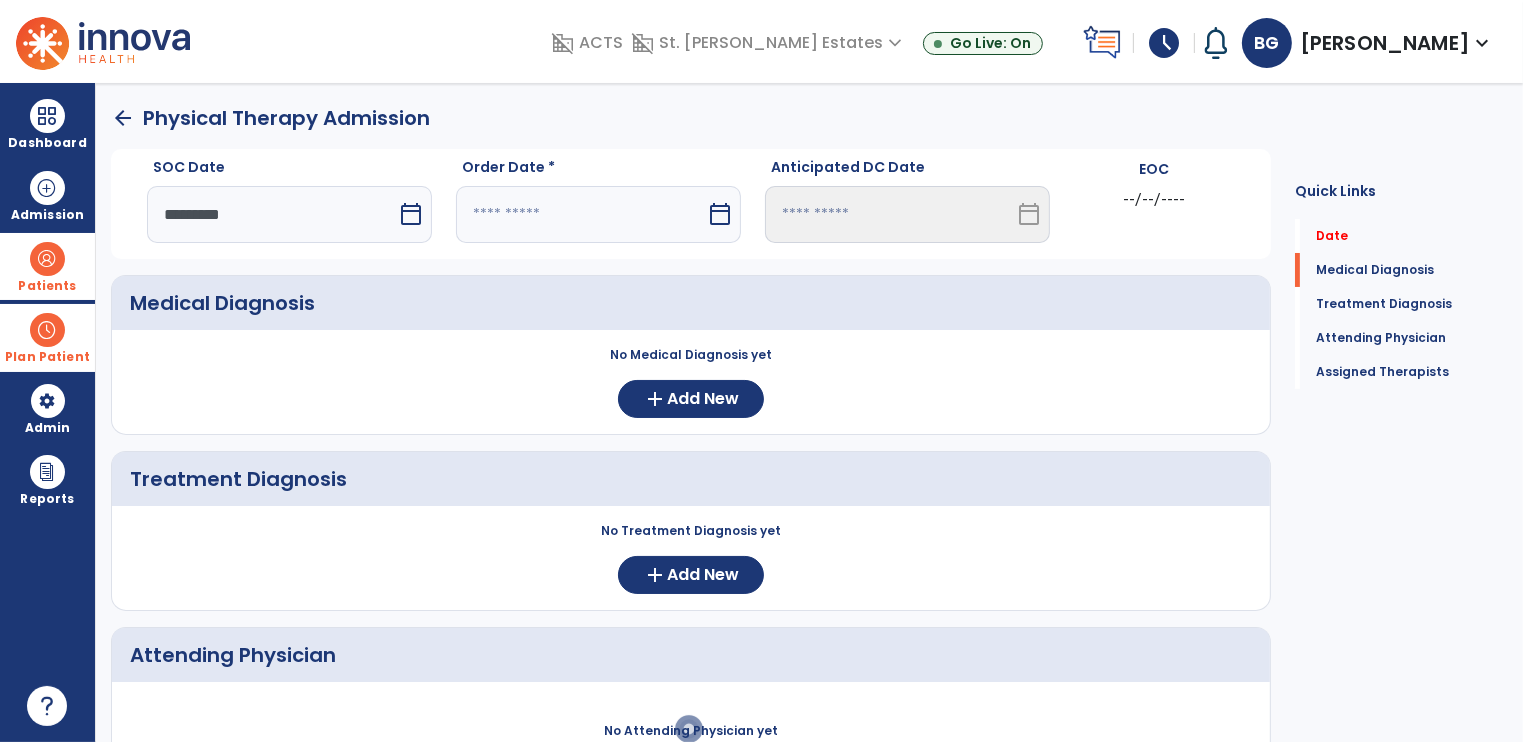 select on "****" 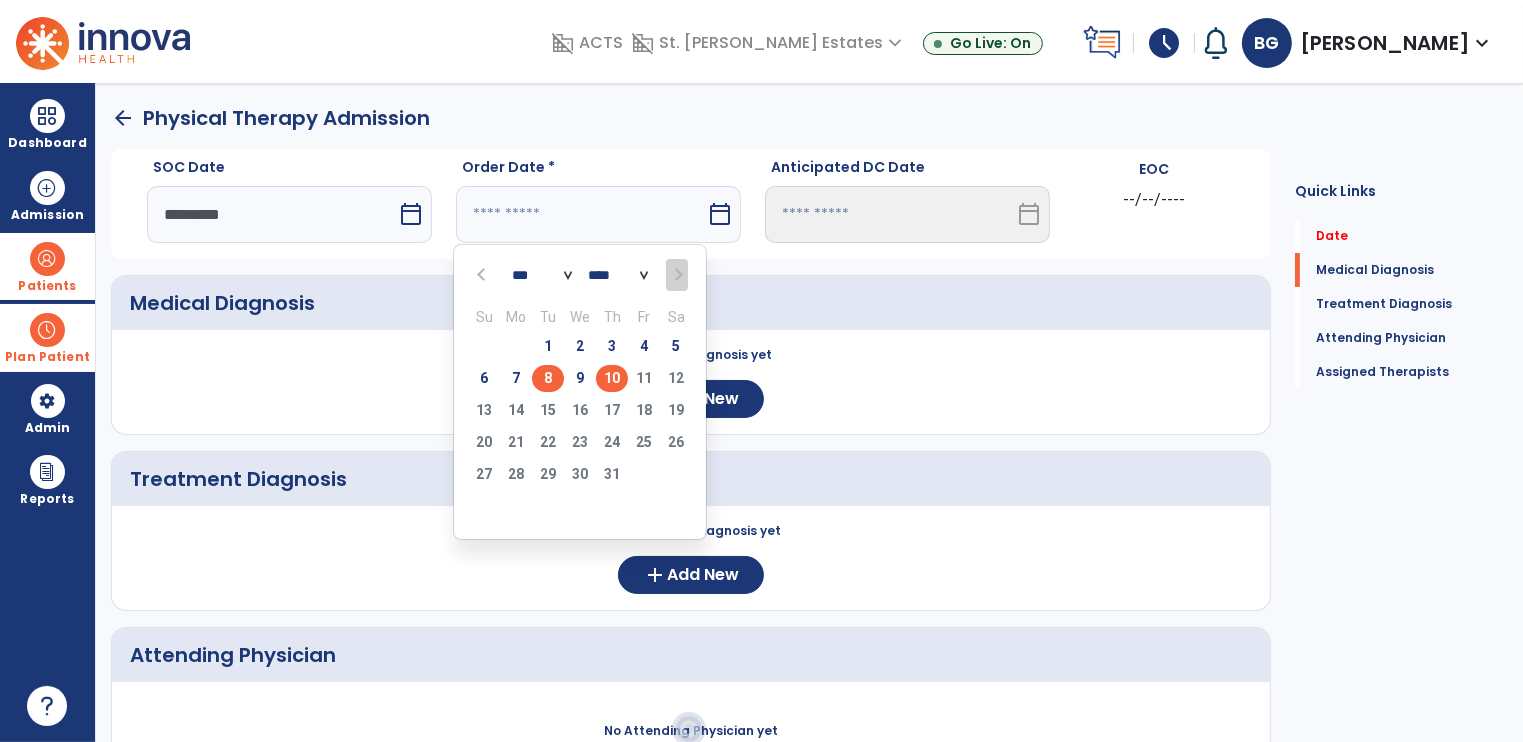 click on "8" at bounding box center (548, 378) 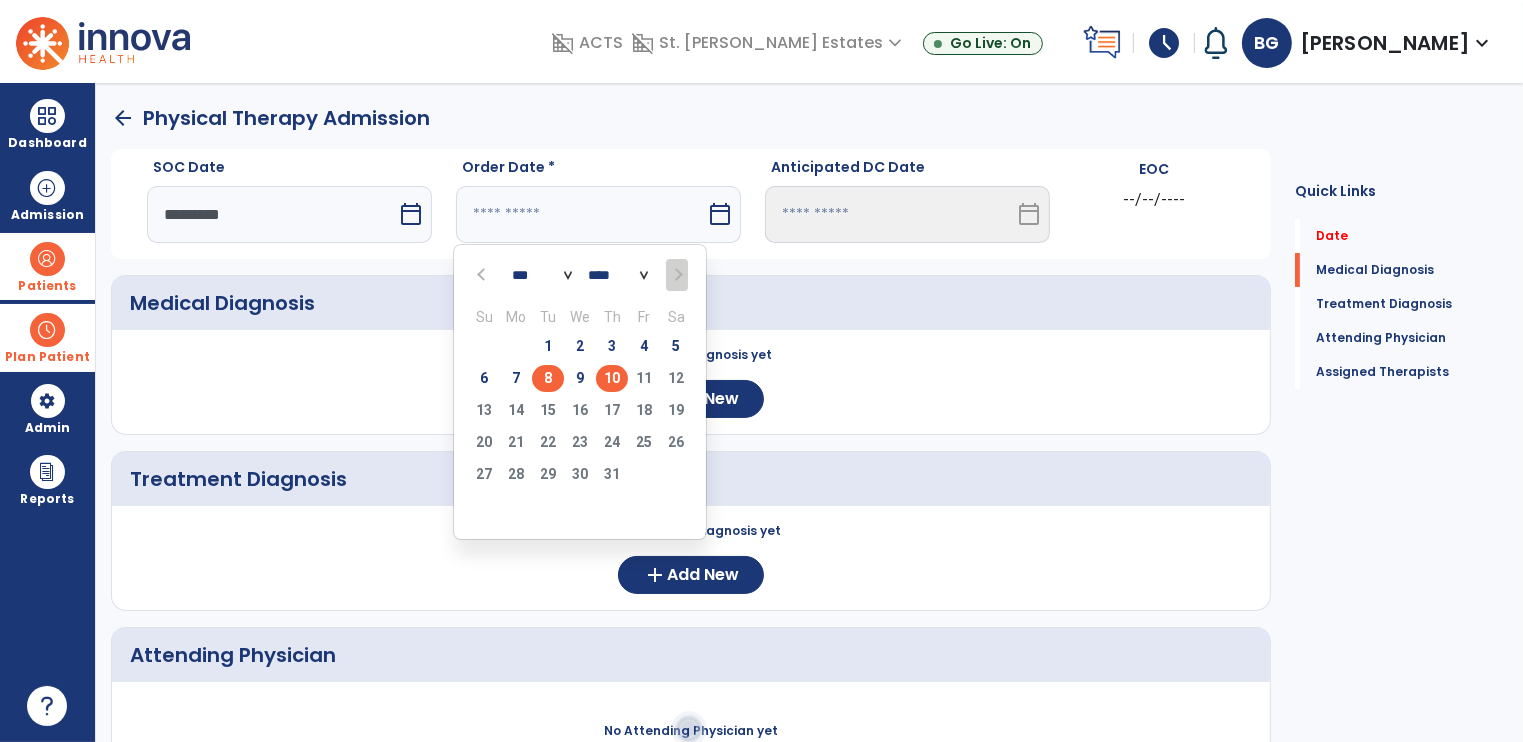 type on "********" 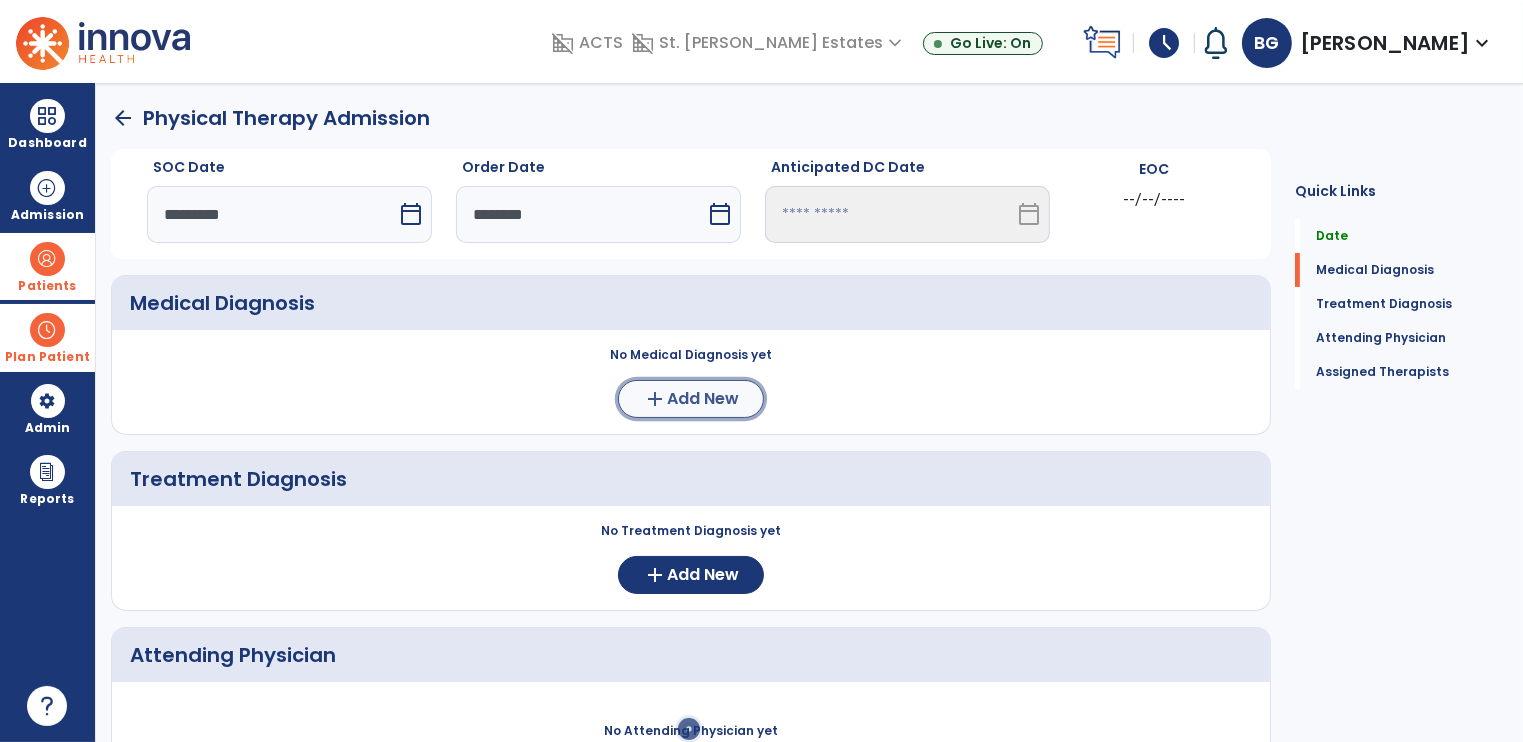 click on "Add New" 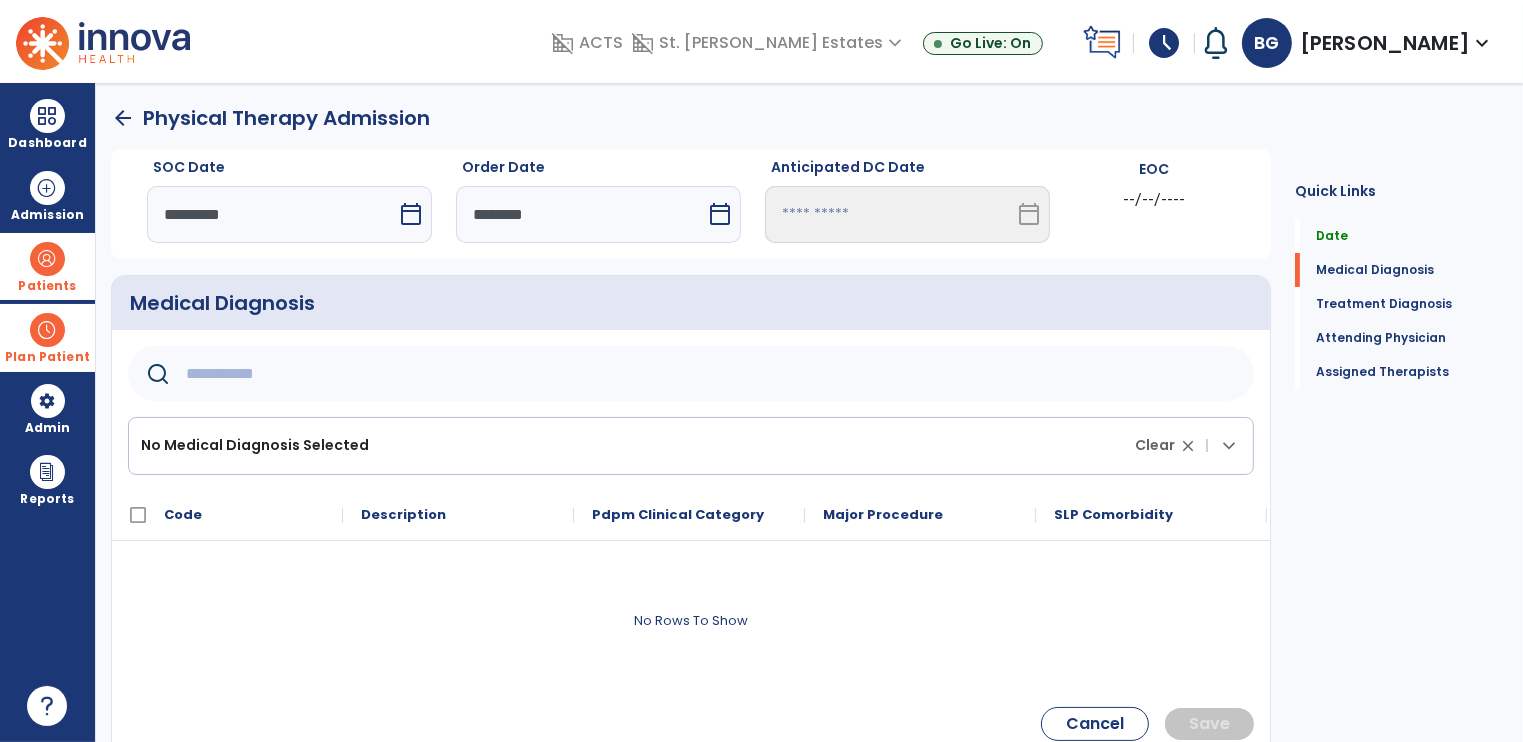 click 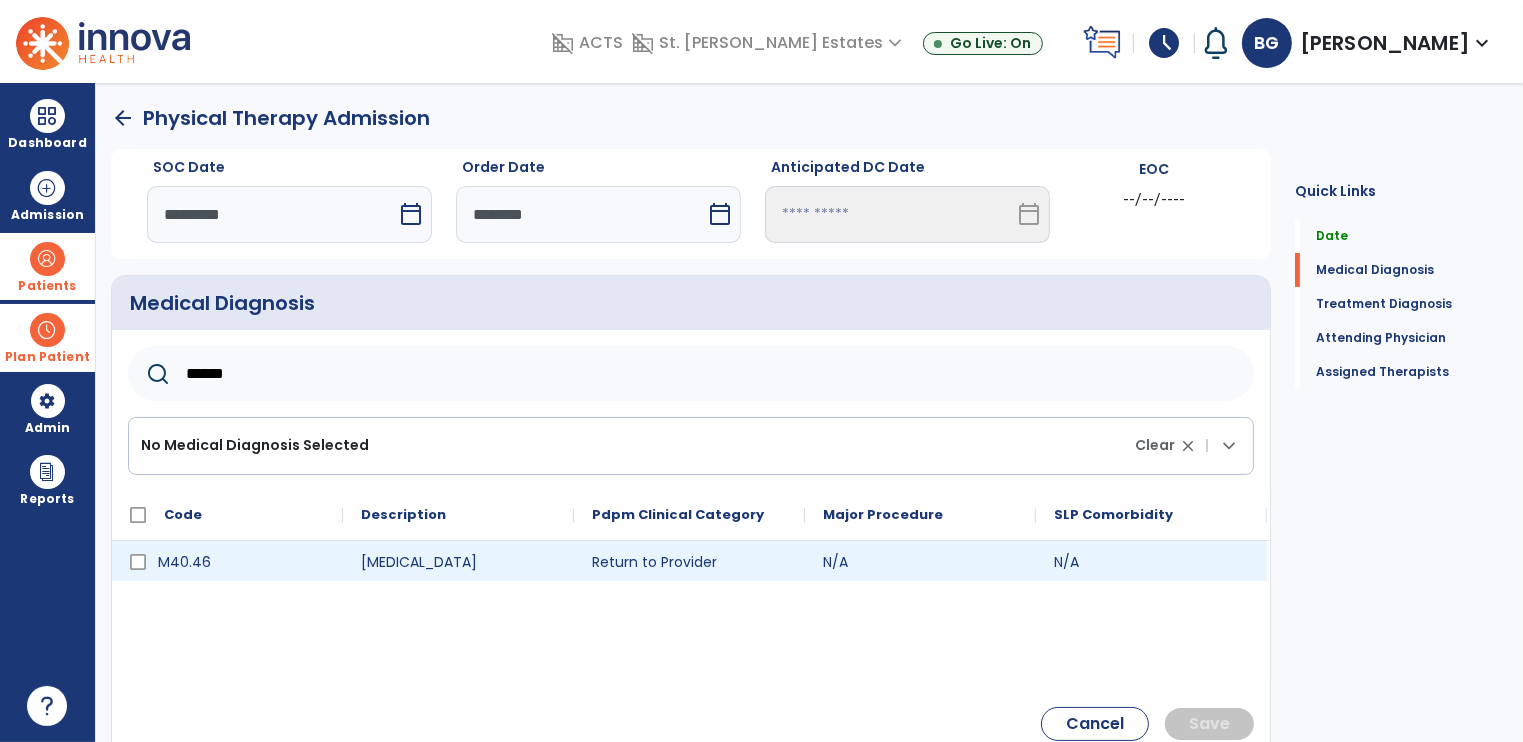 type on "******" 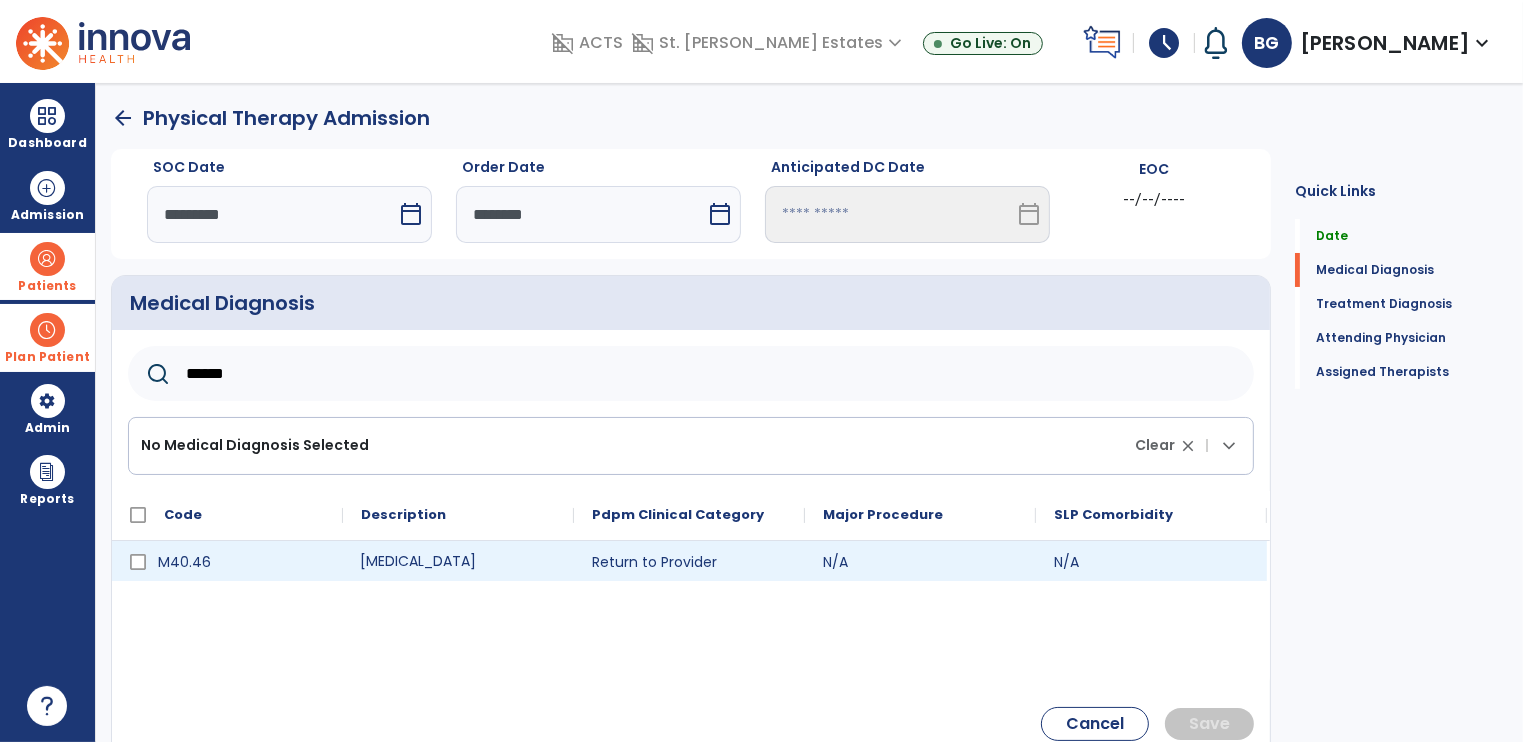 click on "[MEDICAL_DATA]" 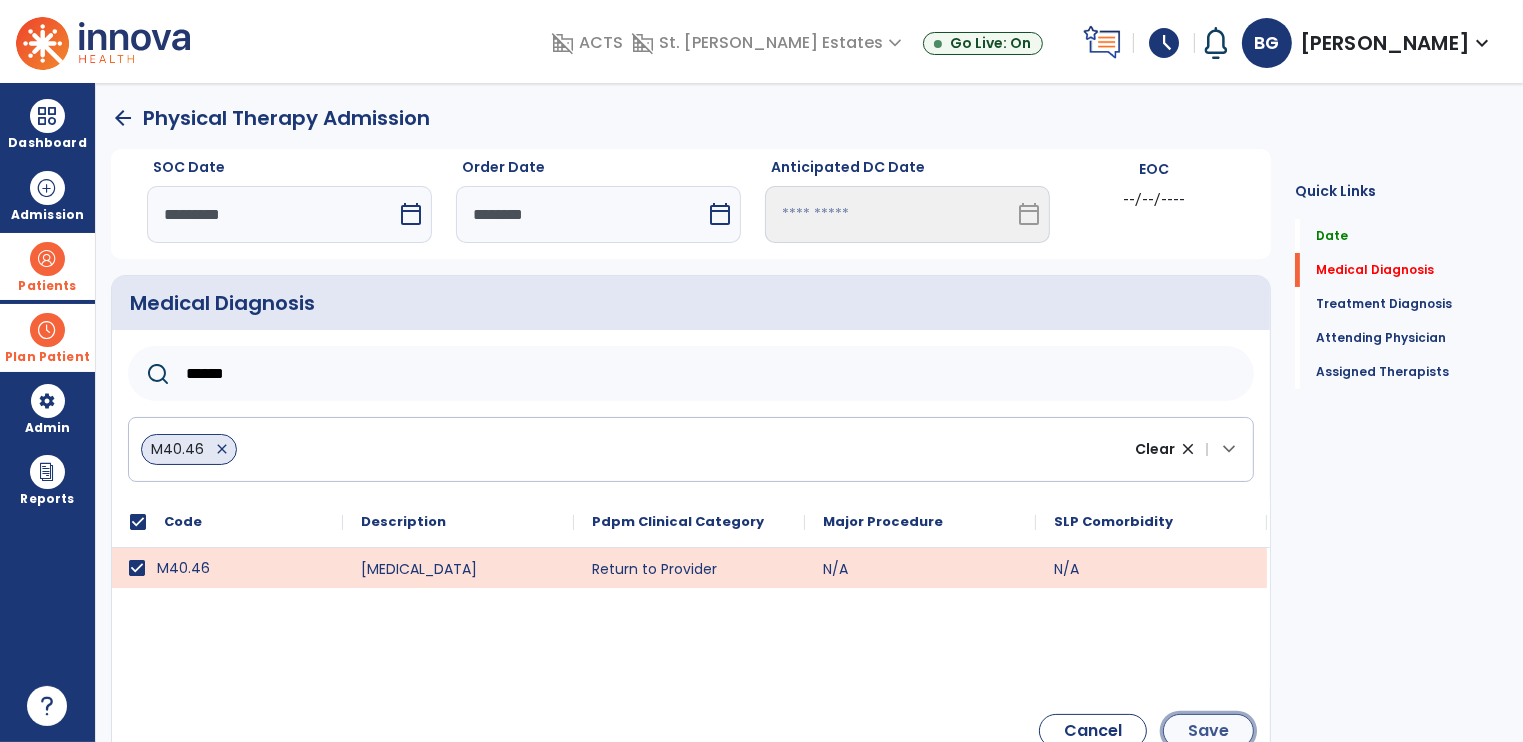 click on "Save" 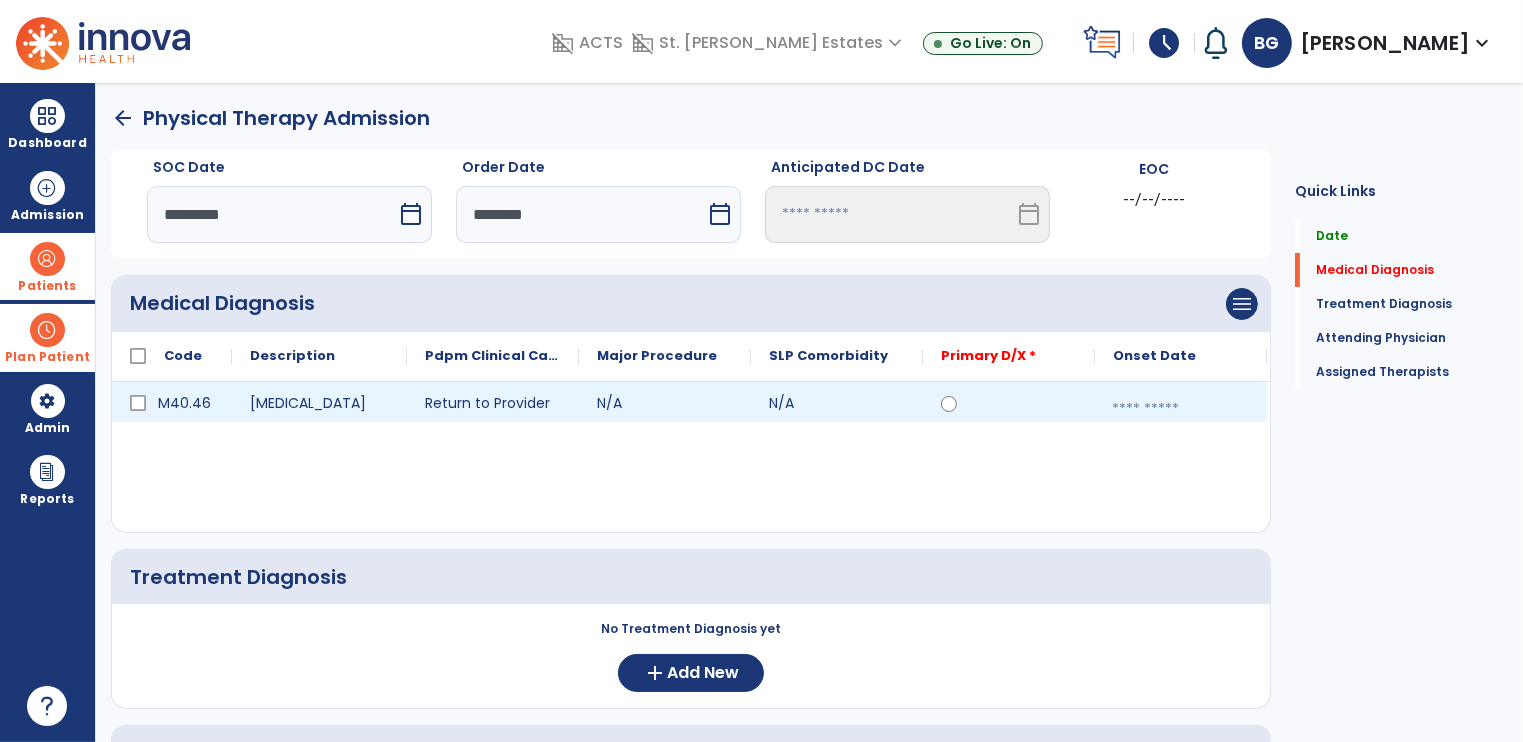 click at bounding box center (1181, 409) 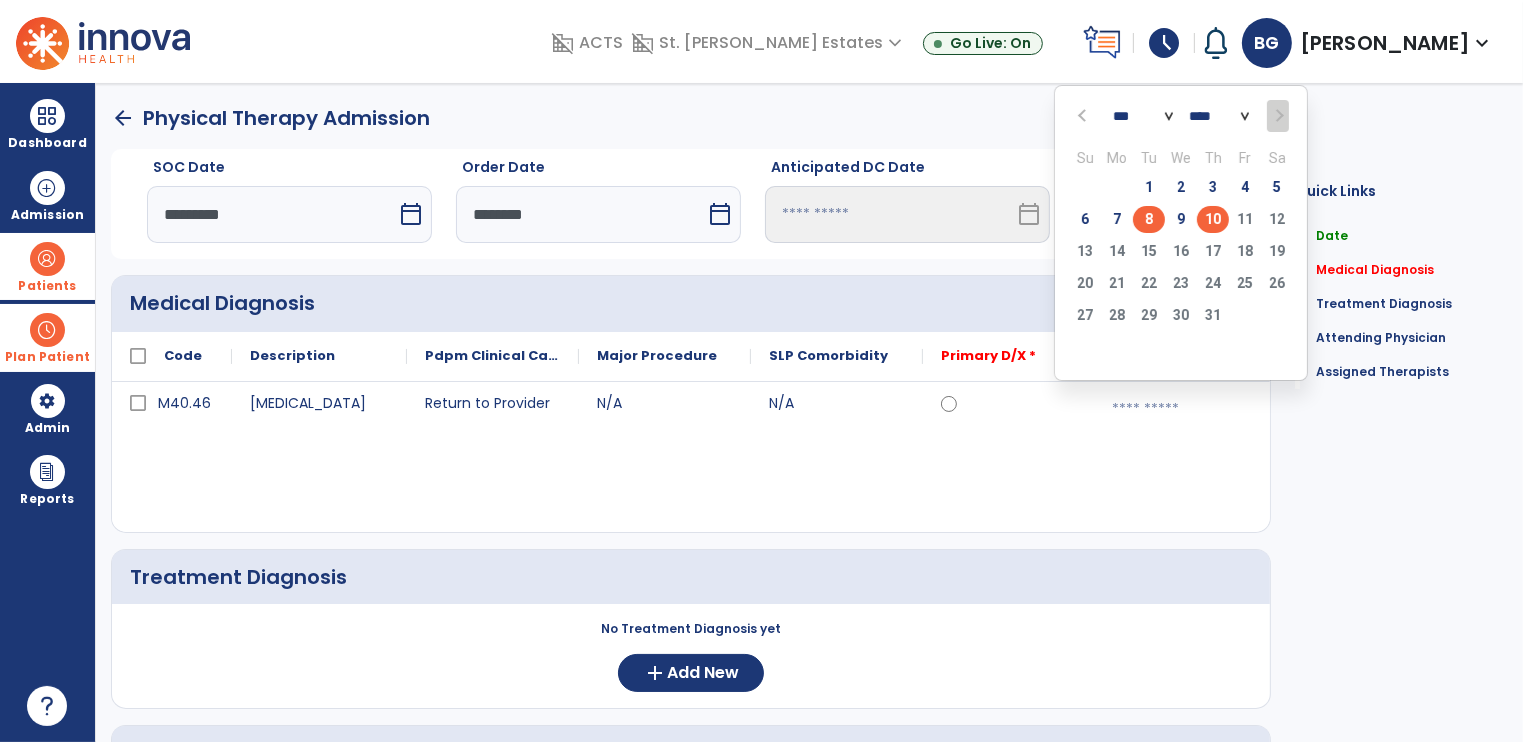 click on "8" 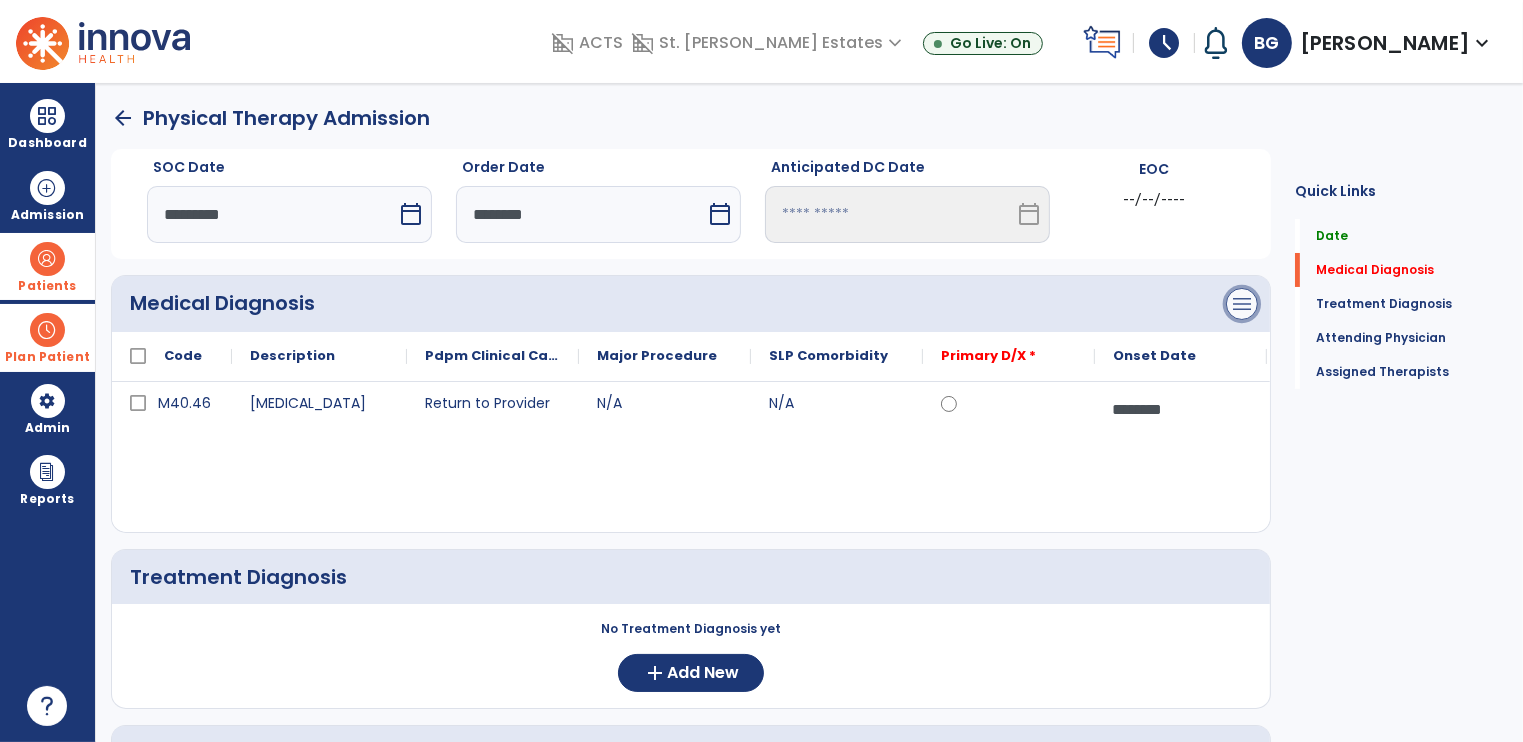click on "menu" at bounding box center [1242, 304] 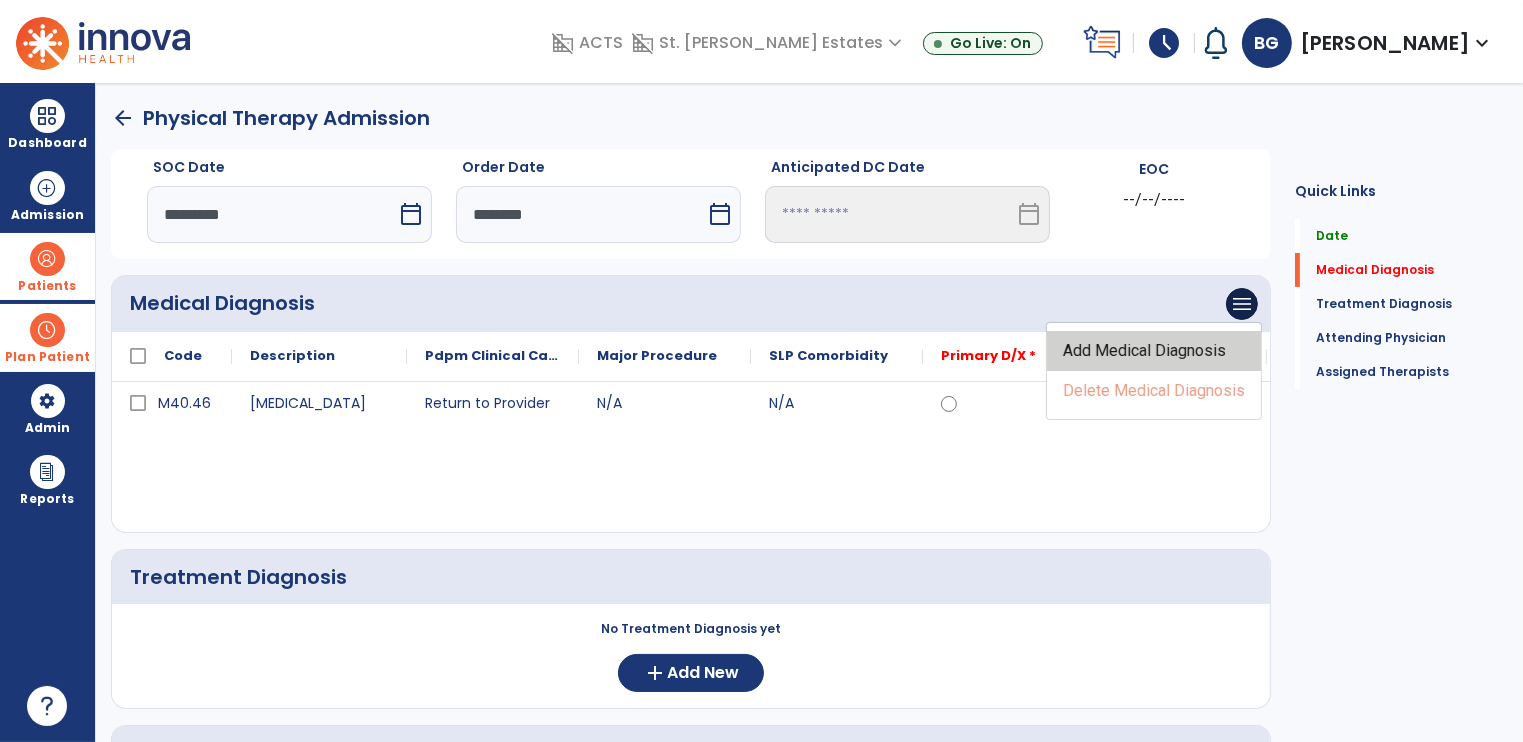 click on "Add Medical Diagnosis" 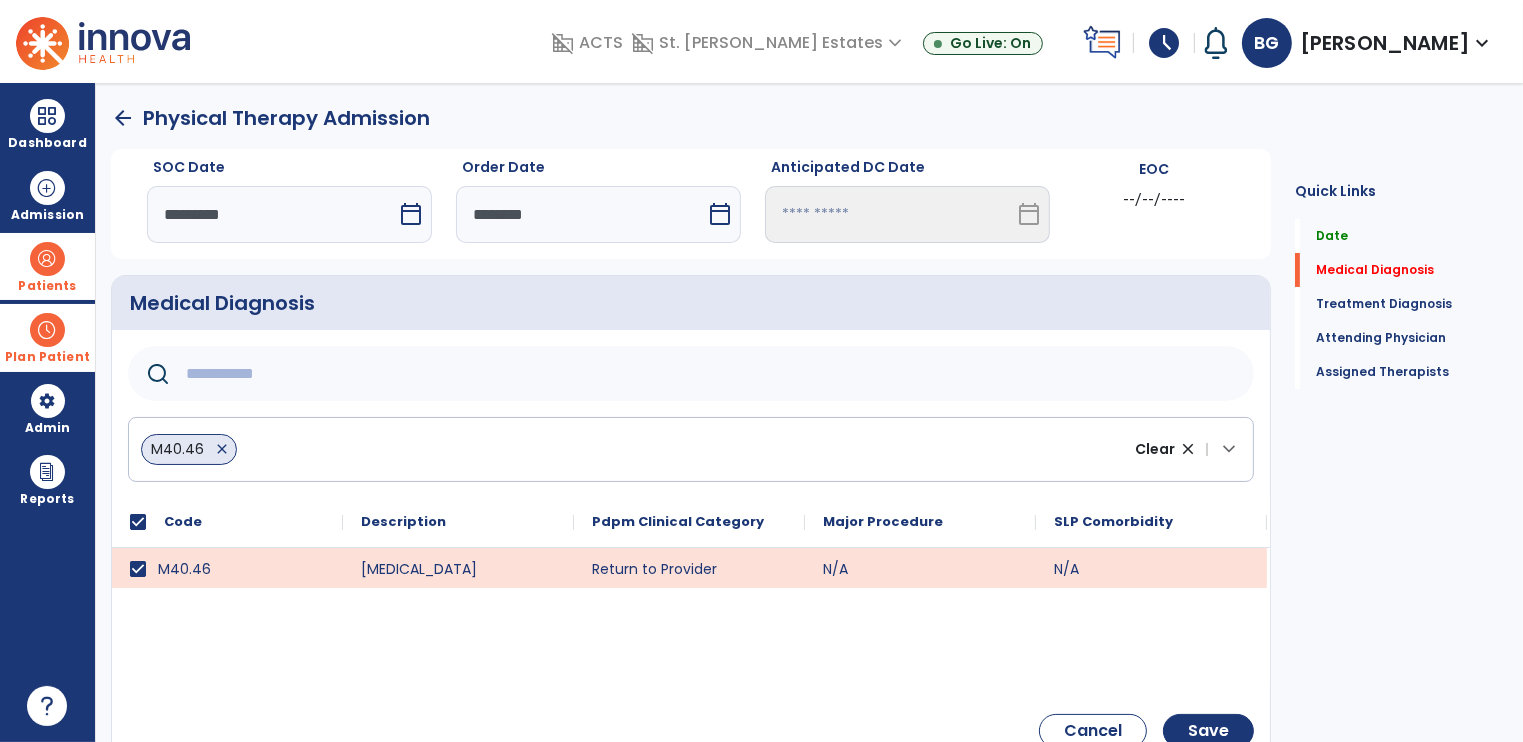 click 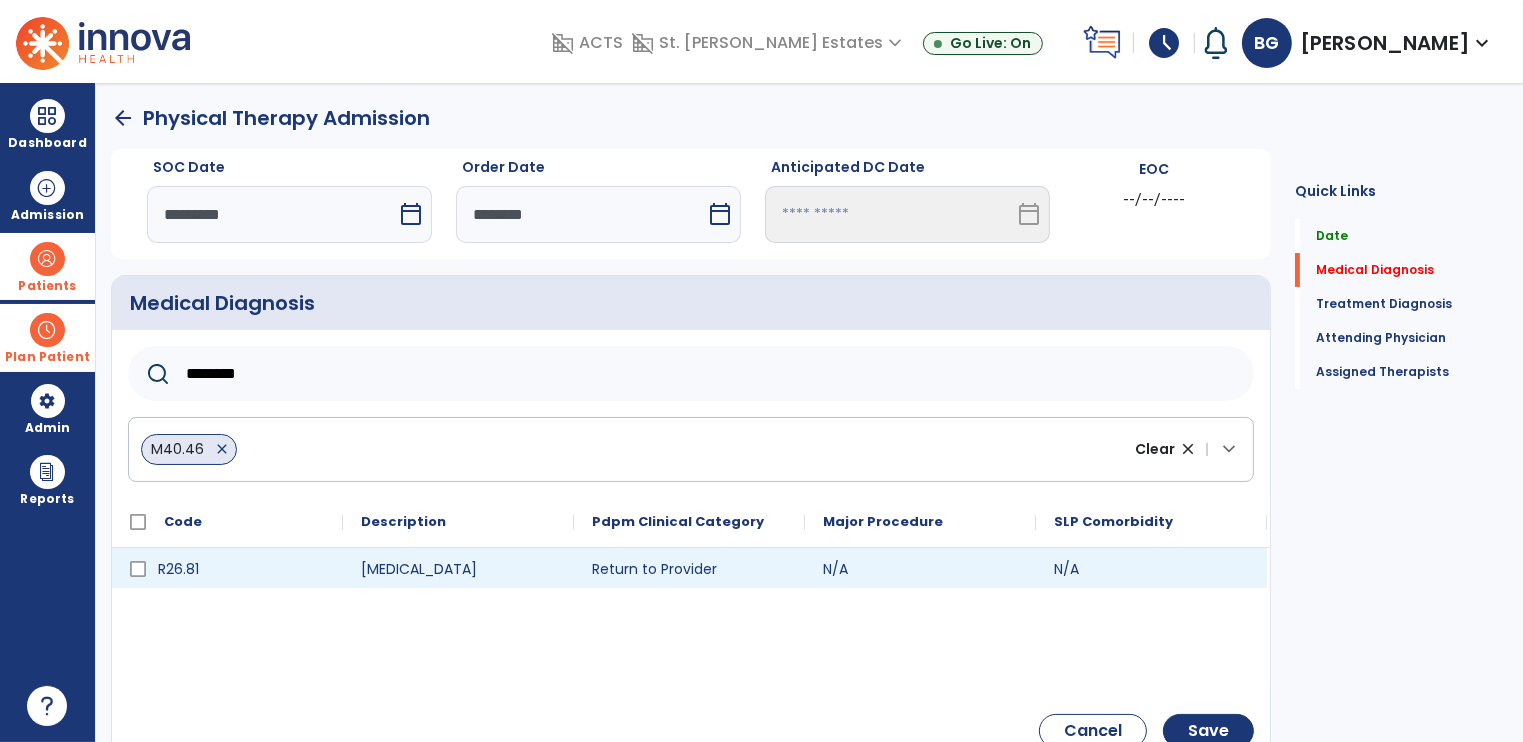 type on "********" 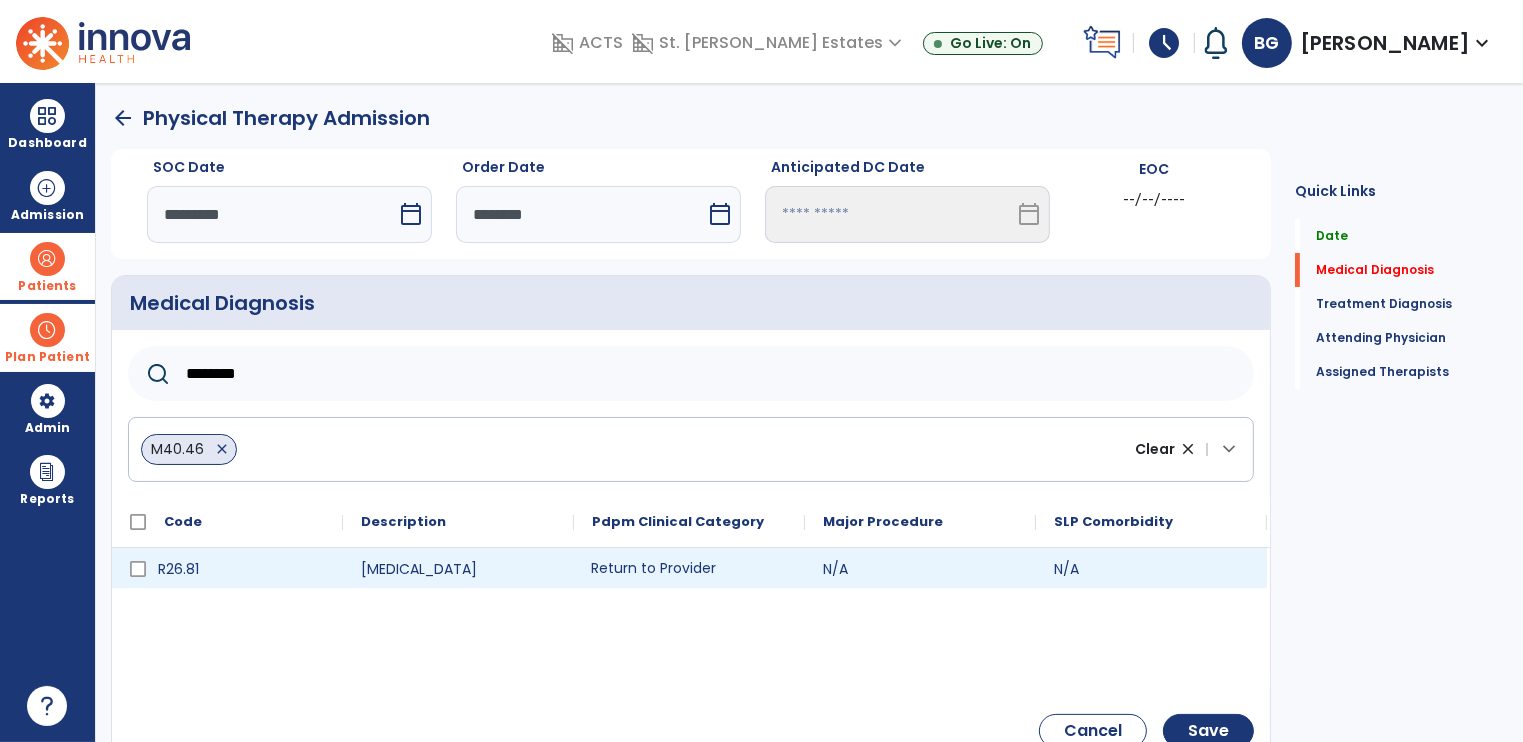 click on "Return to Provider" 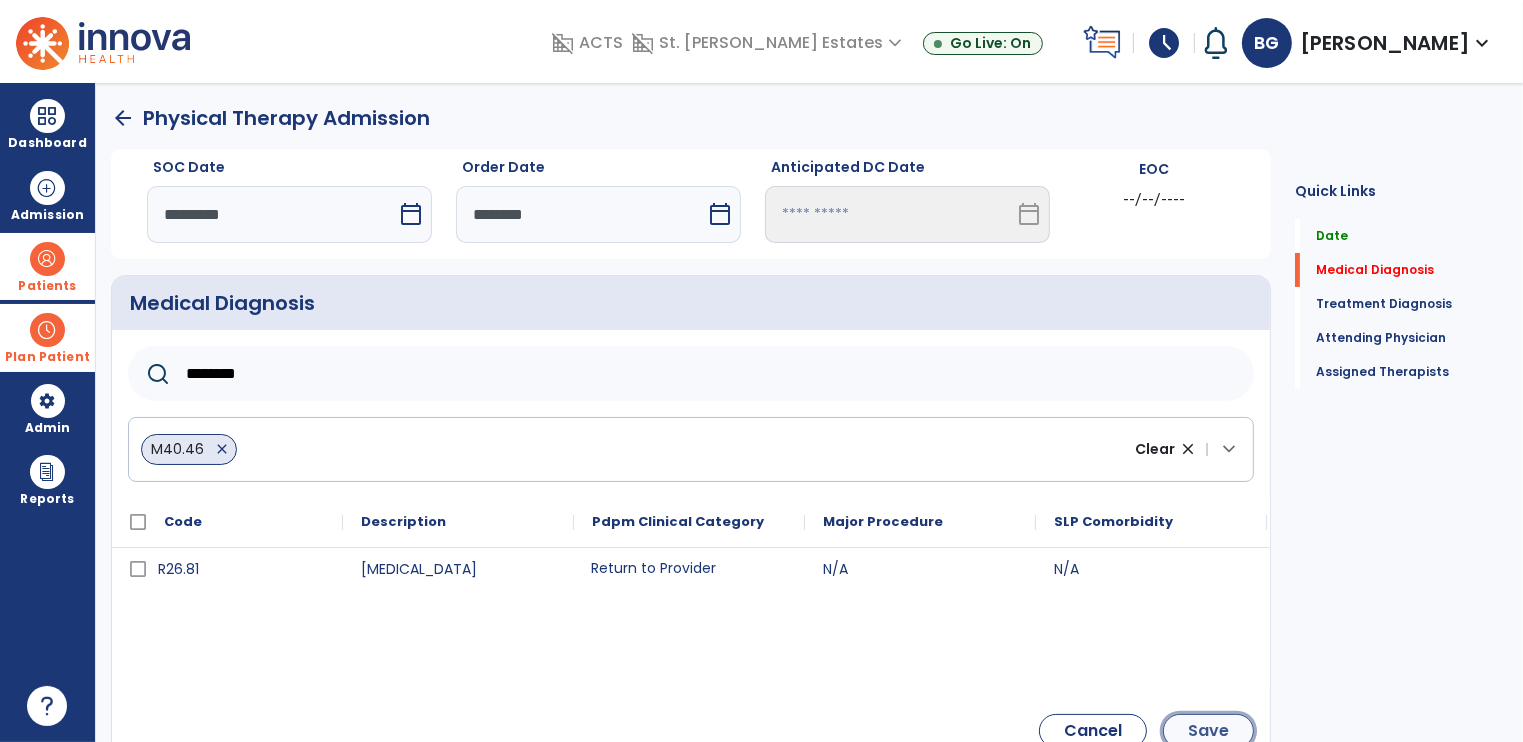 click on "Save" 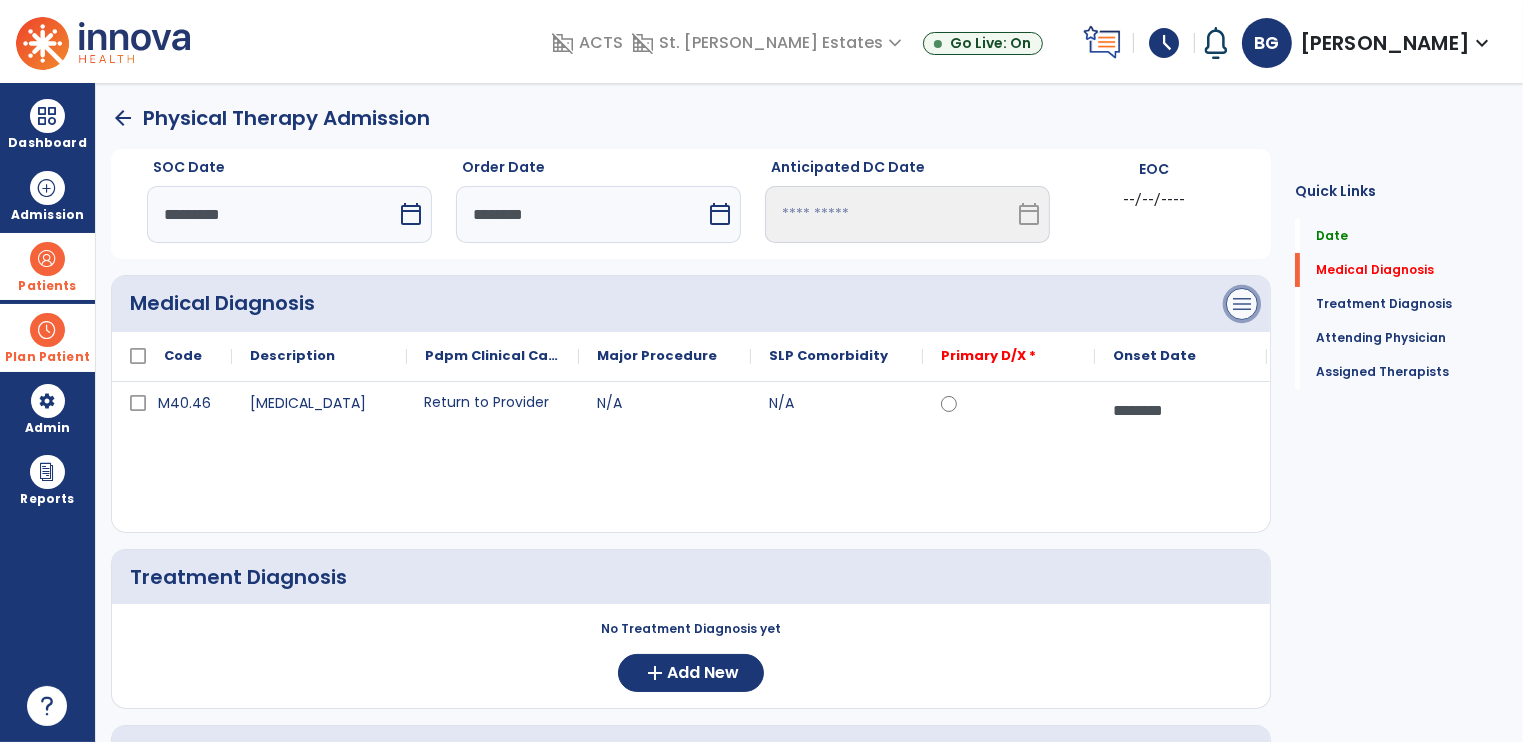 click on "menu" at bounding box center (1242, 304) 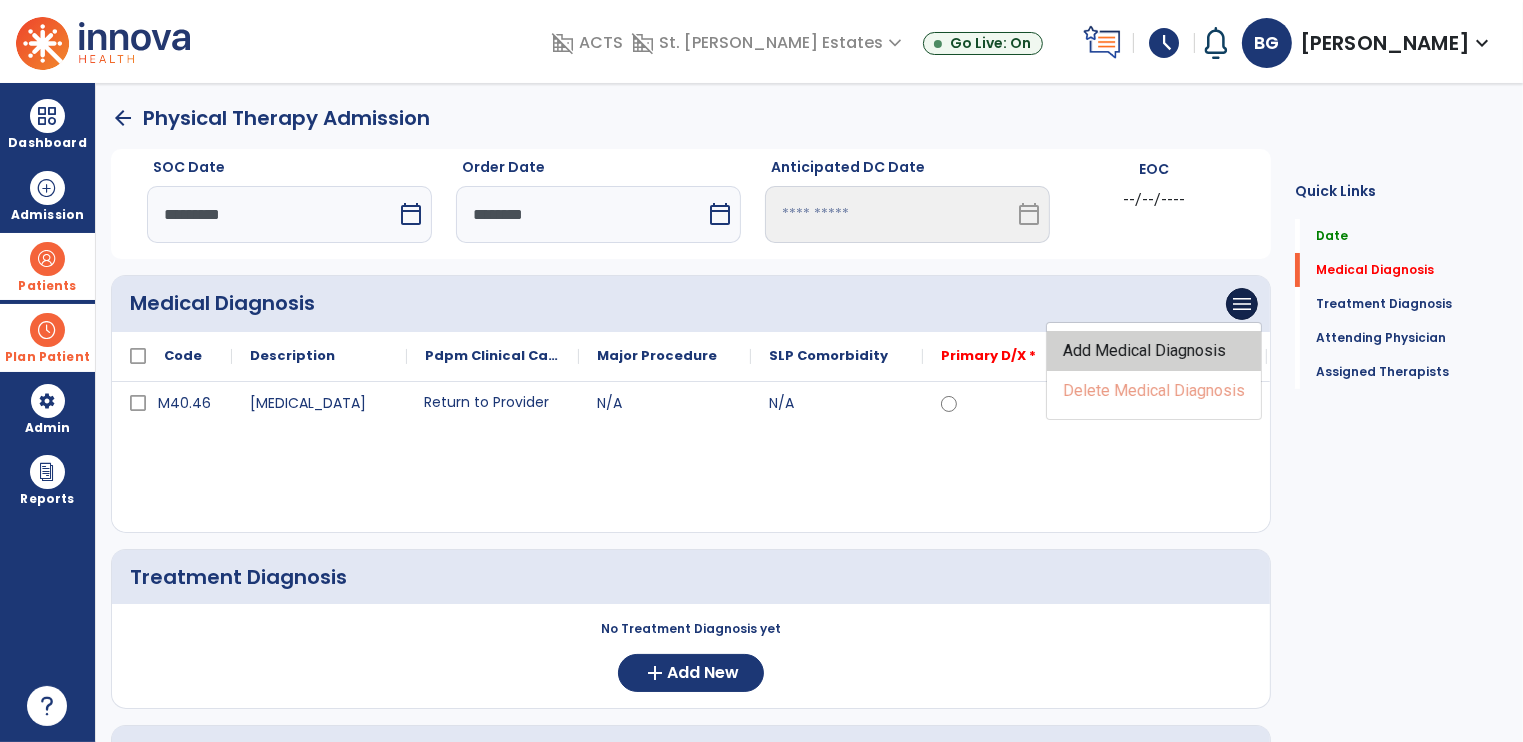 click on "Add Medical Diagnosis" 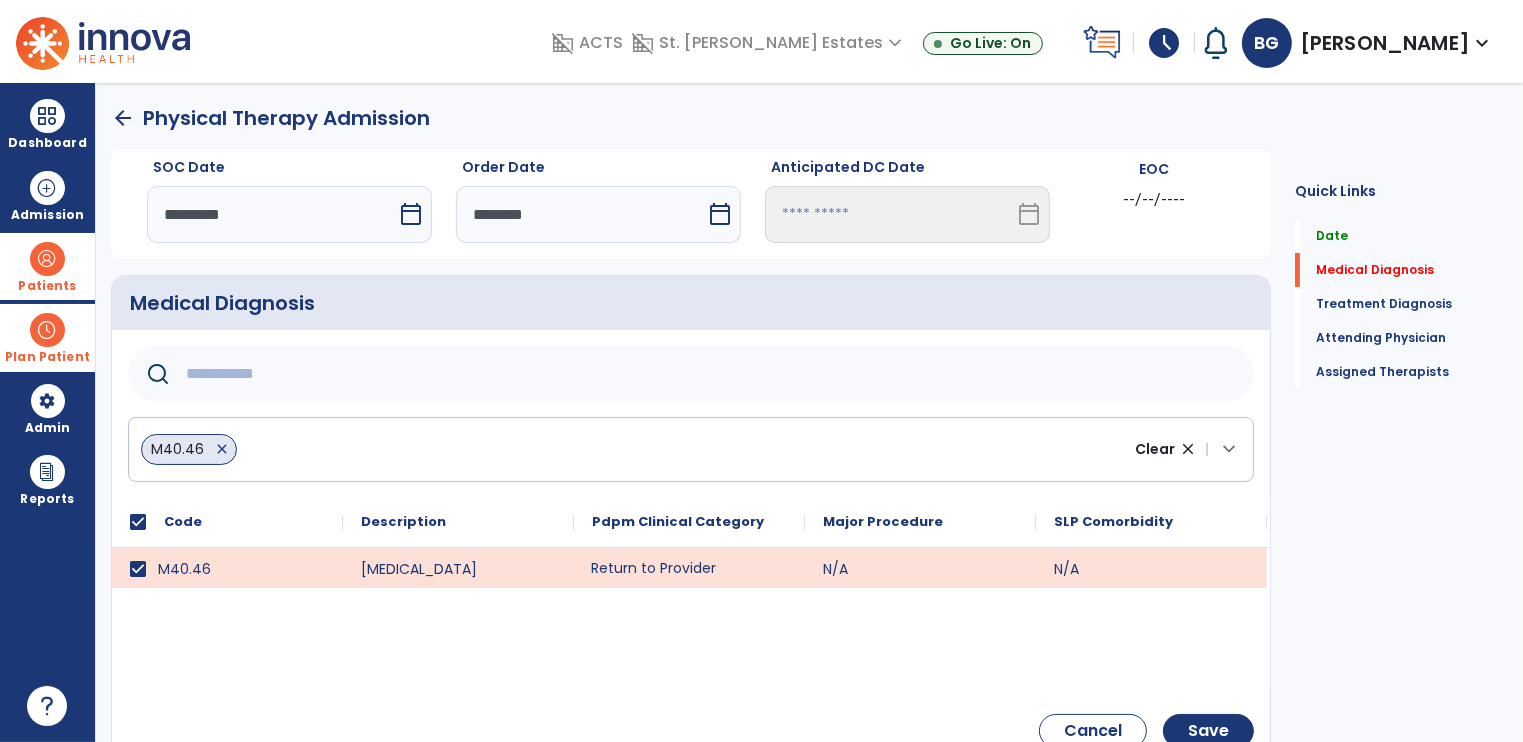 click on "M40.46   close  Clear close |  keyboard_arrow_down" 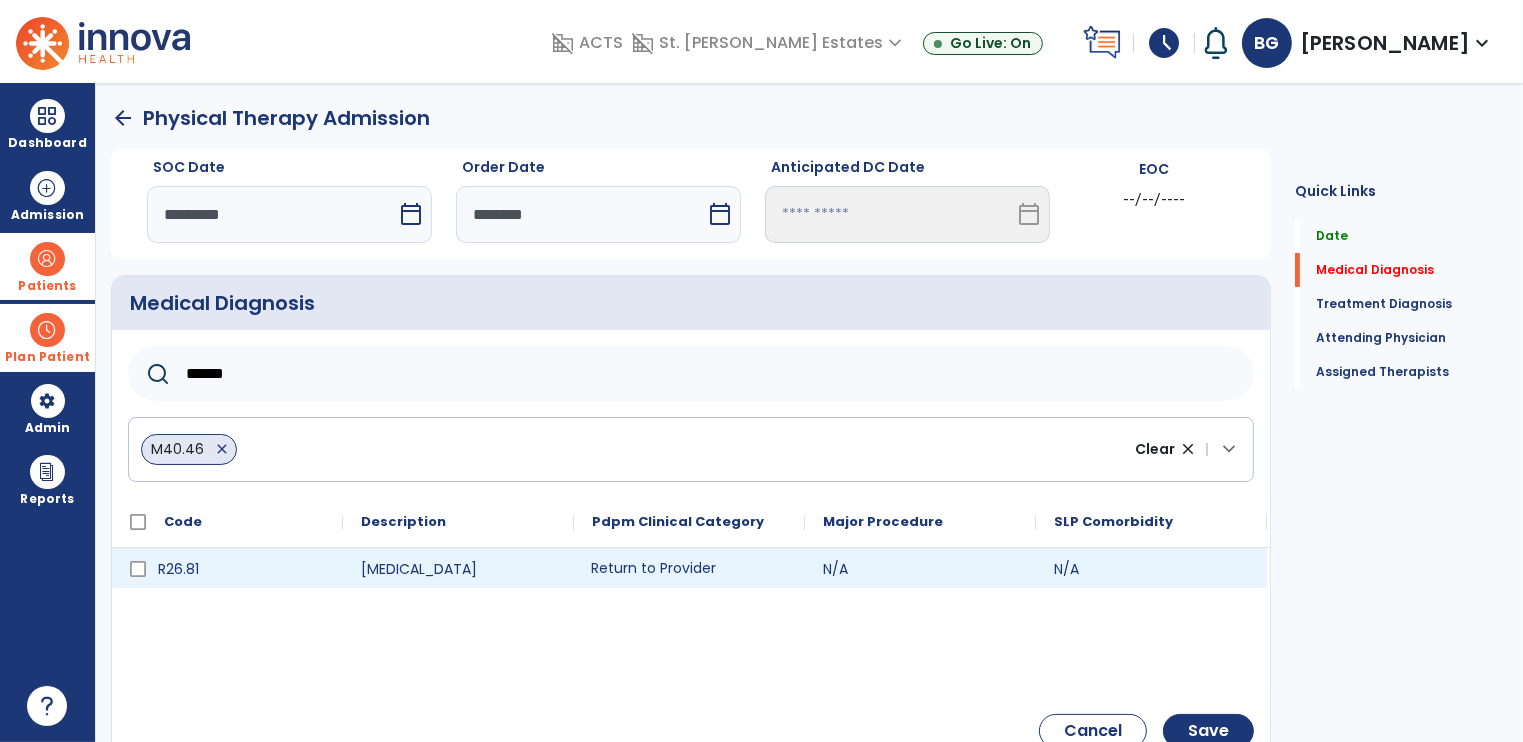 type on "******" 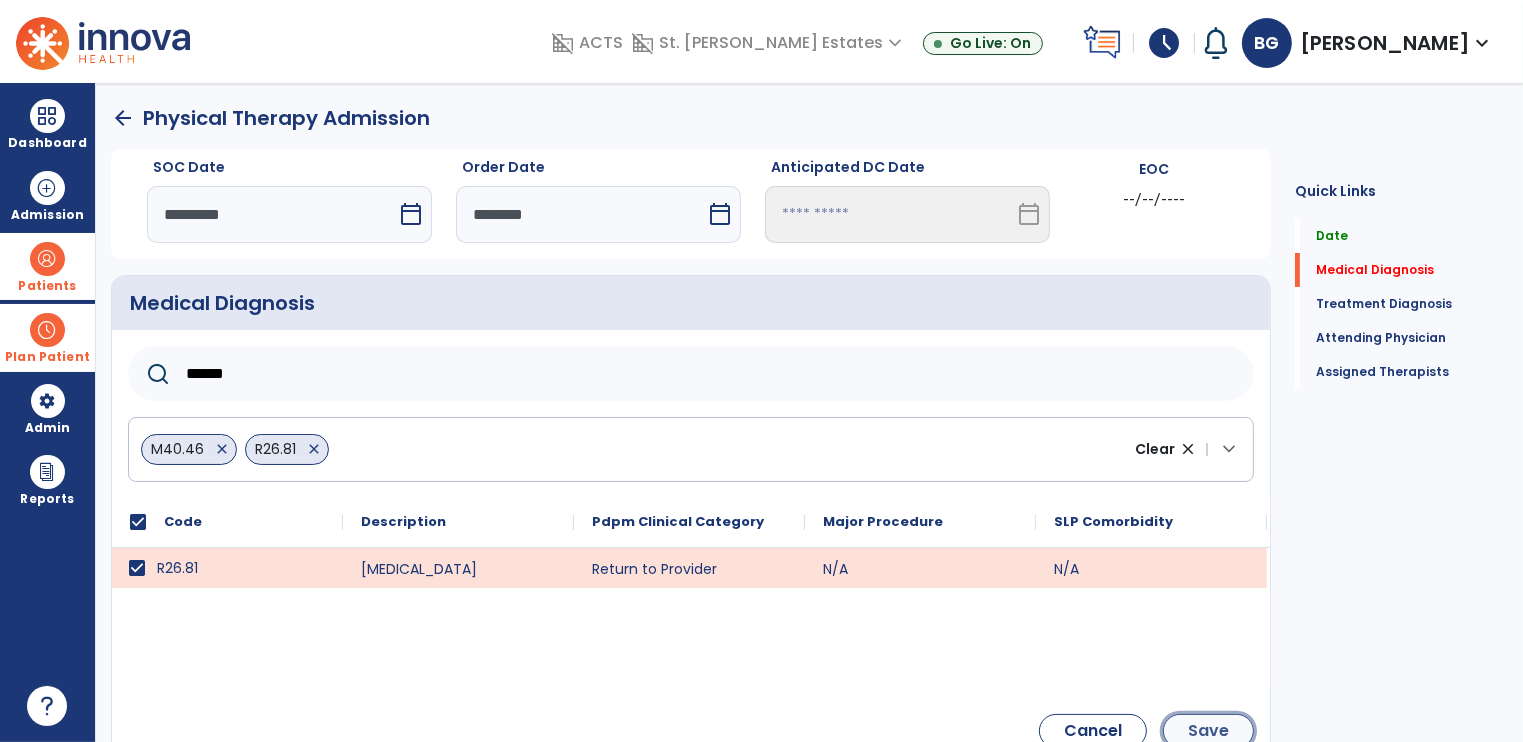 click on "Save" 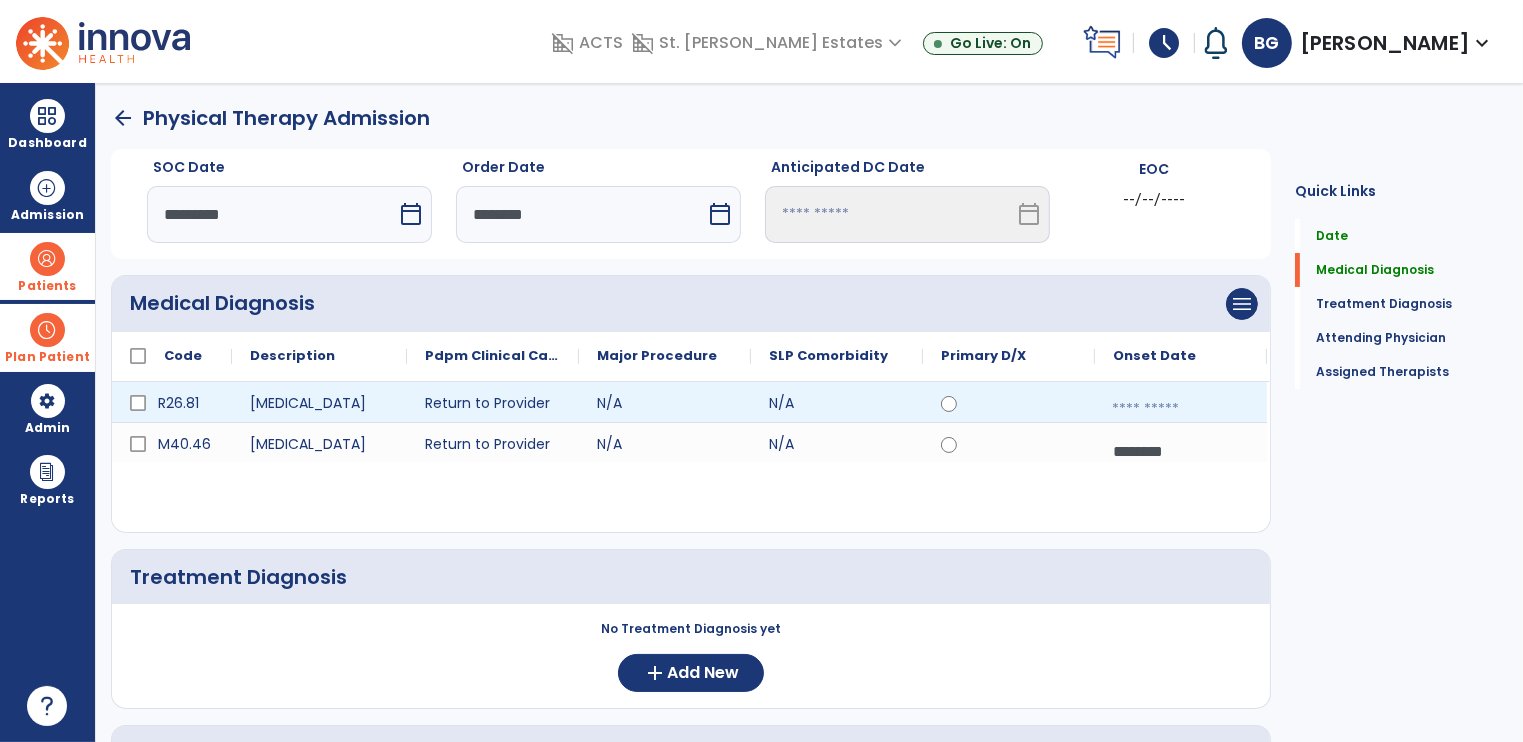 click at bounding box center [1181, 409] 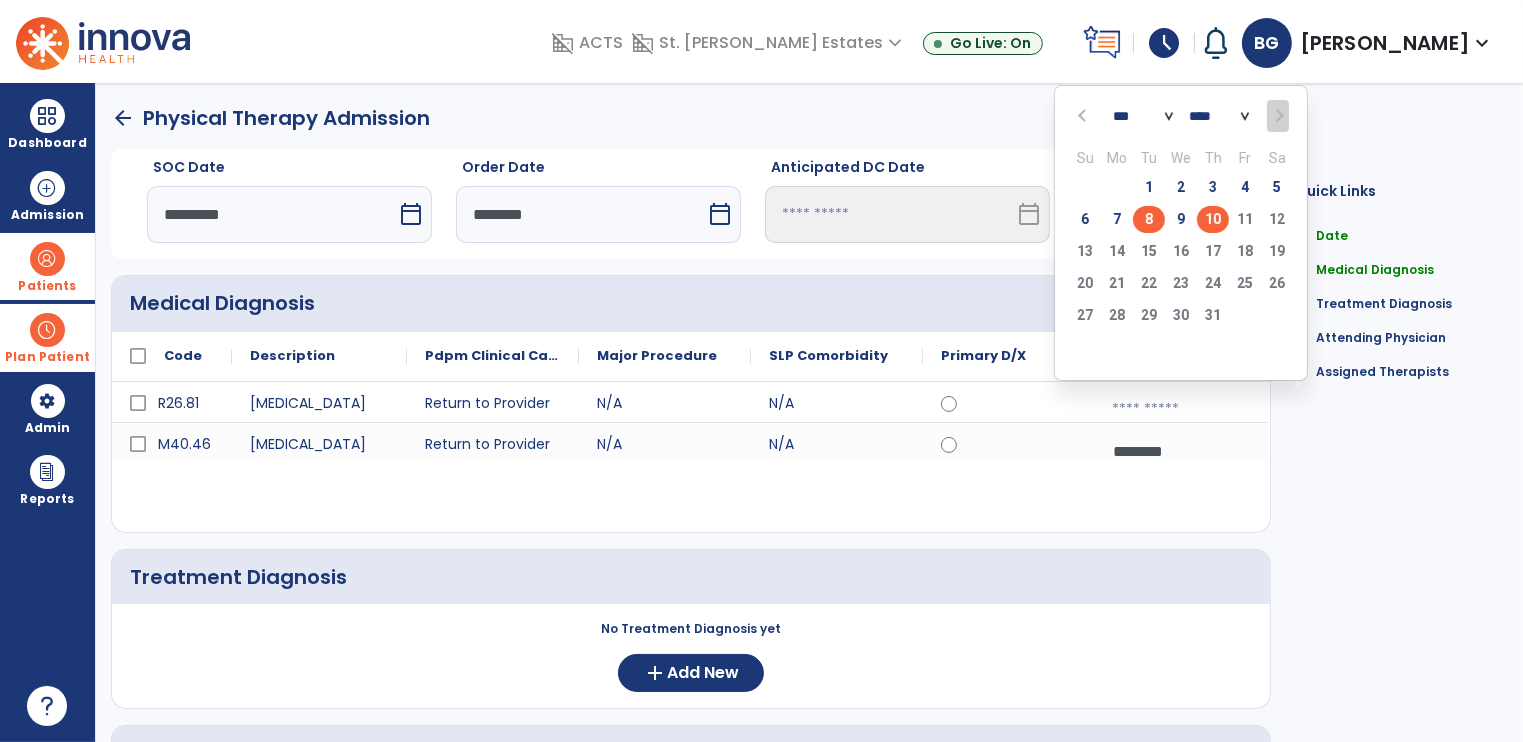 click on "8" 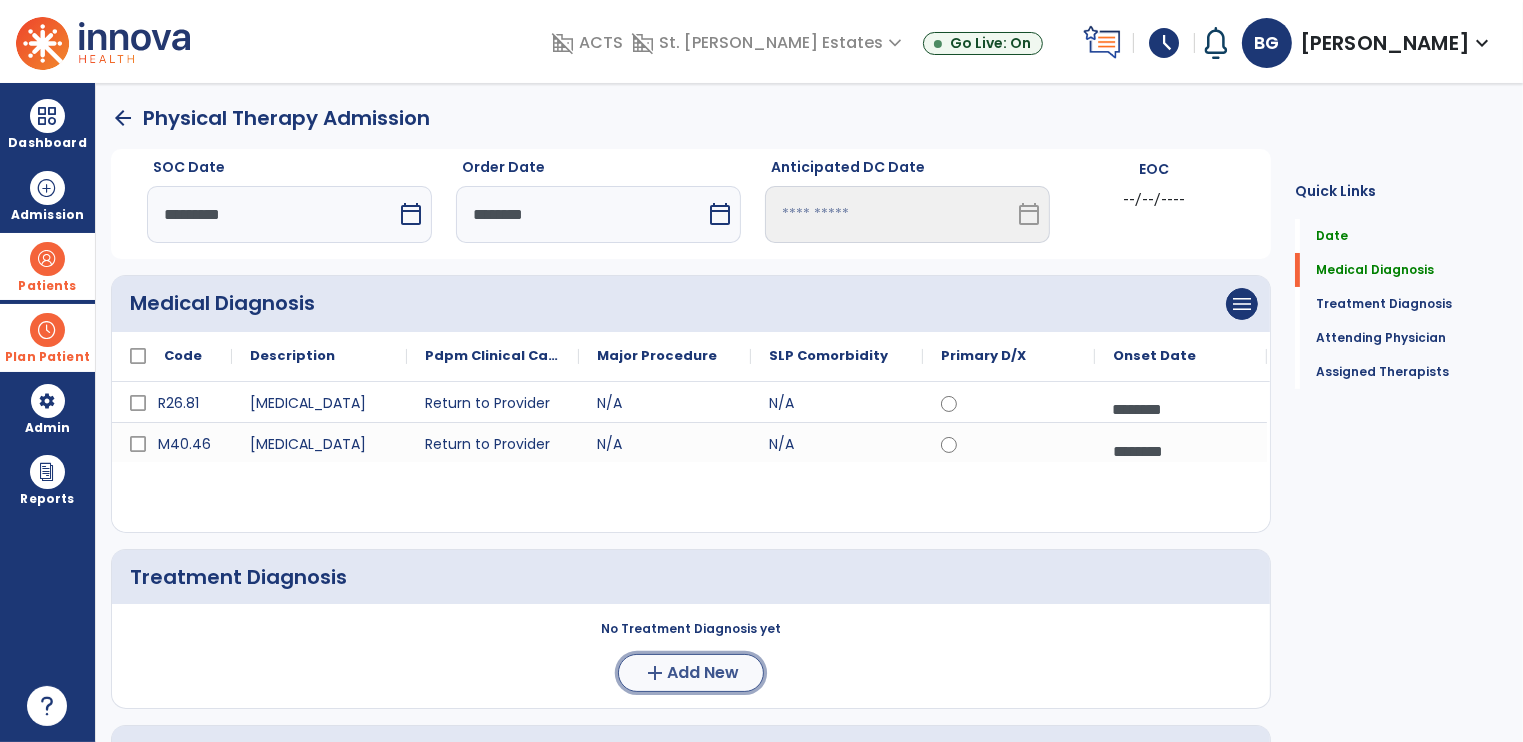 click on "add  Add New" 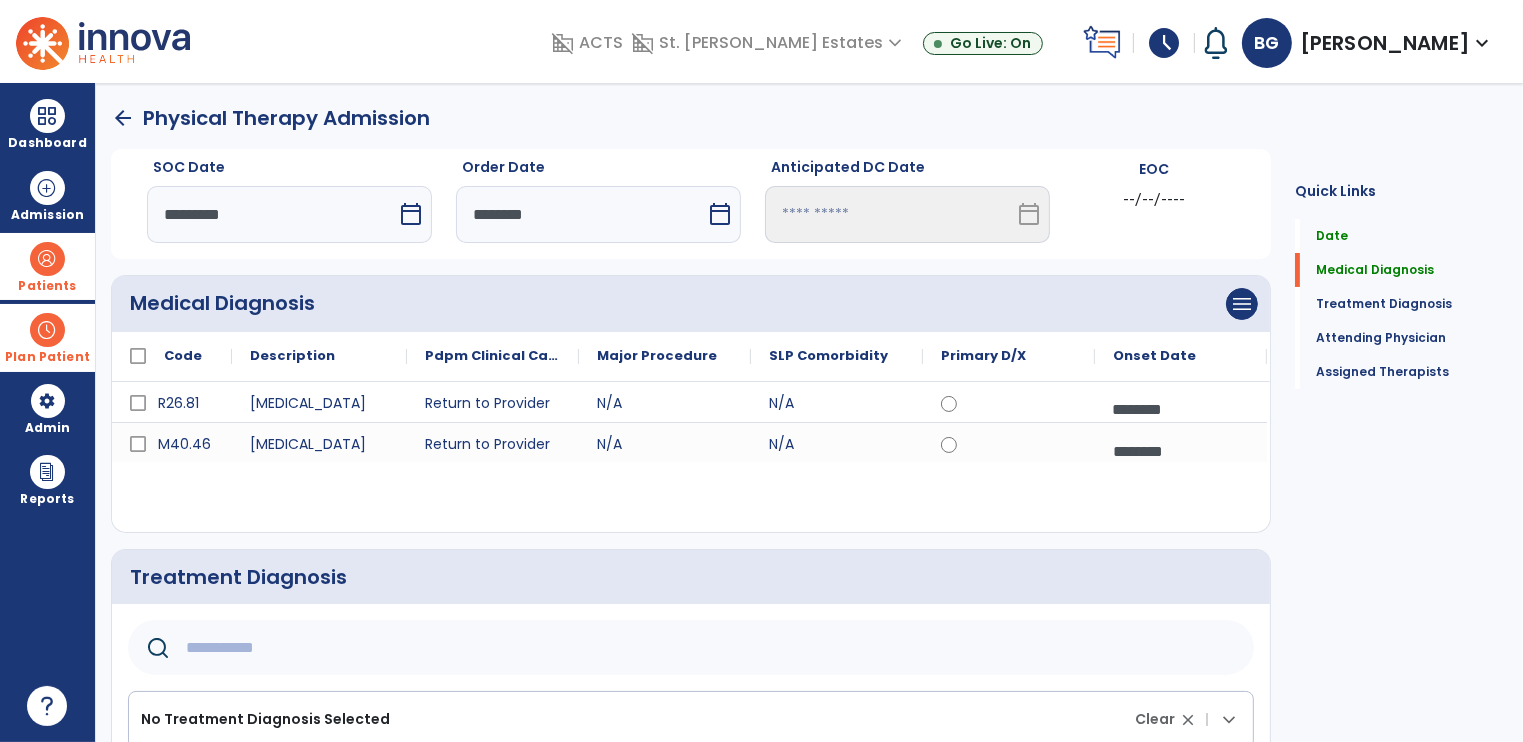 click 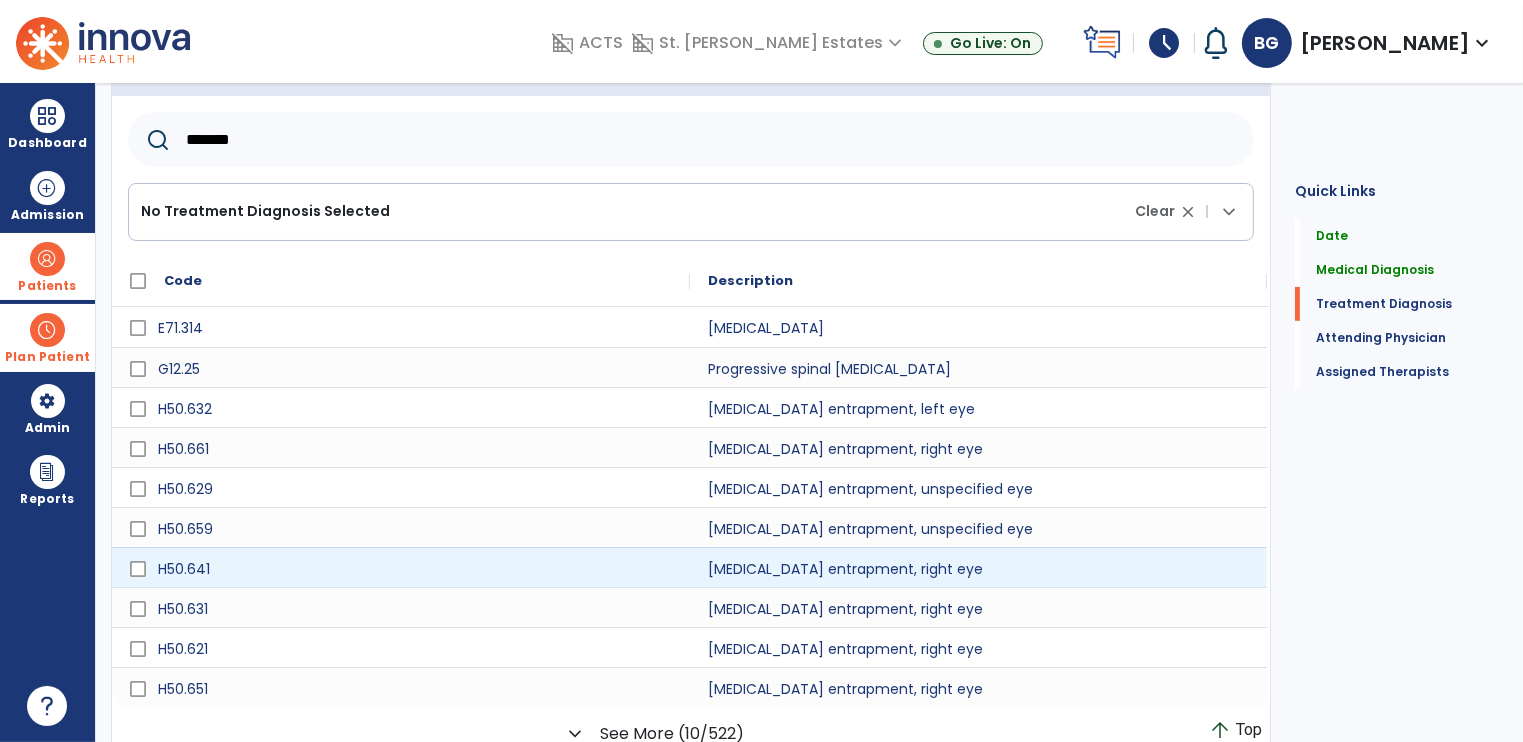 scroll, scrollTop: 516, scrollLeft: 0, axis: vertical 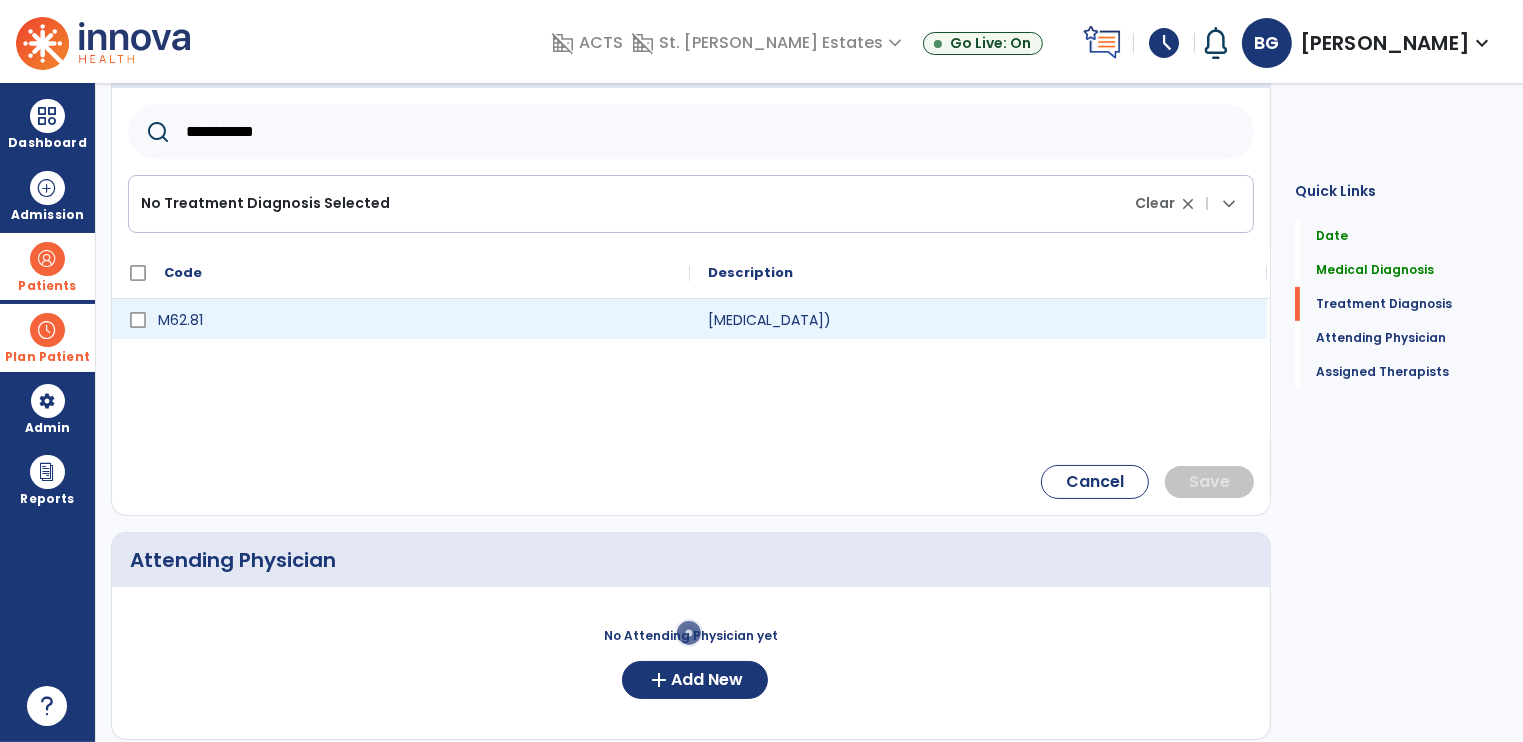 type on "**********" 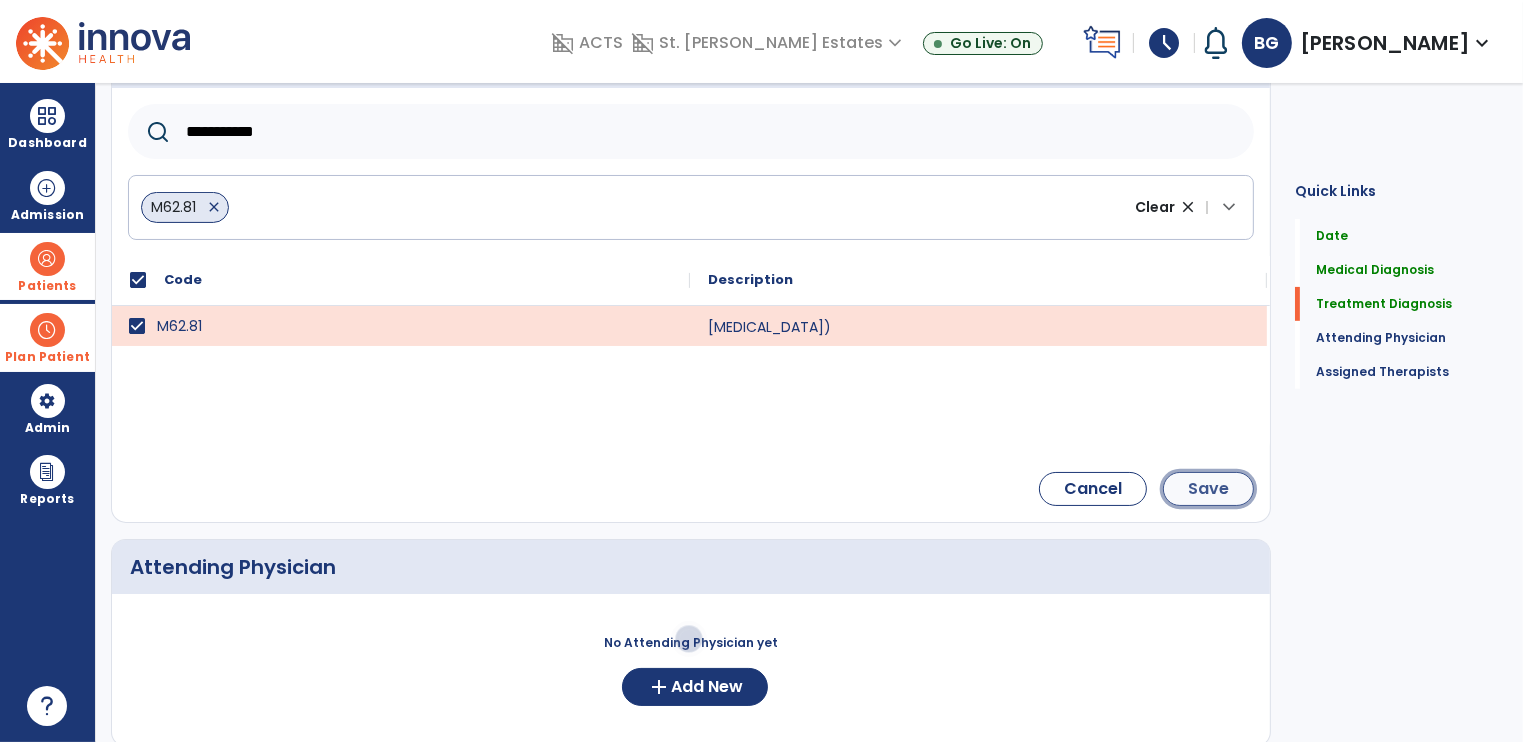 click on "Save" 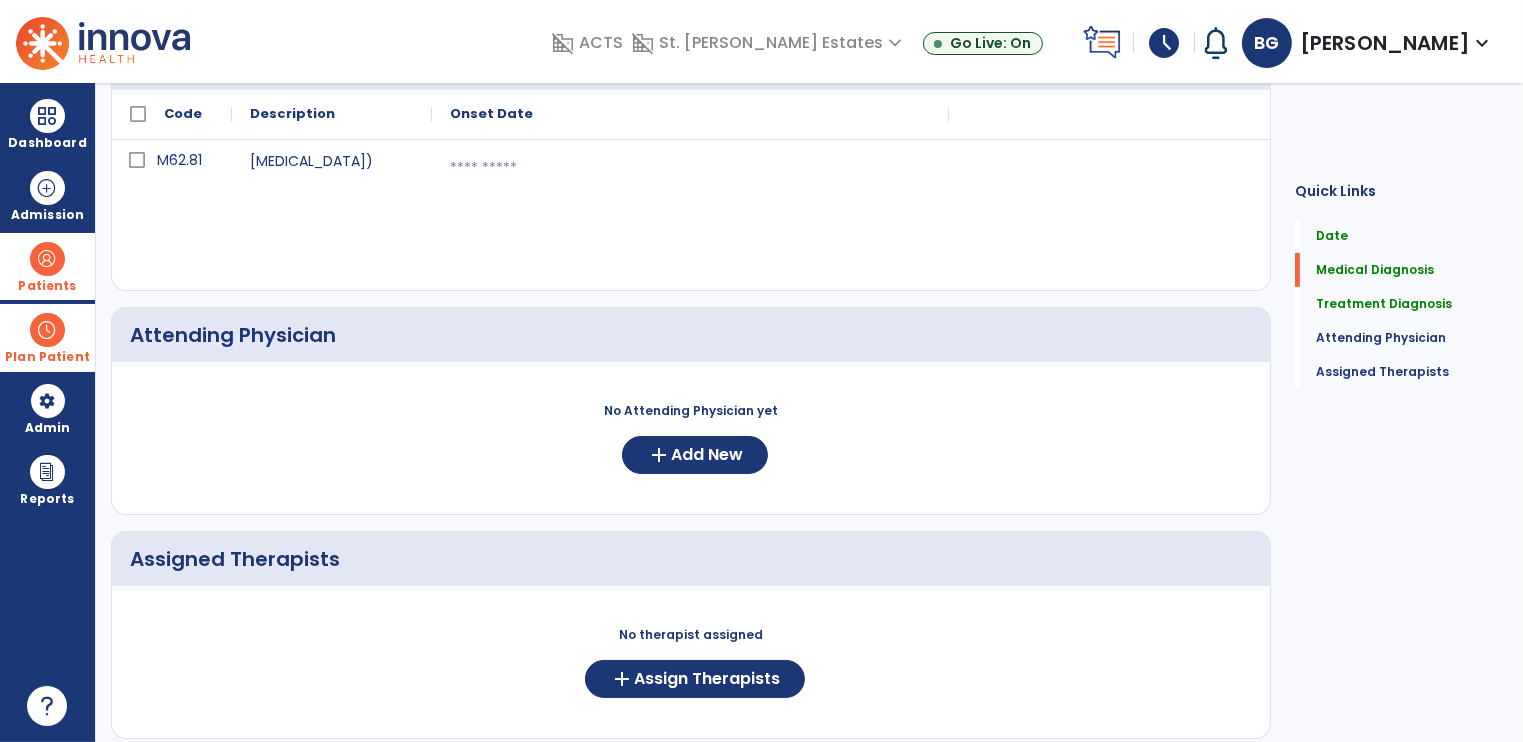 scroll, scrollTop: 16, scrollLeft: 0, axis: vertical 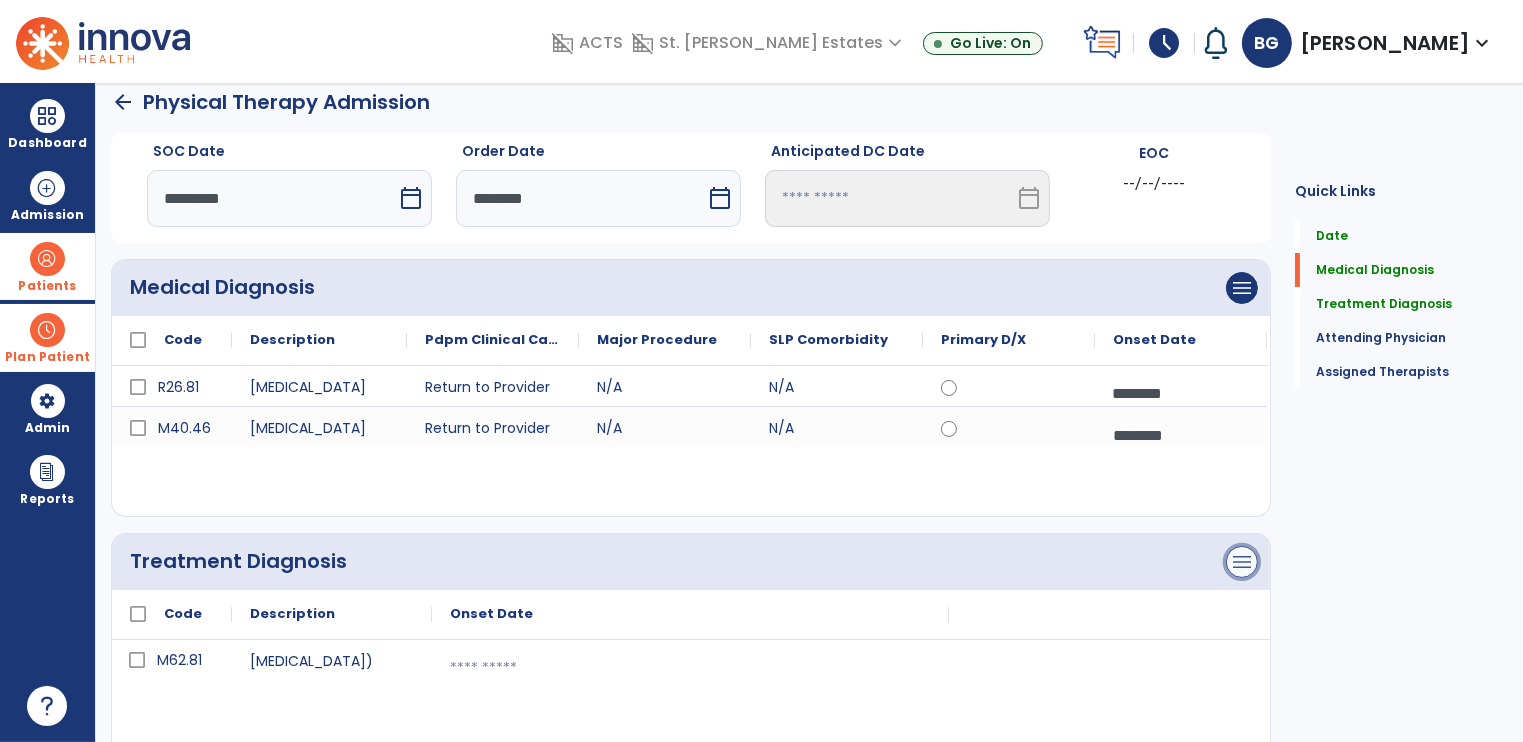 click on "menu" at bounding box center (1242, 288) 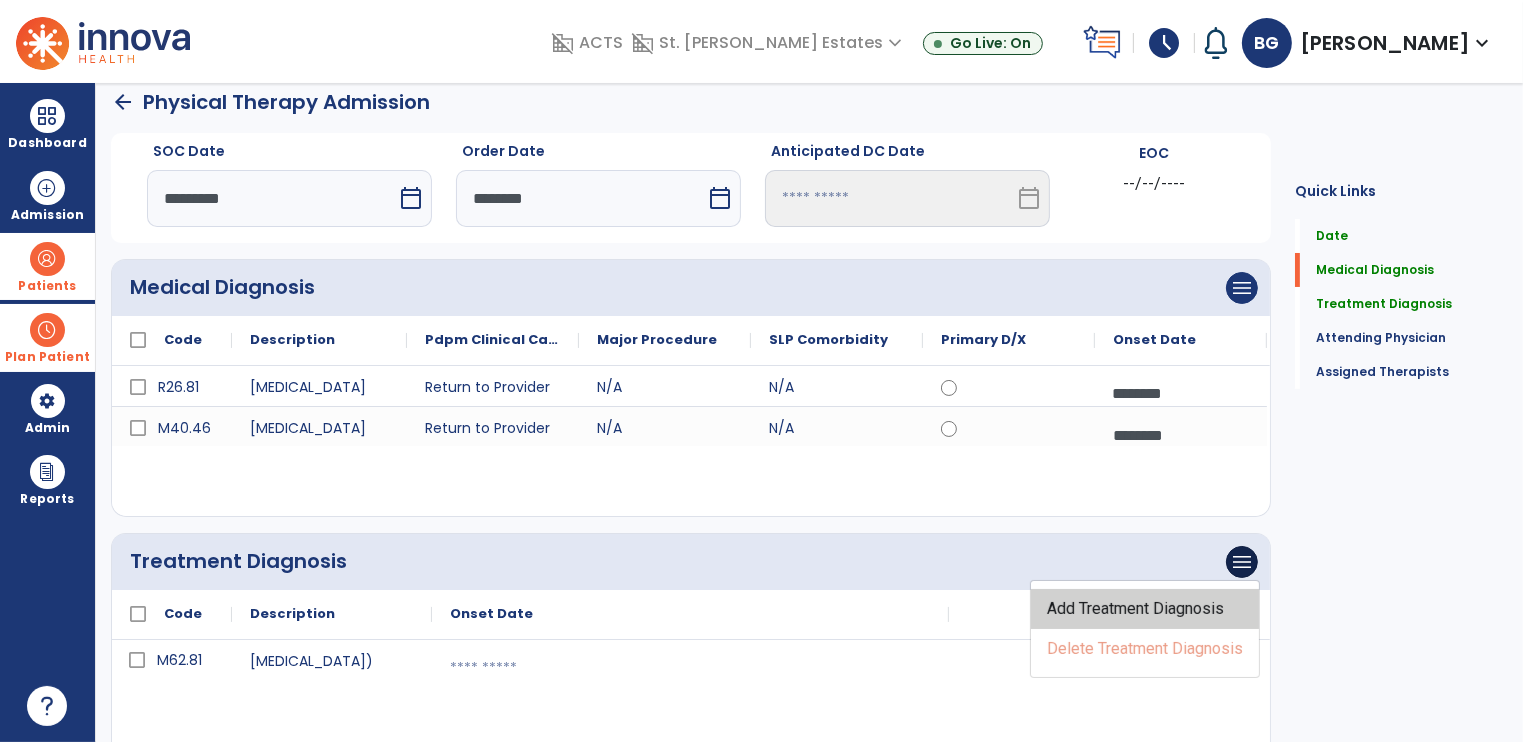 click on "Add Treatment Diagnosis" 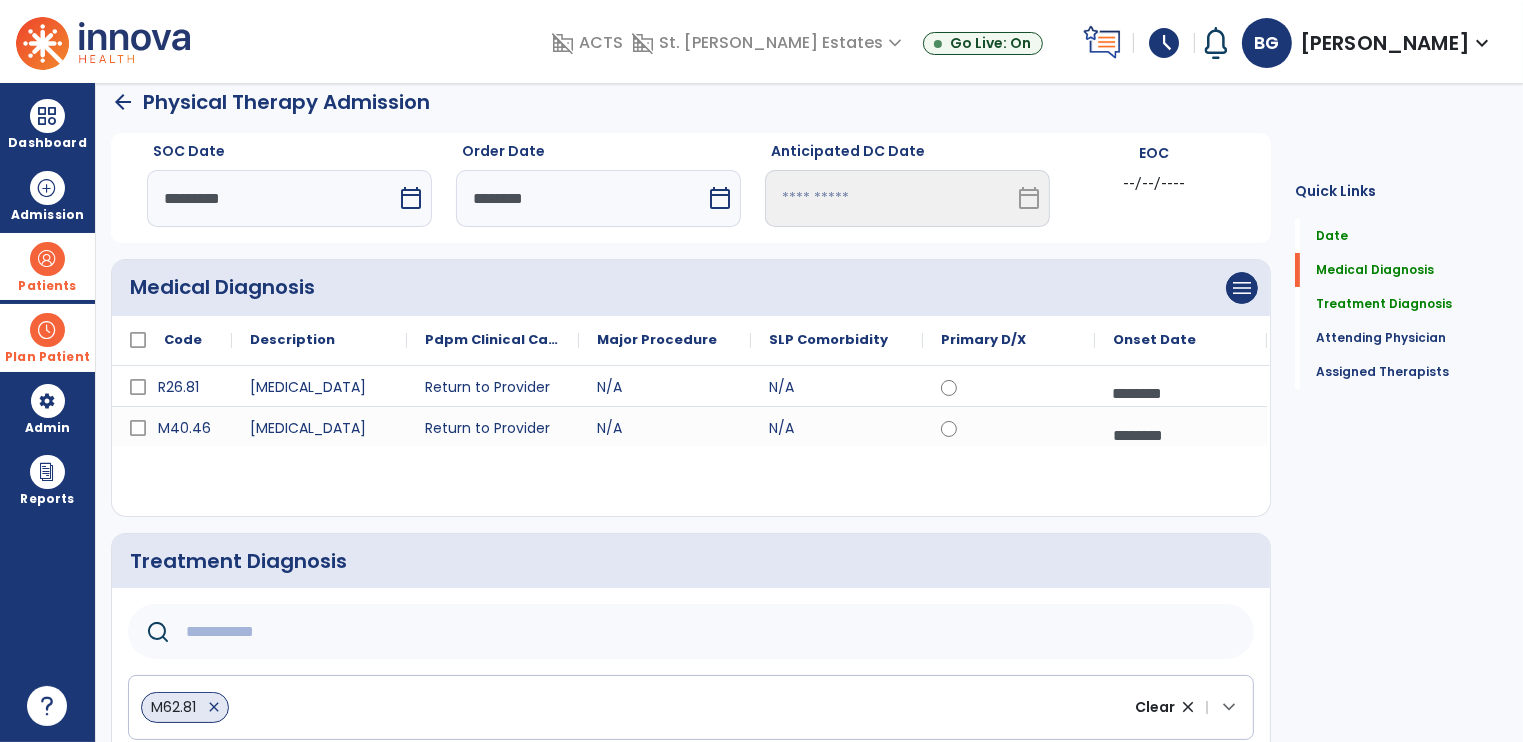 click 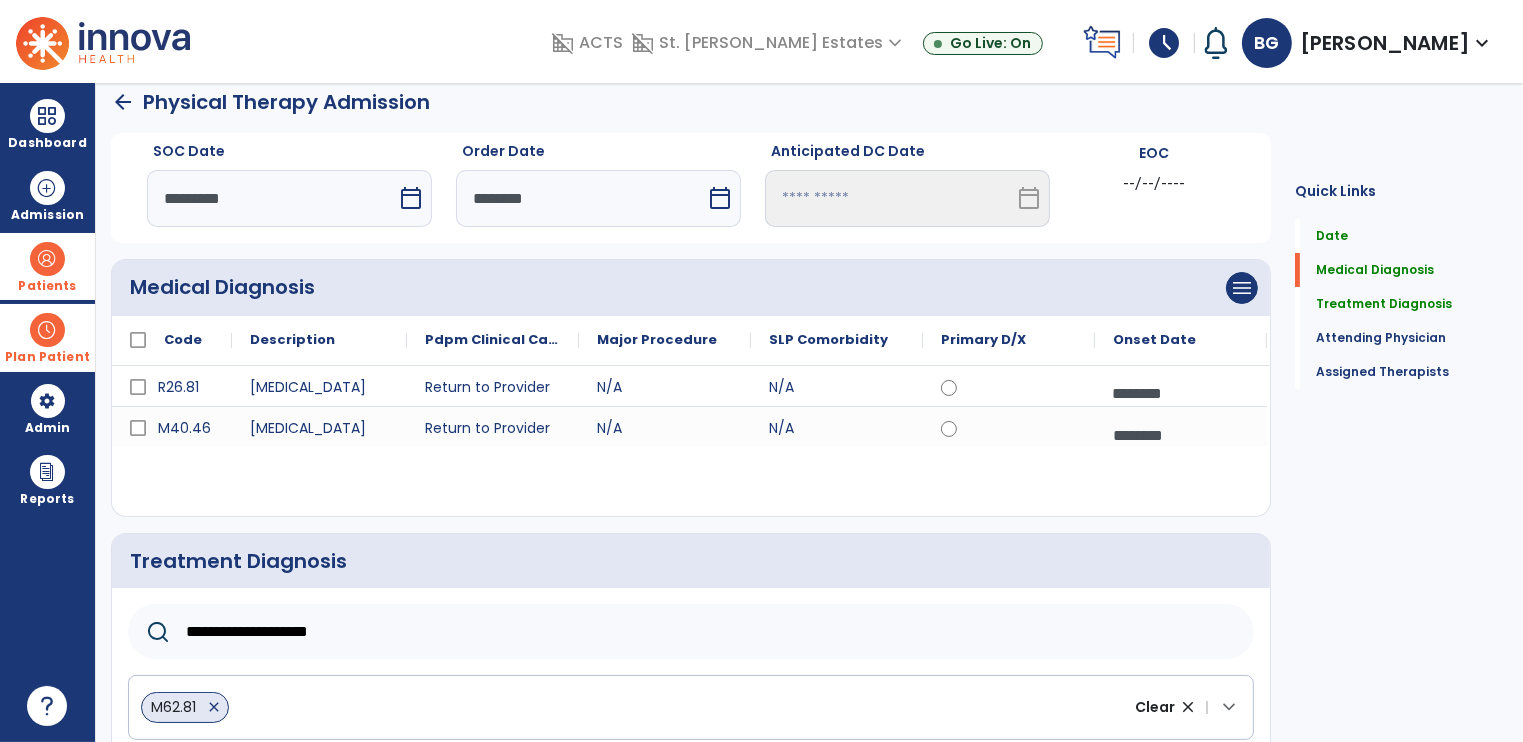 scroll, scrollTop: 516, scrollLeft: 0, axis: vertical 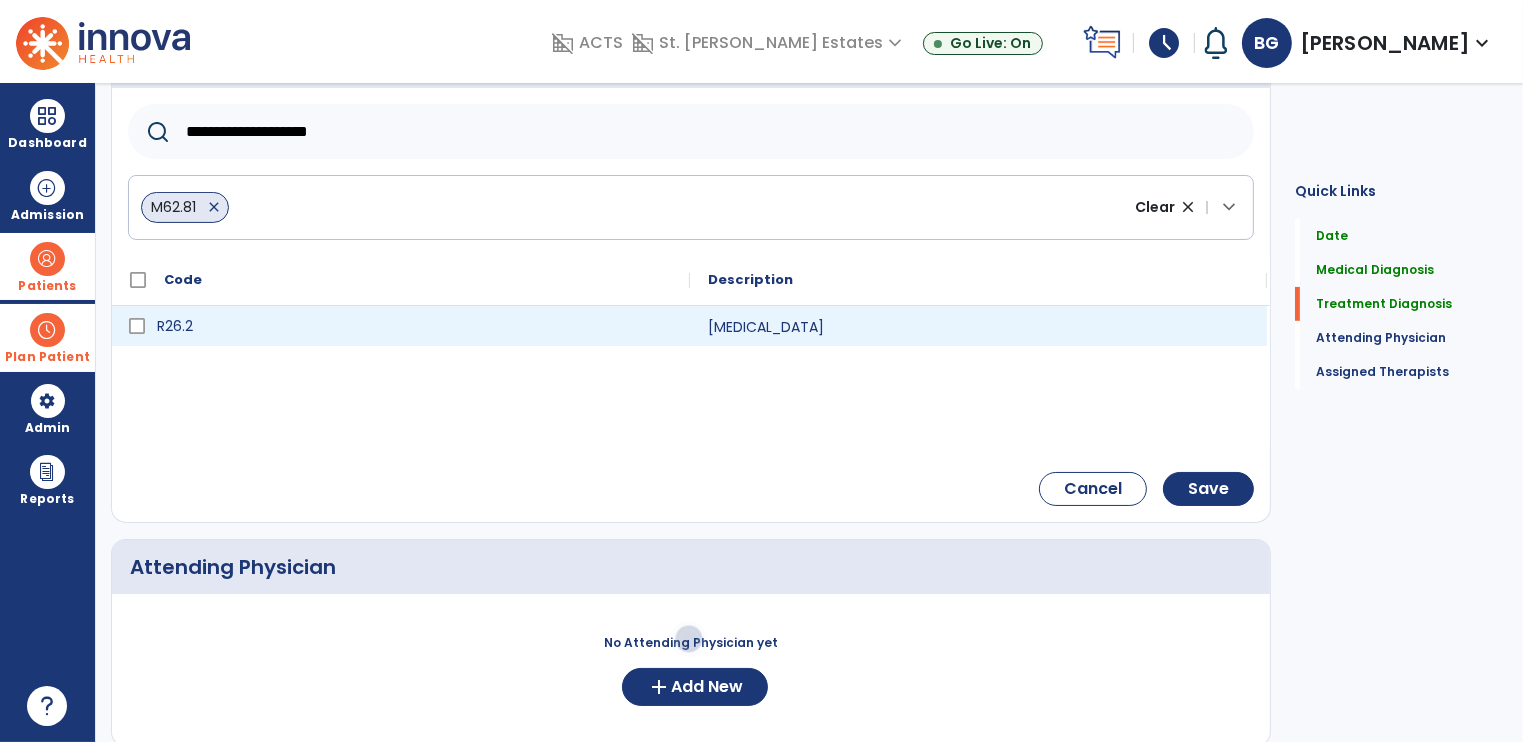 type on "**********" 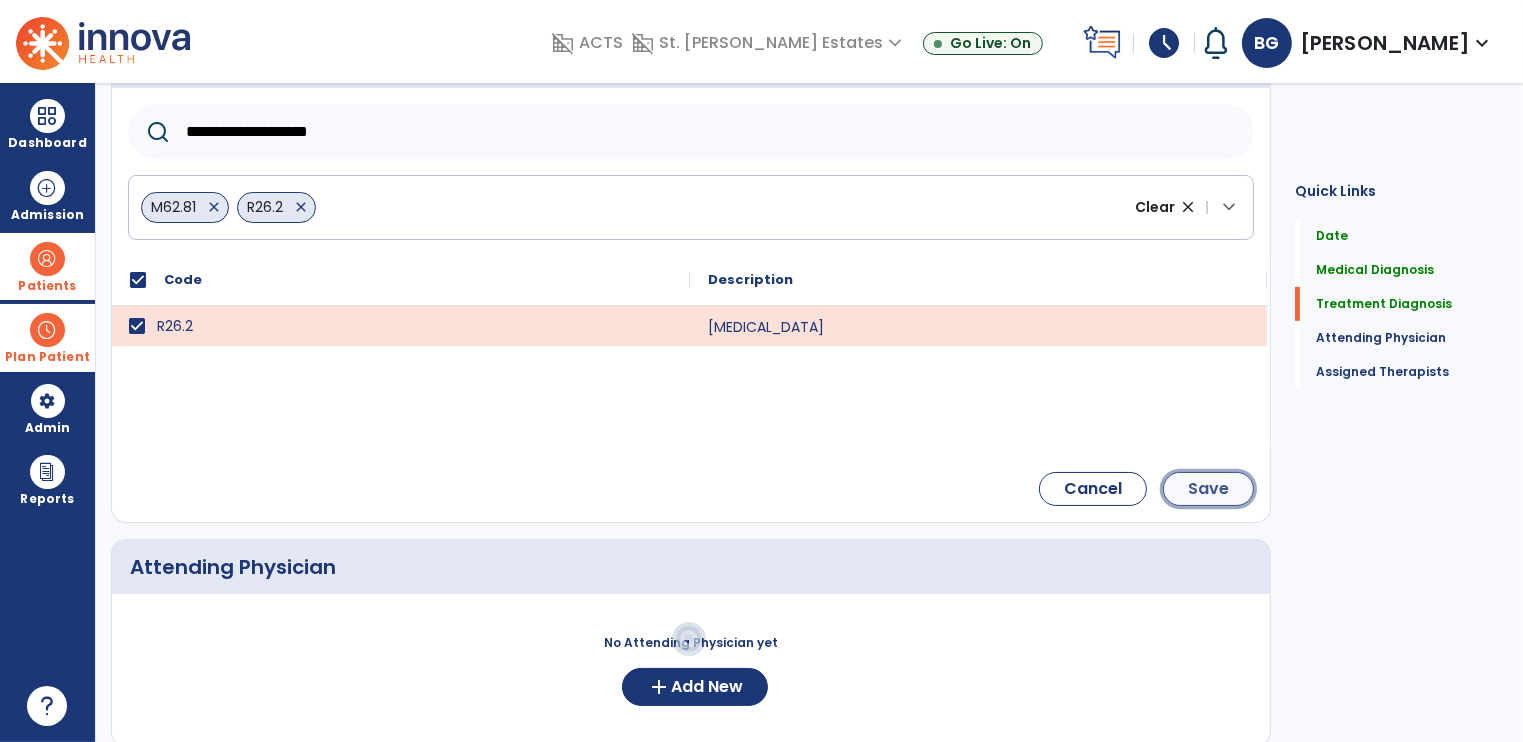 click on "Save" 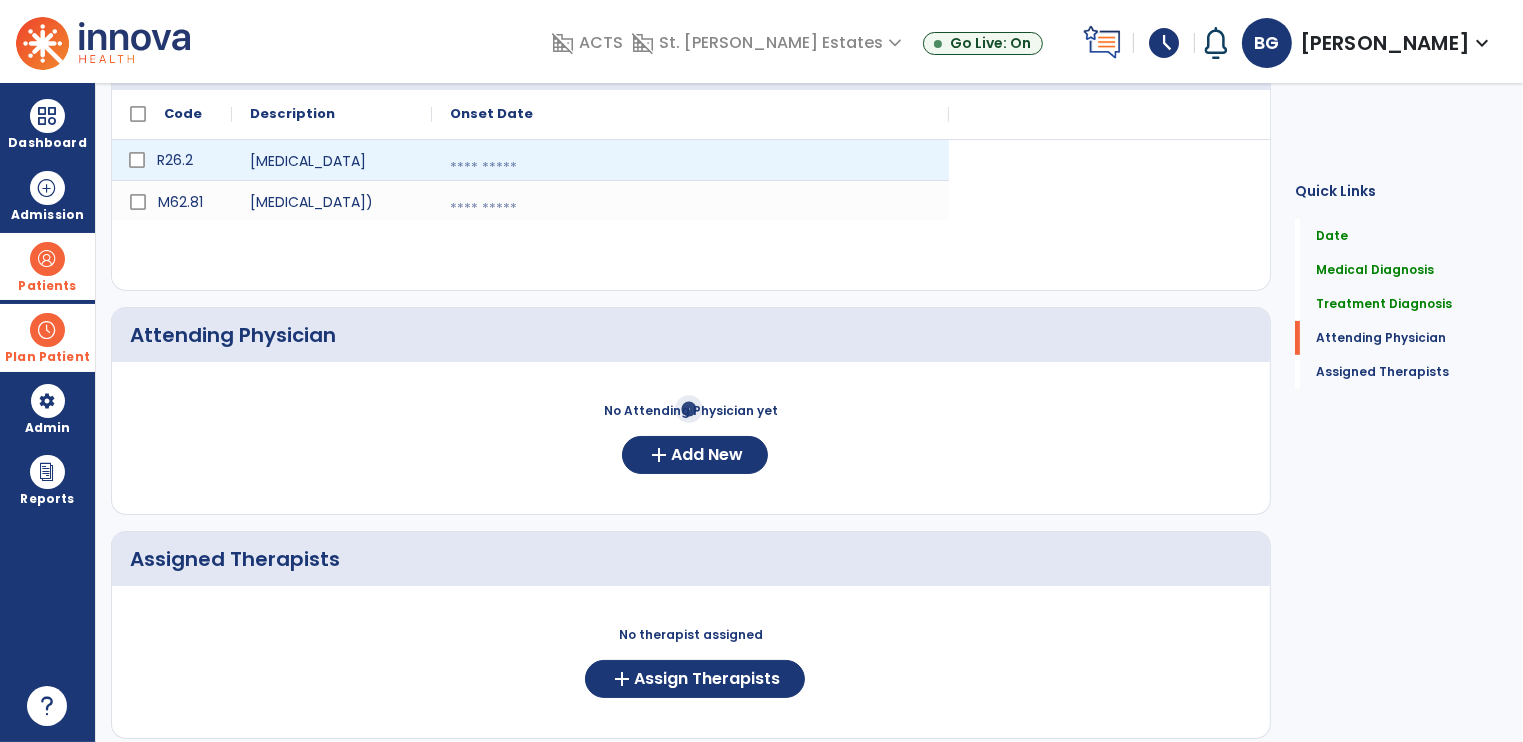 click at bounding box center (690, 168) 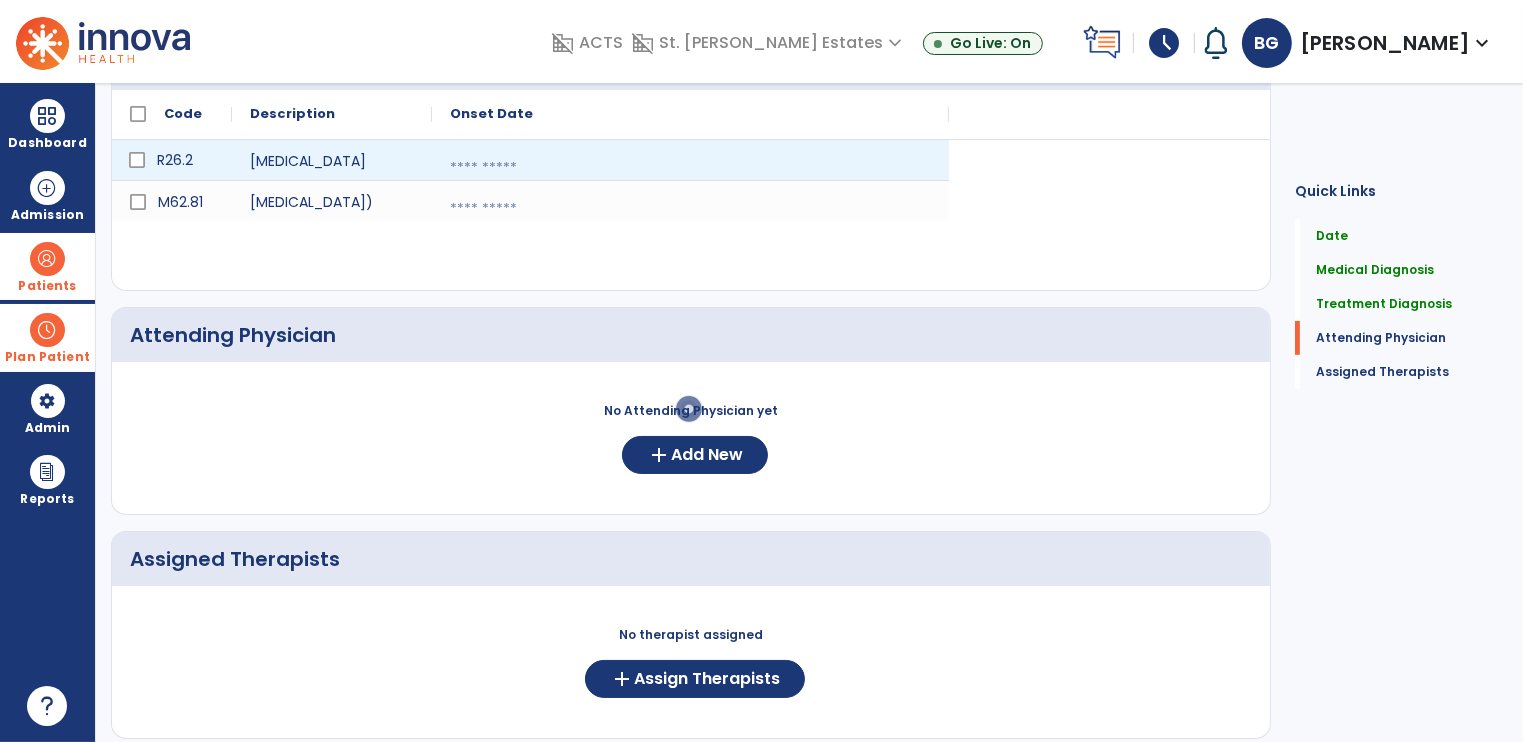 select on "*" 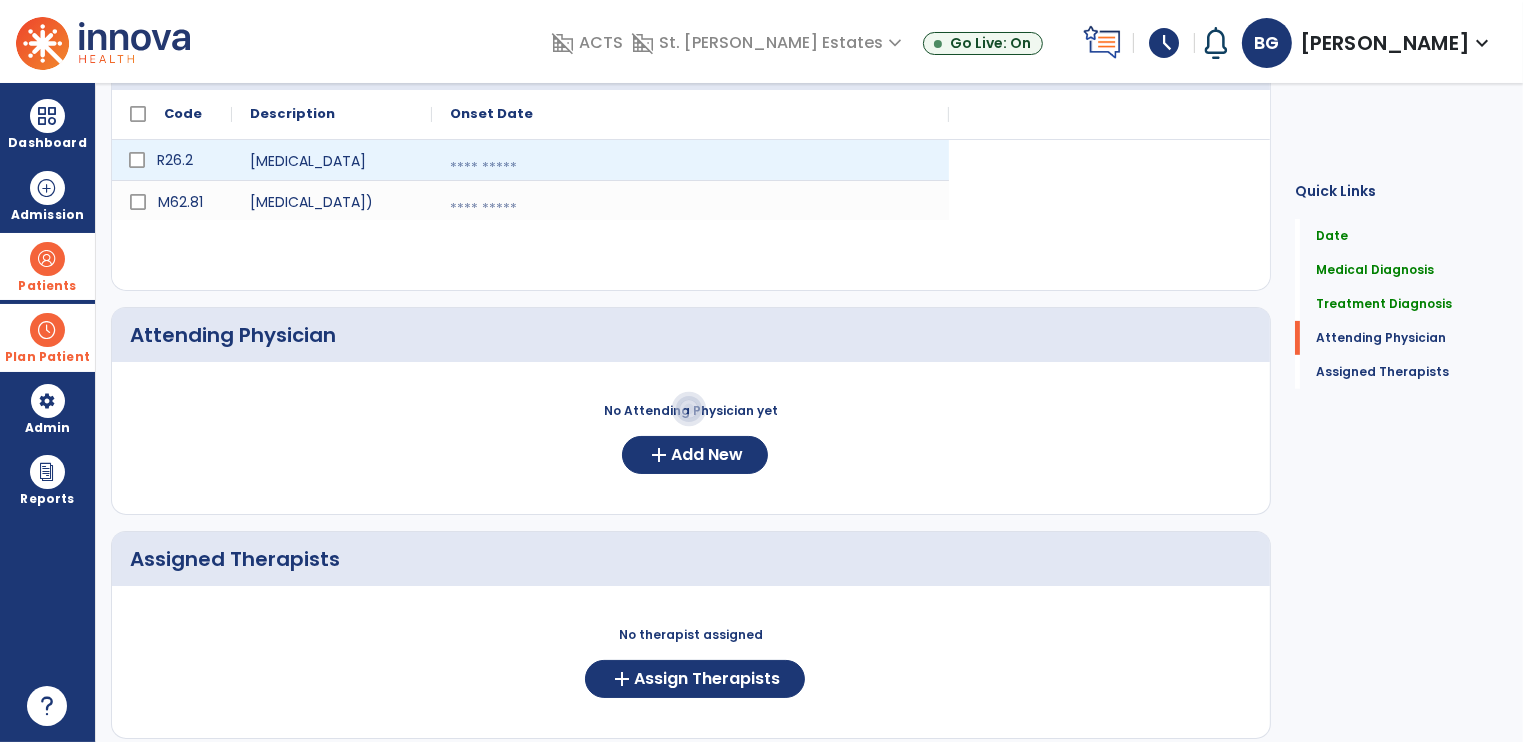select on "****" 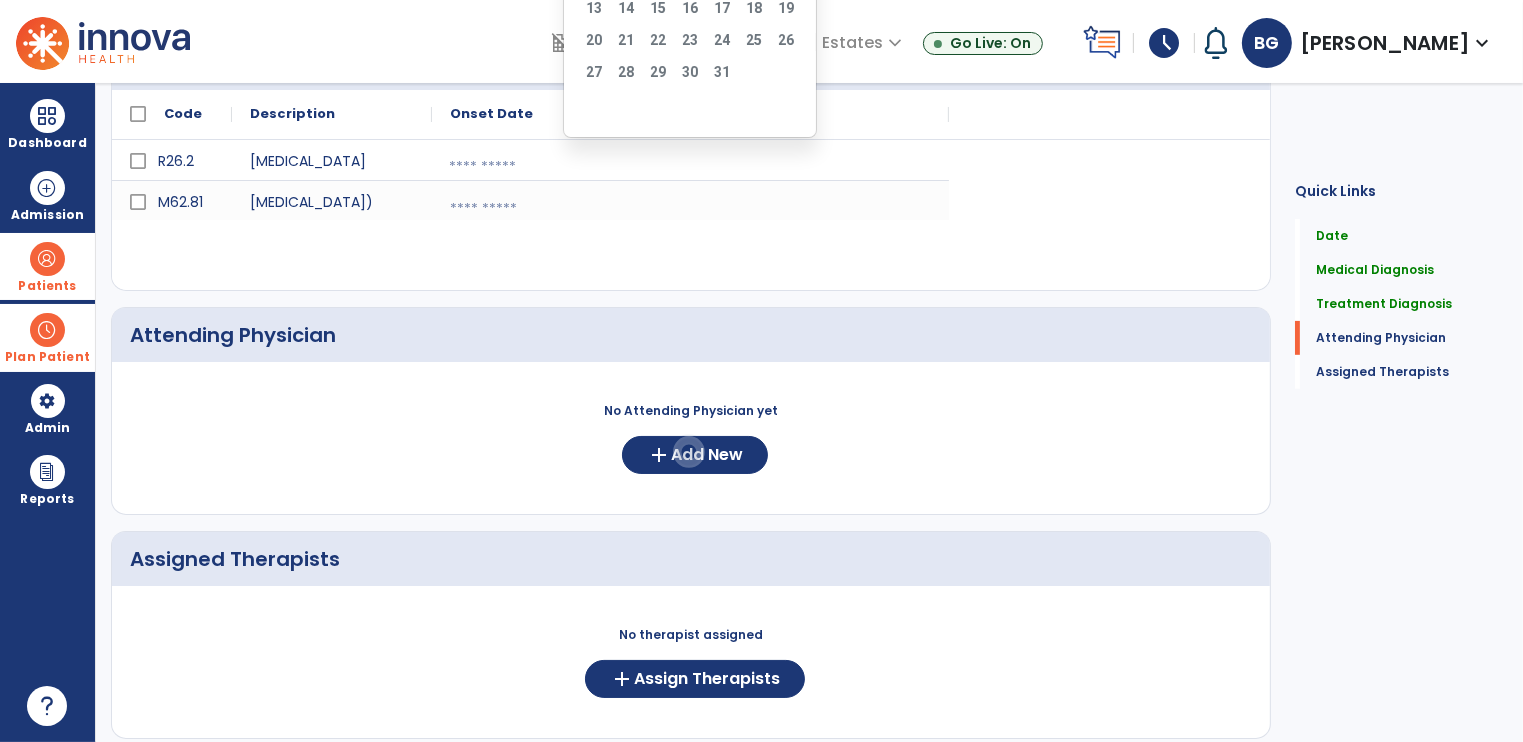 scroll, scrollTop: 16, scrollLeft: 0, axis: vertical 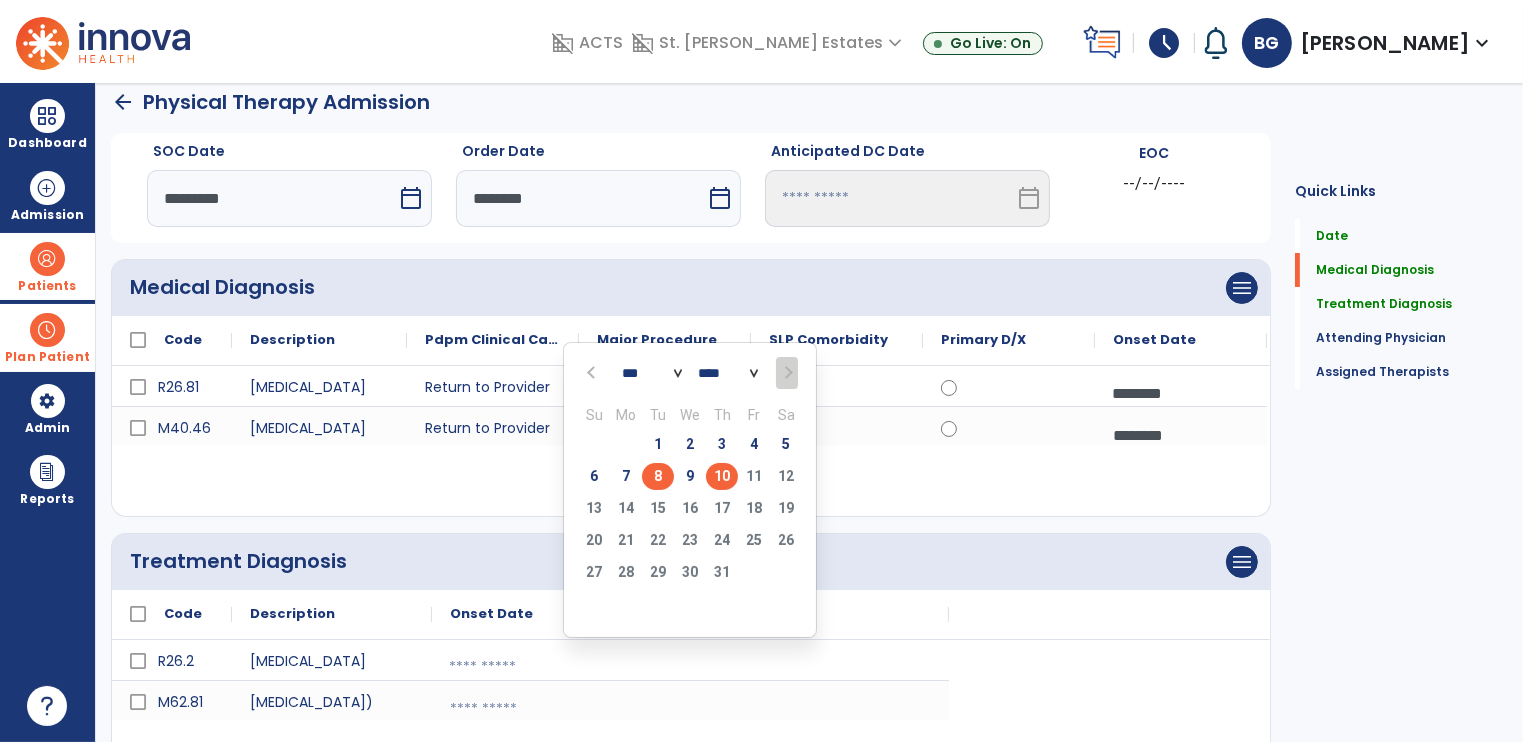 click on "8" 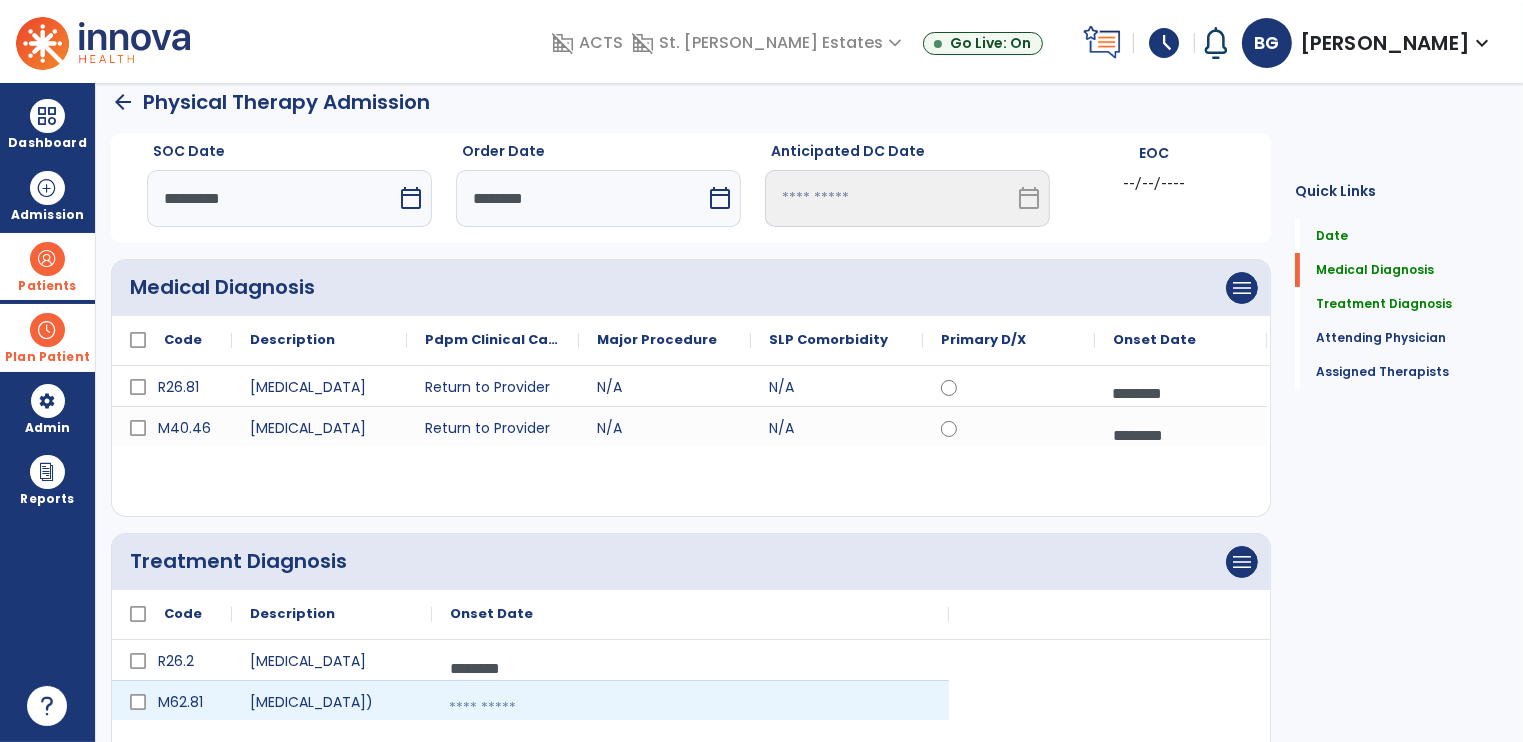 click at bounding box center [690, 708] 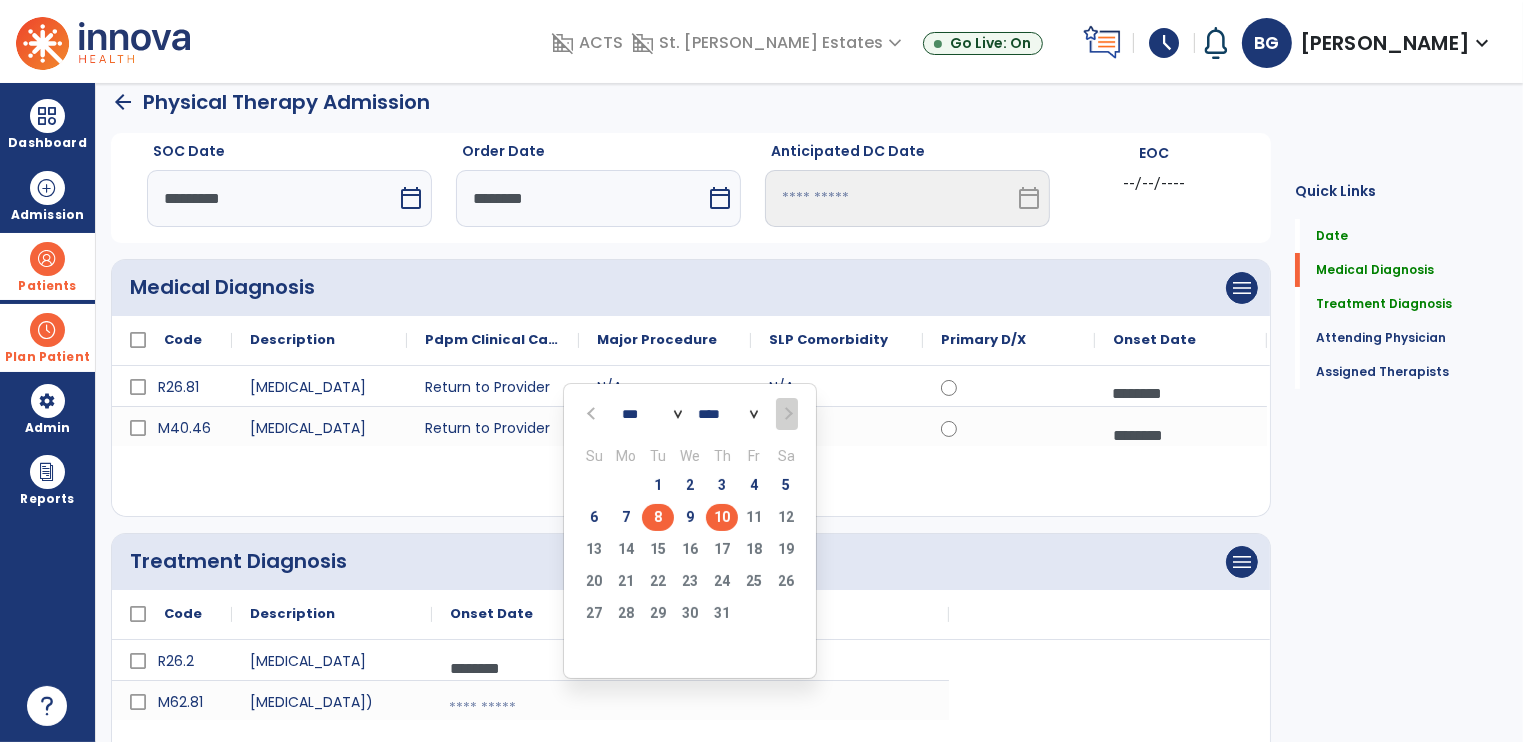 click on "8" 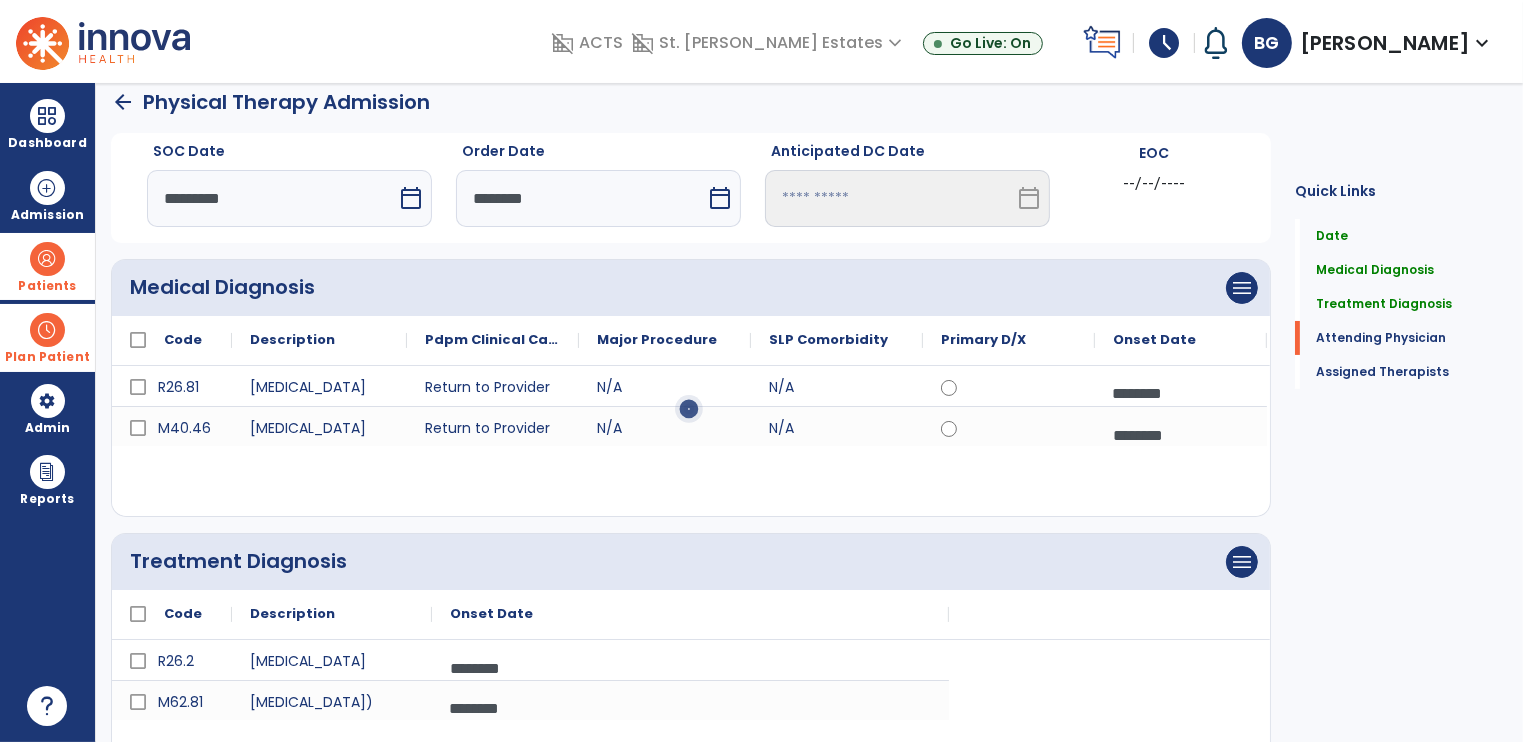 scroll, scrollTop: 516, scrollLeft: 0, axis: vertical 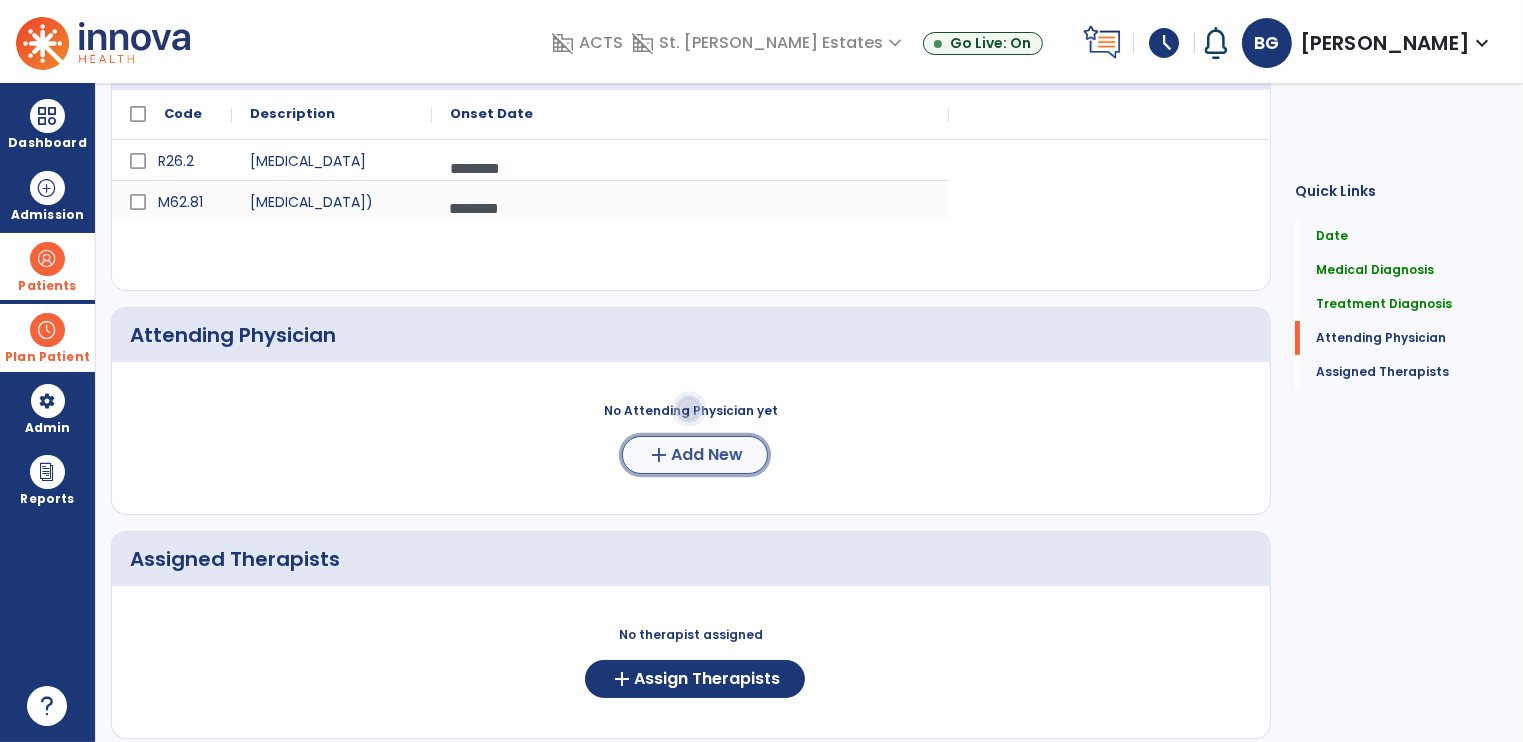 click on "Add New" 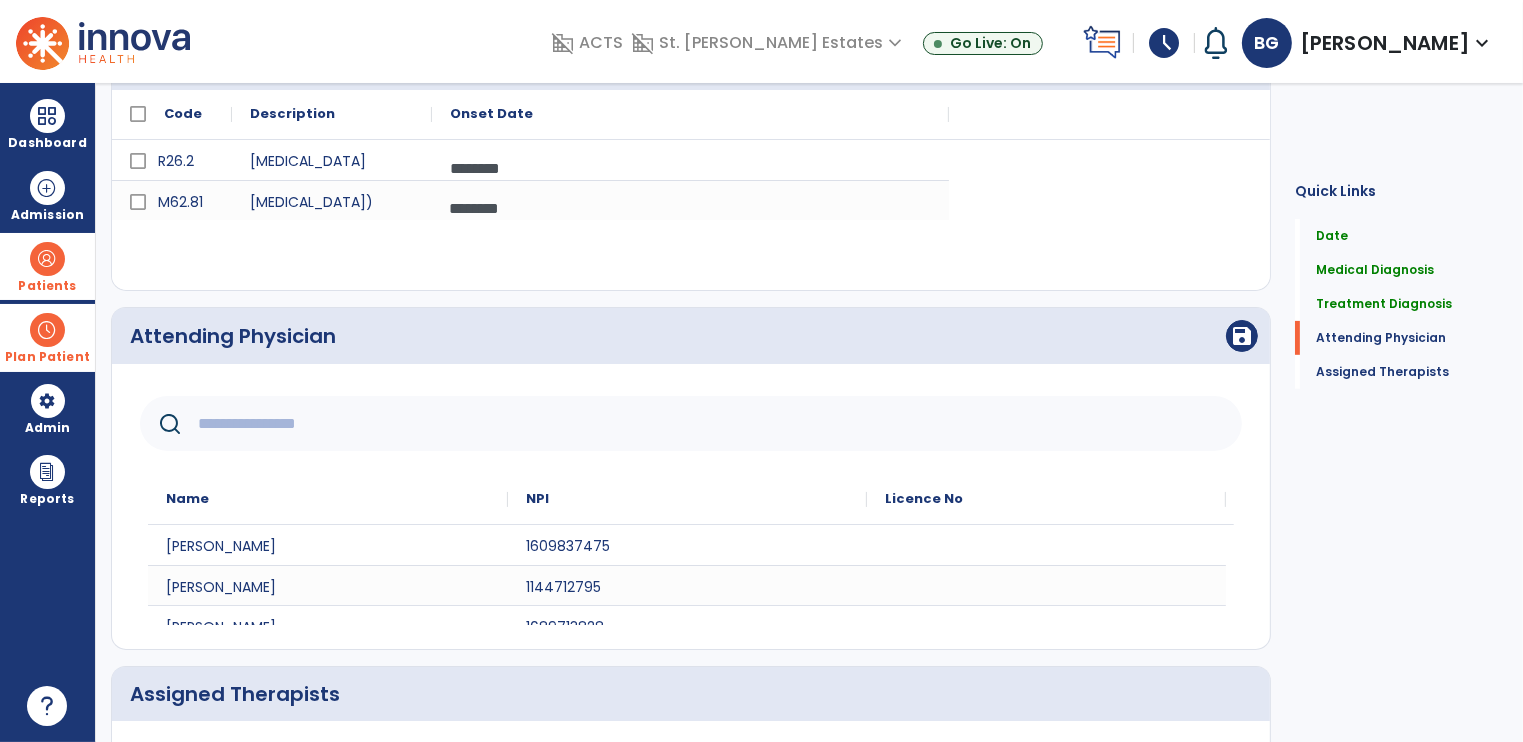 click 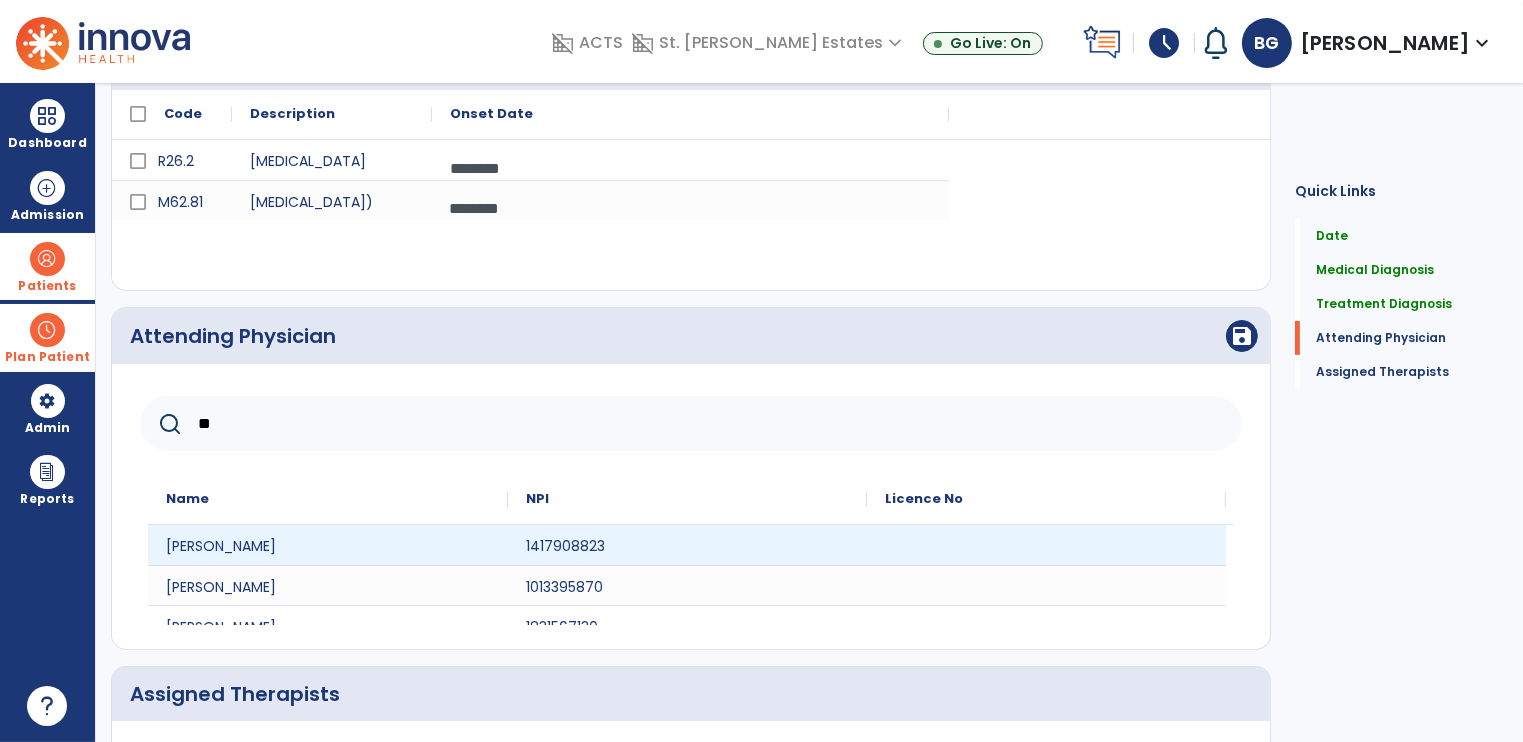 type on "**" 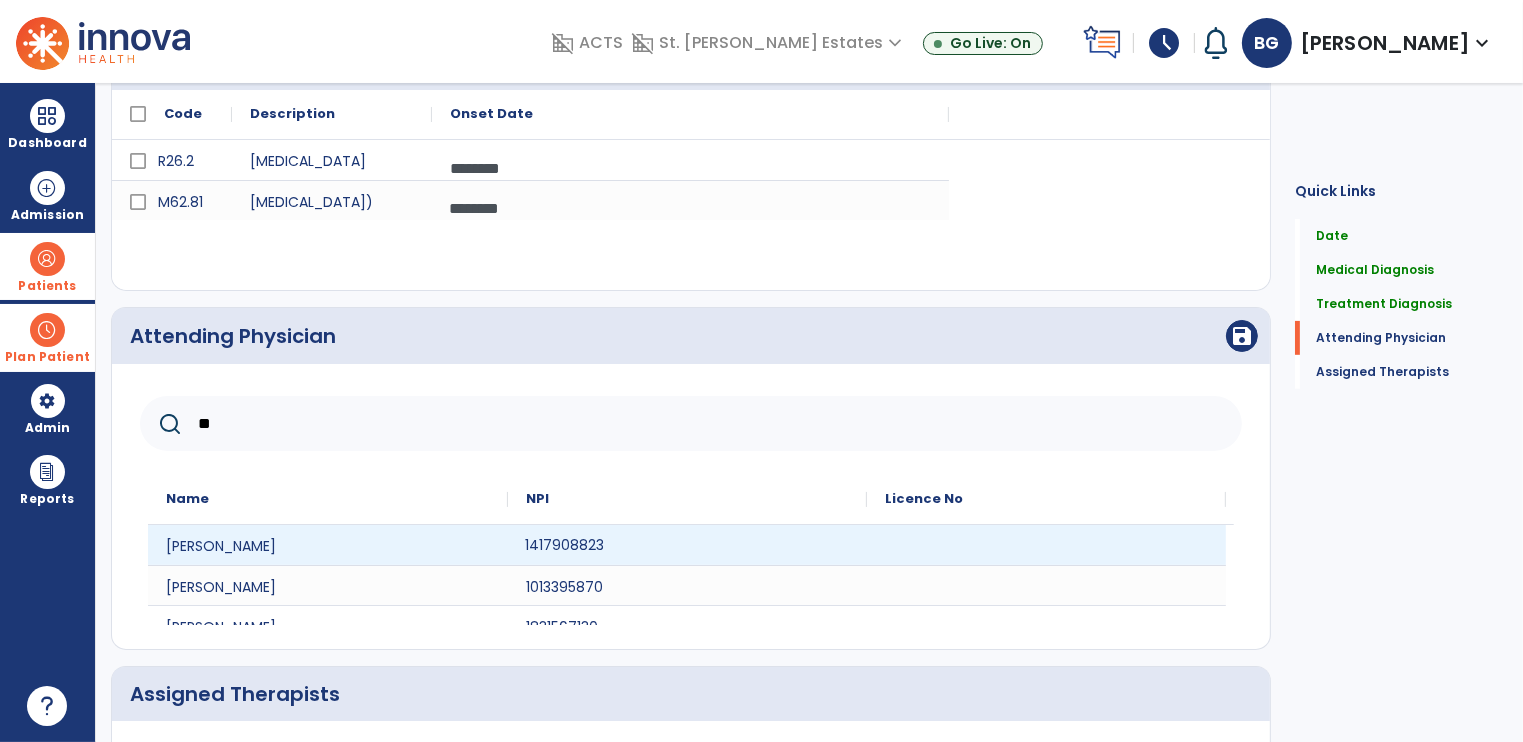 click on "1417908823" 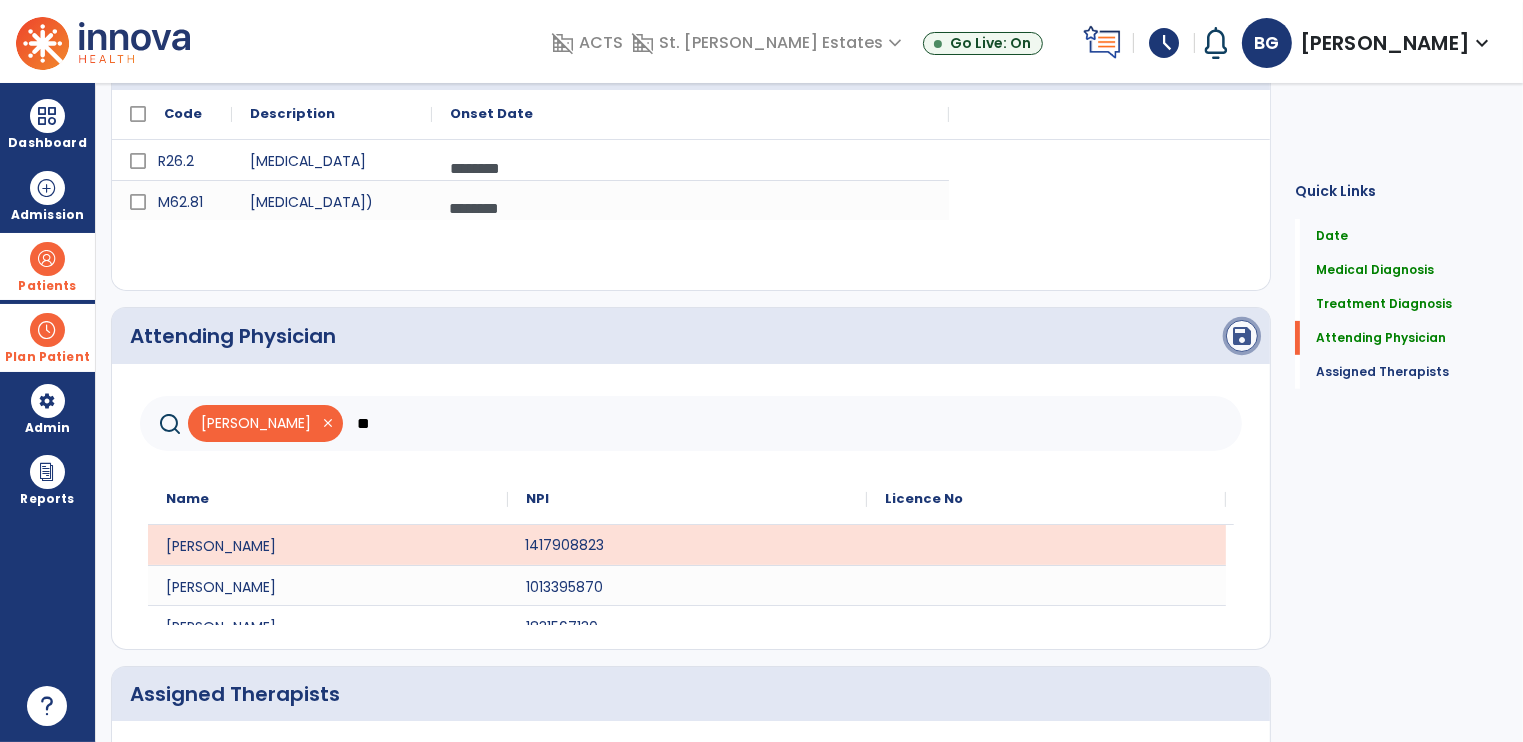 click on "save" 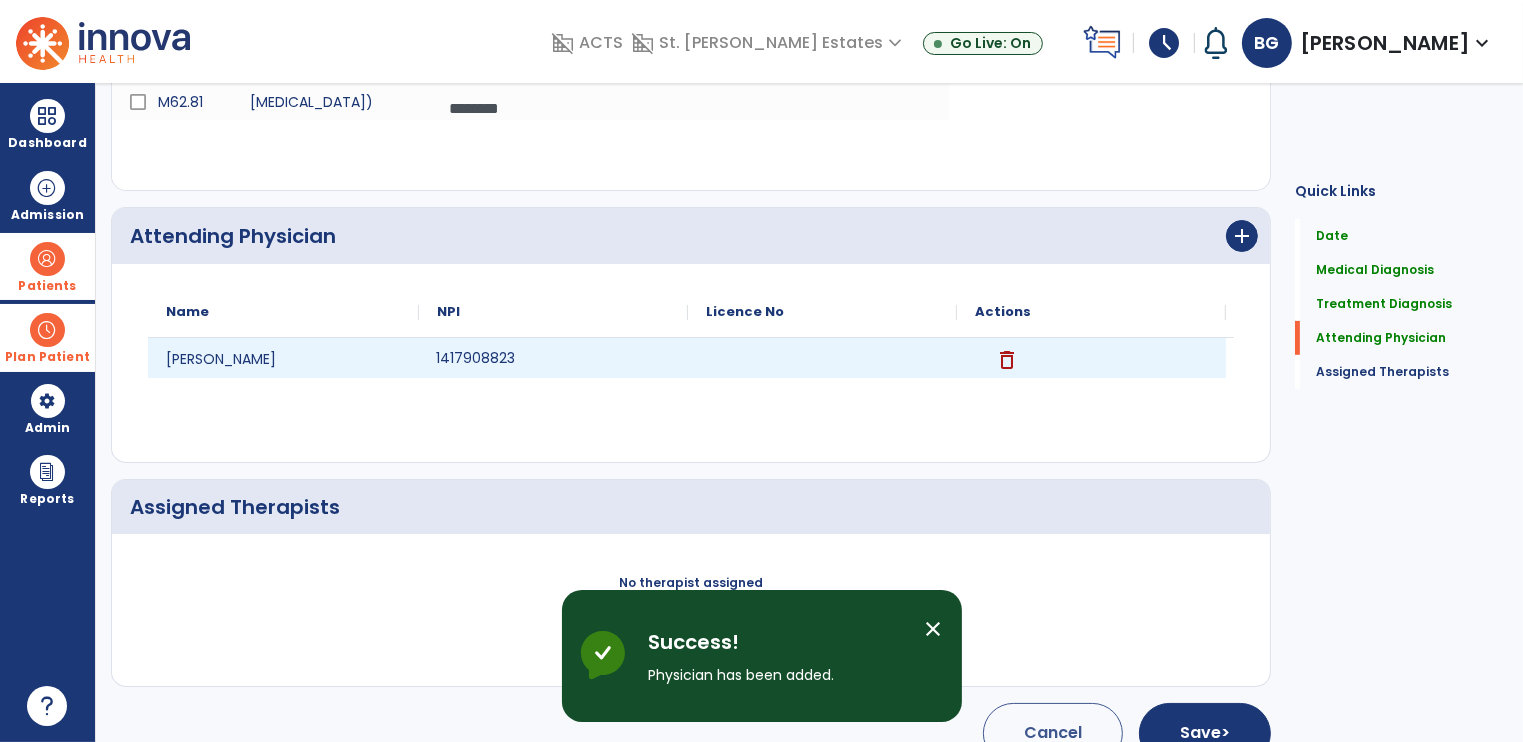 scroll, scrollTop: 650, scrollLeft: 0, axis: vertical 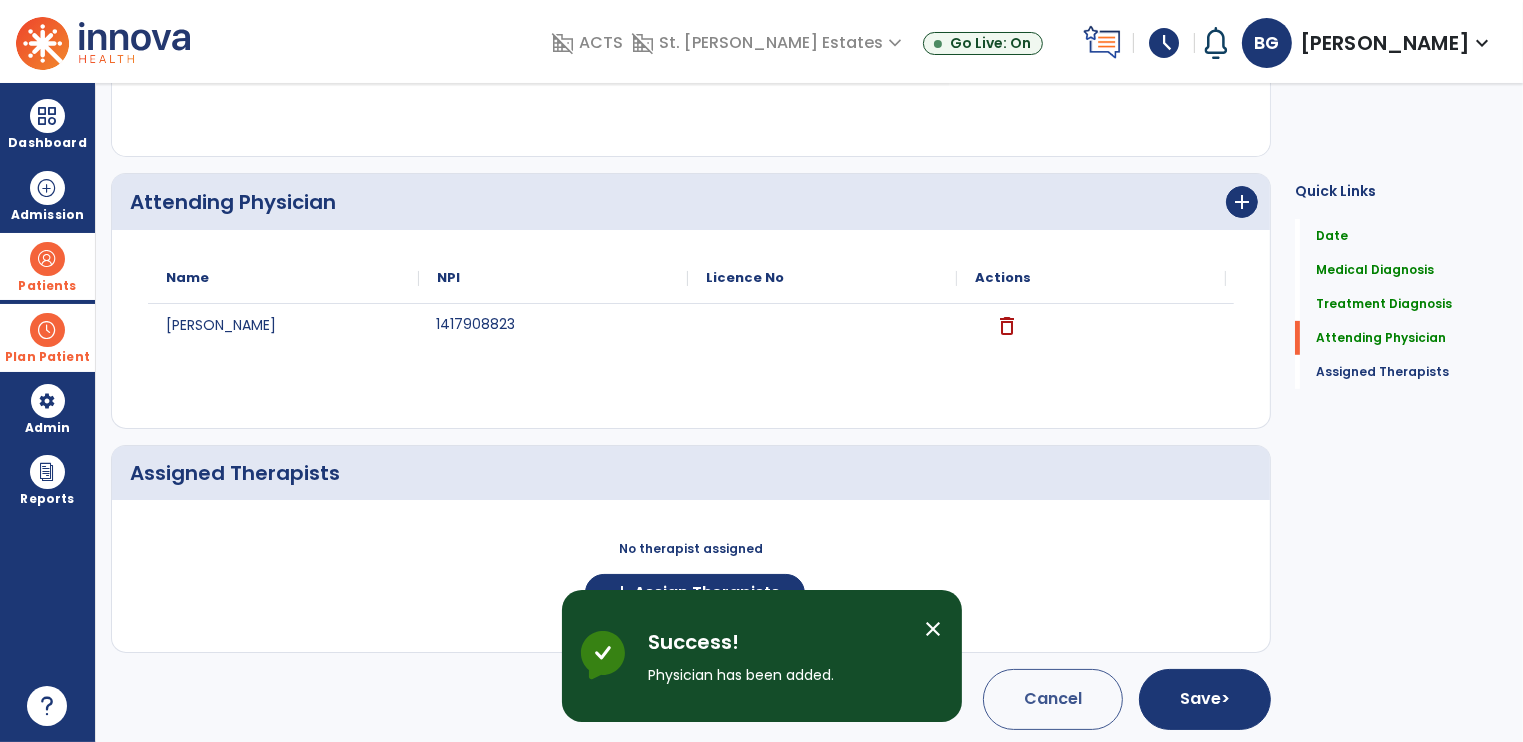 click on "close" at bounding box center (934, 629) 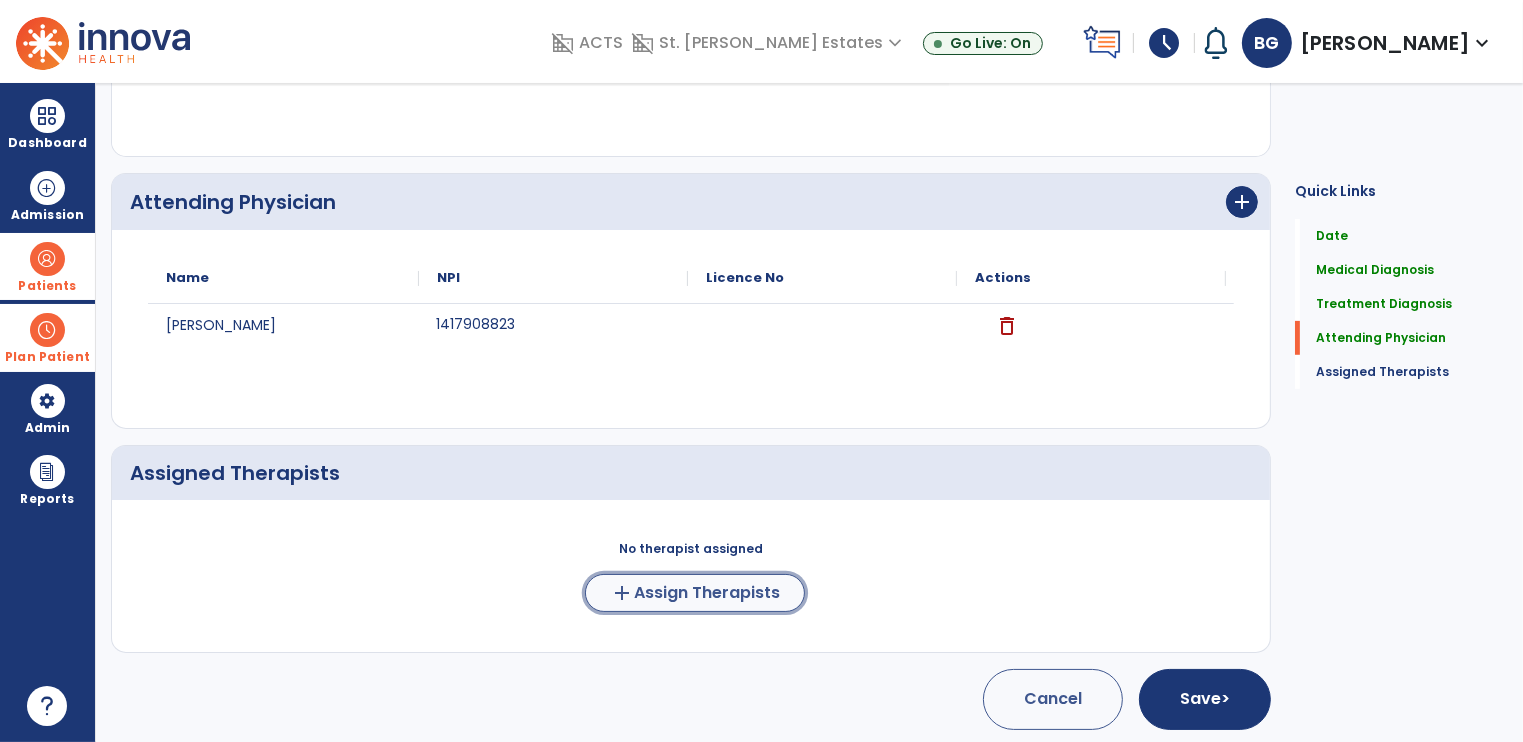click on "Assign Therapists" 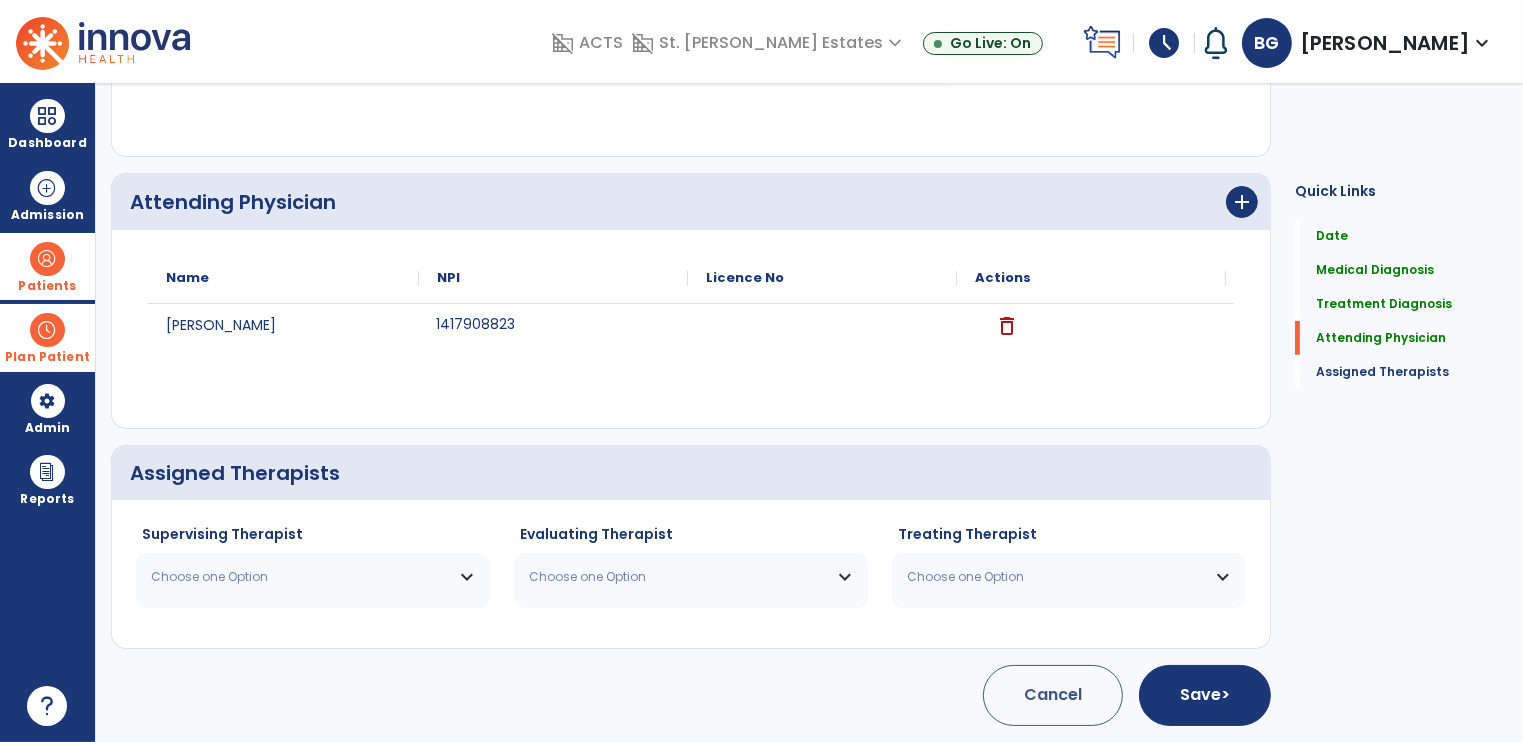 scroll, scrollTop: 647, scrollLeft: 0, axis: vertical 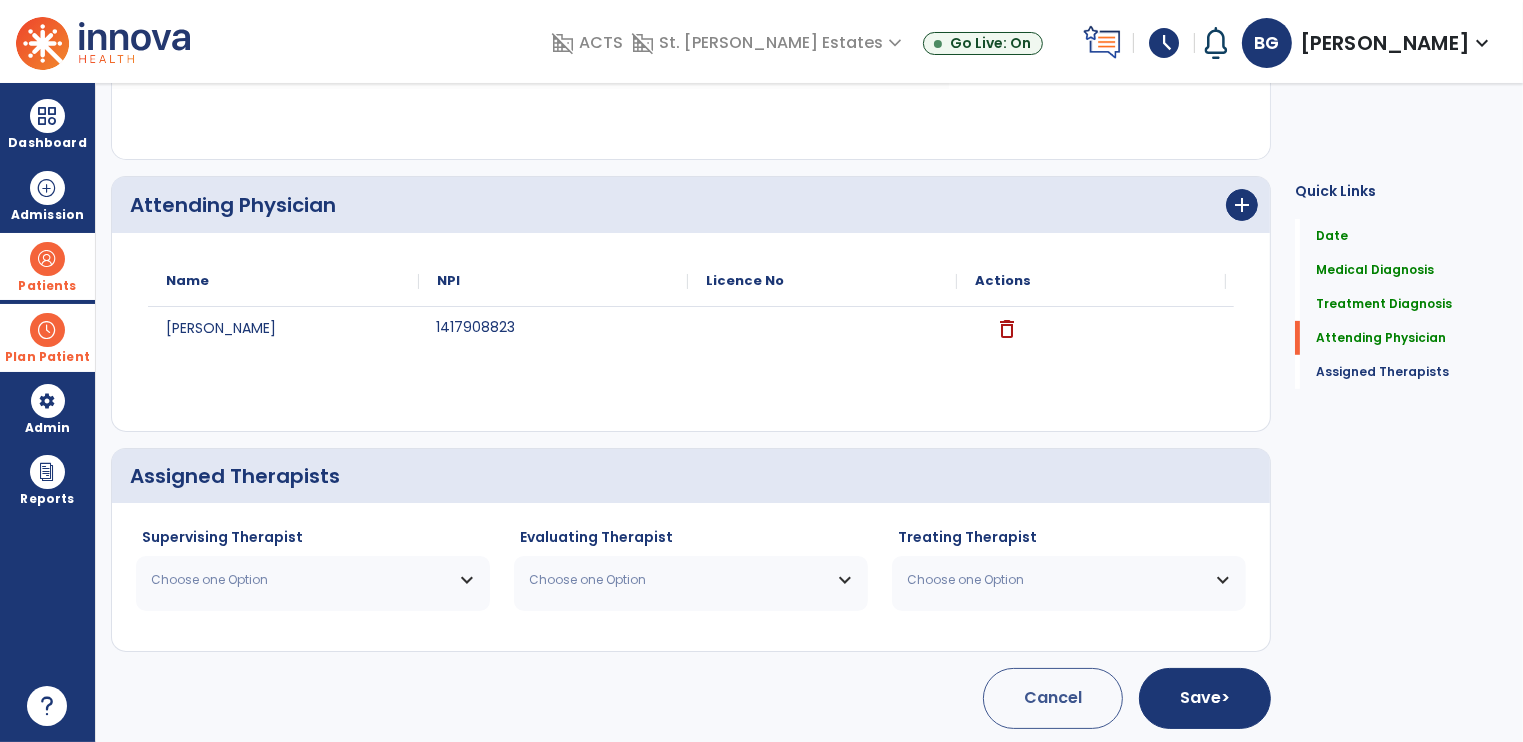 click on "Choose one Option" at bounding box center [313, 580] 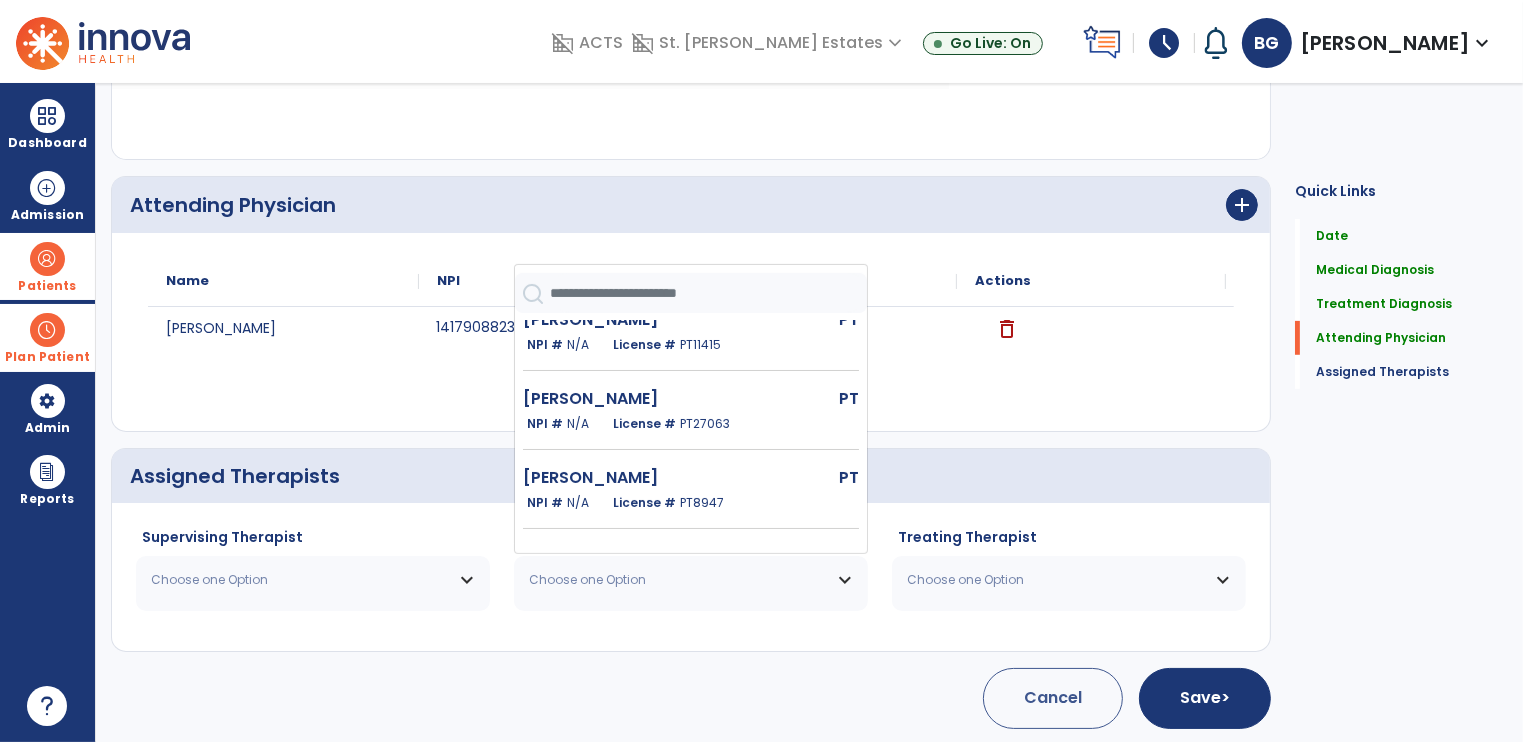 scroll, scrollTop: 101, scrollLeft: 0, axis: vertical 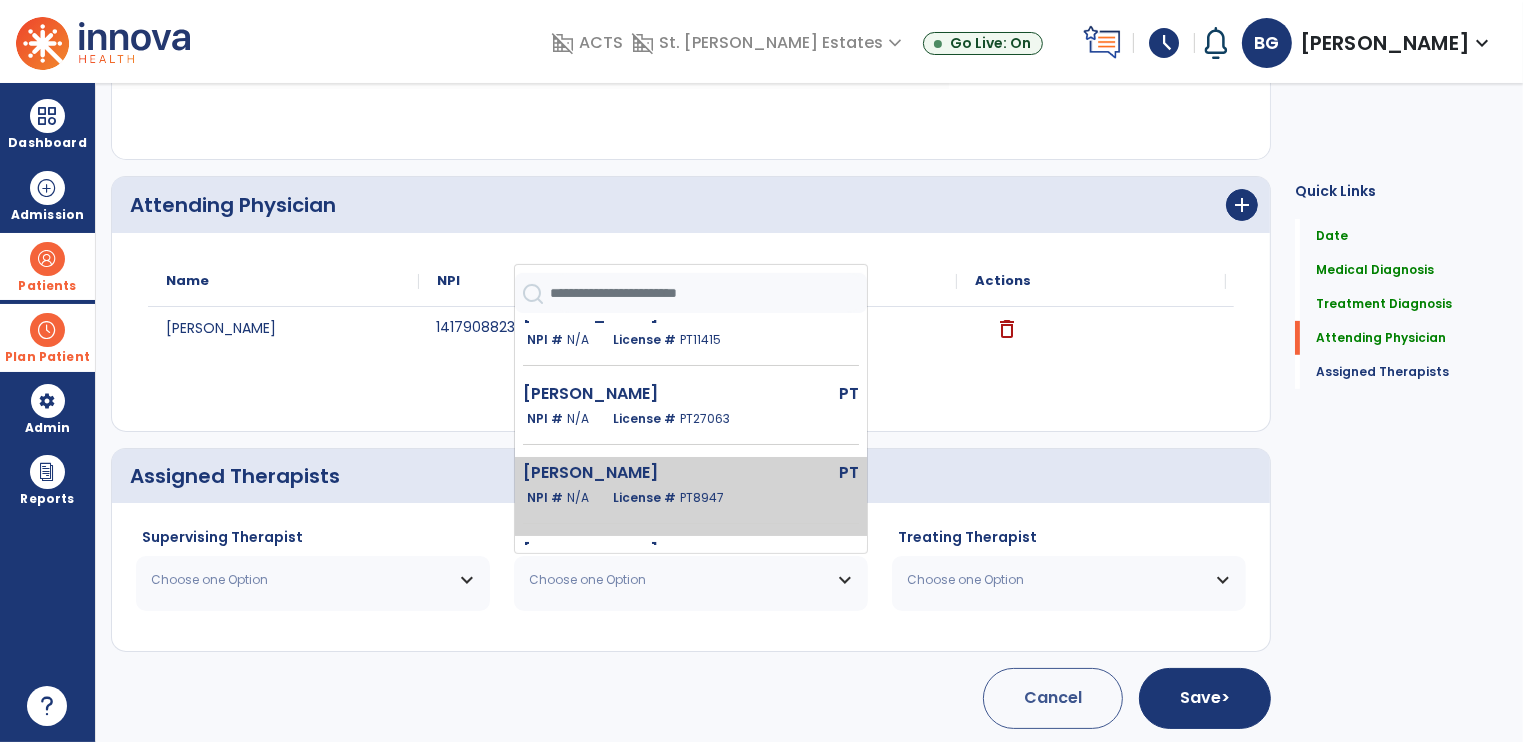 click on "PT" 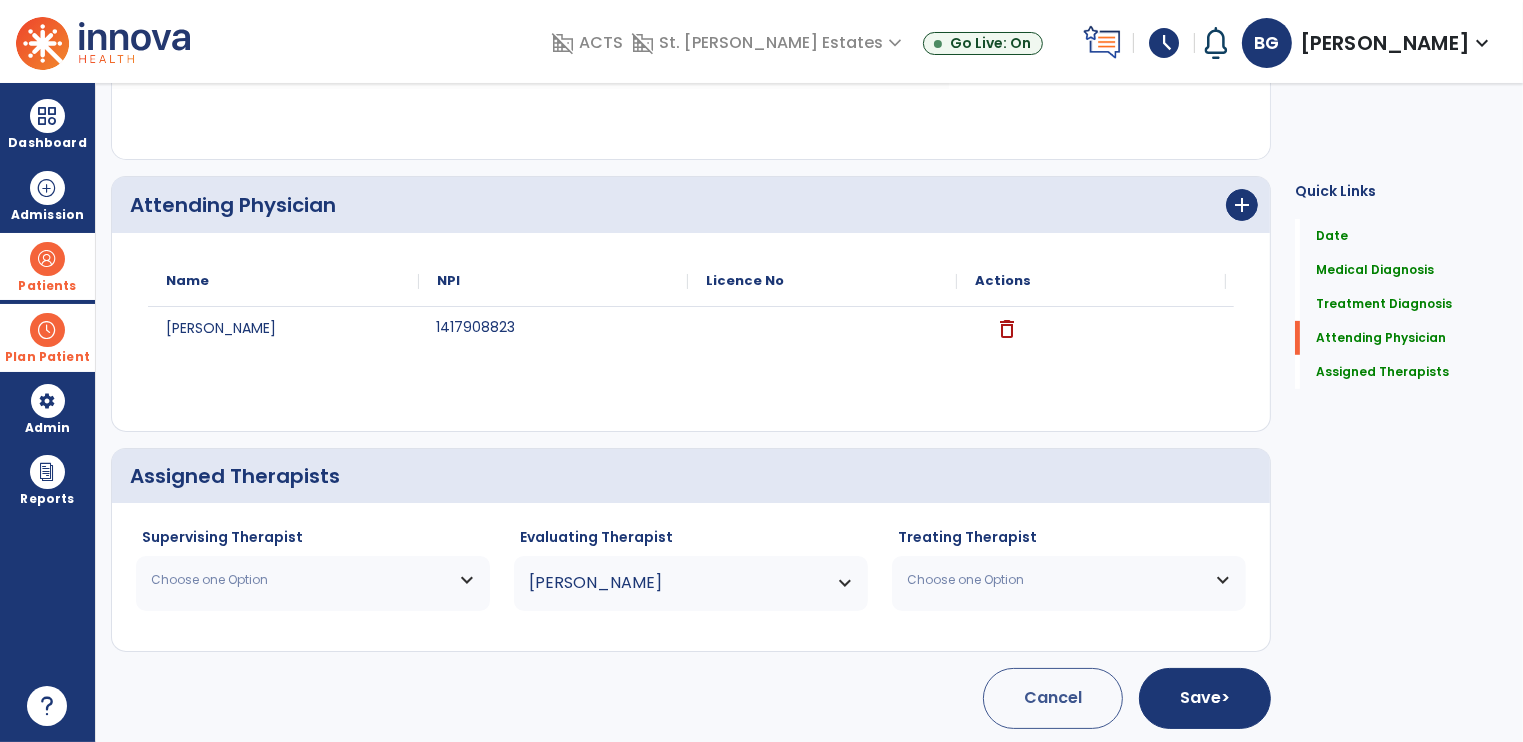 click on "Choose one Option" at bounding box center (313, 580) 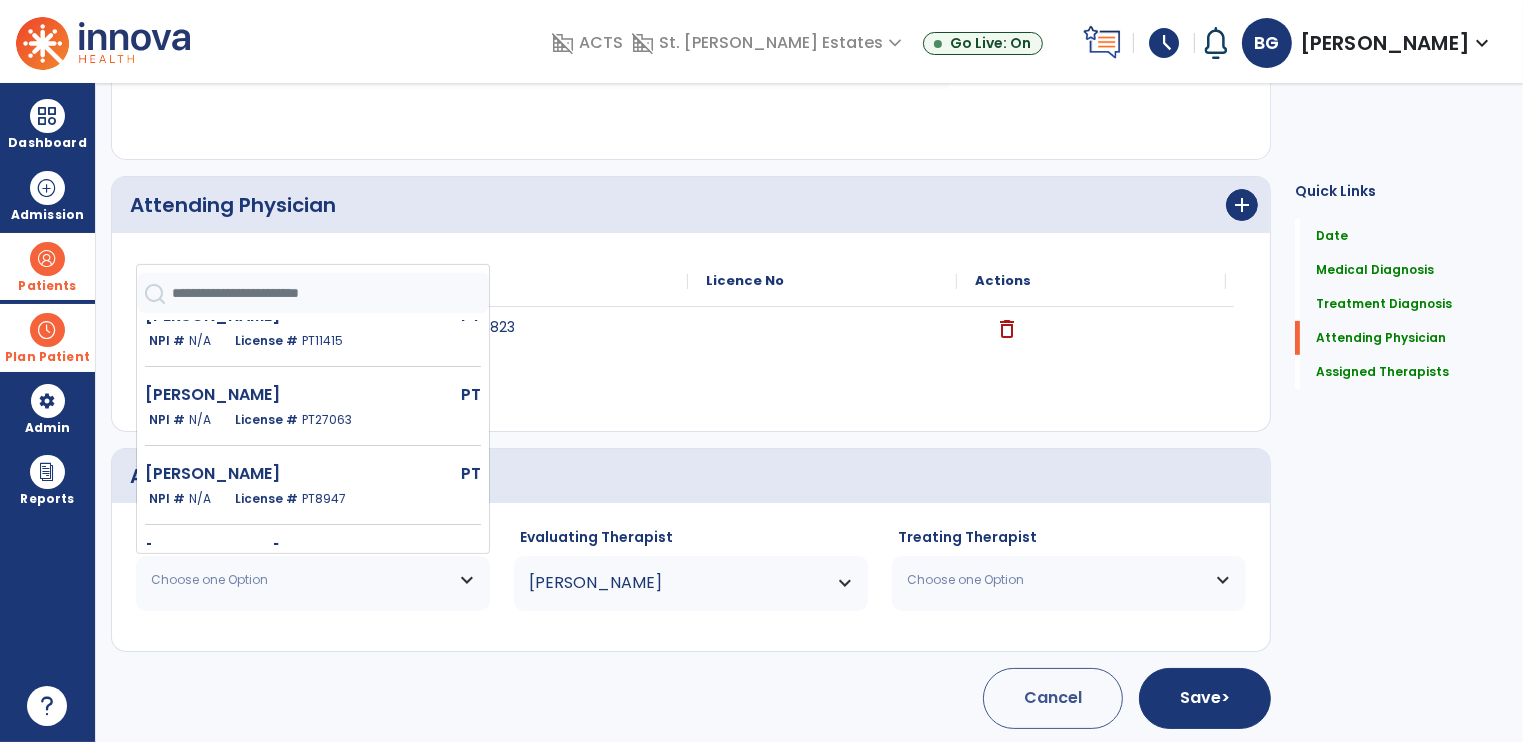 scroll, scrollTop: 105, scrollLeft: 0, axis: vertical 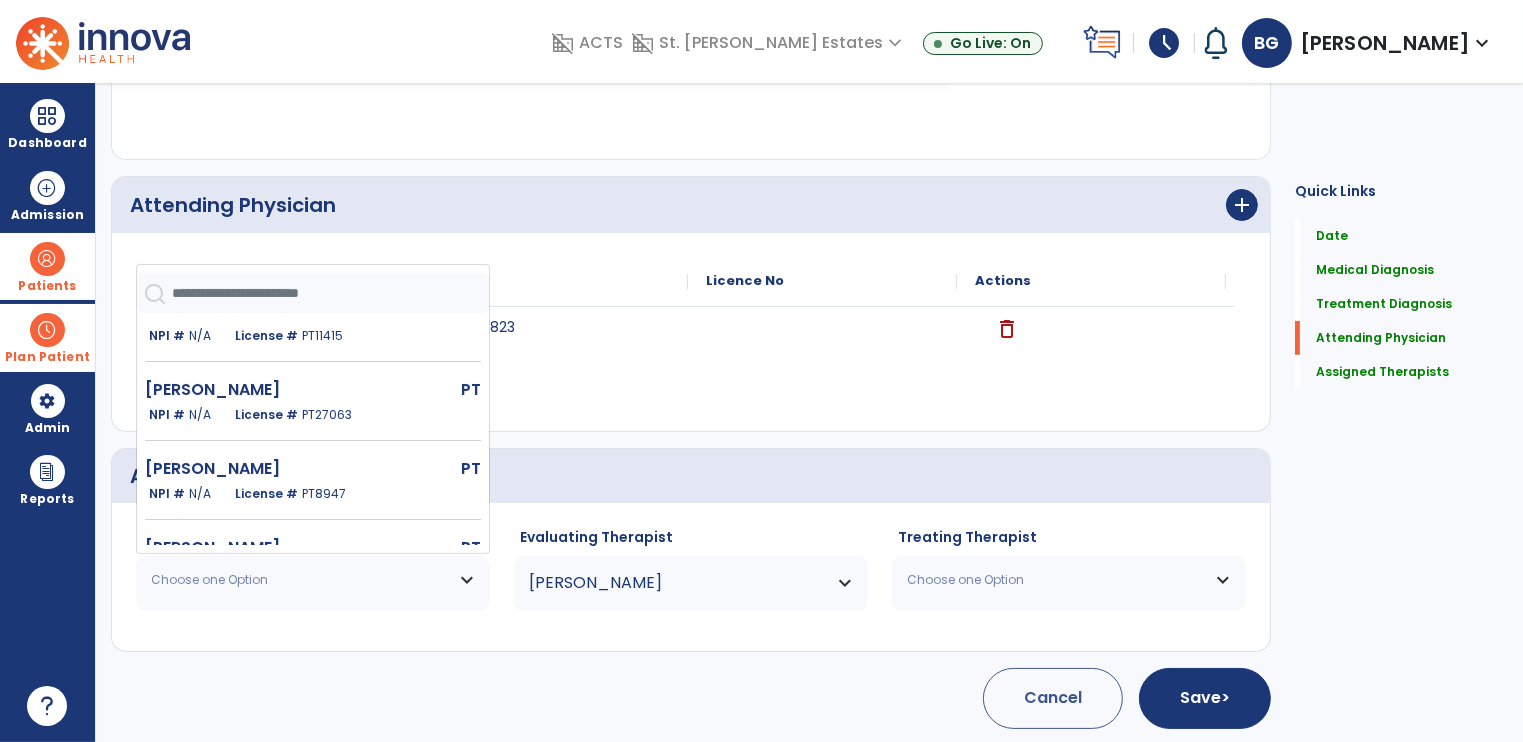 click on "PT" 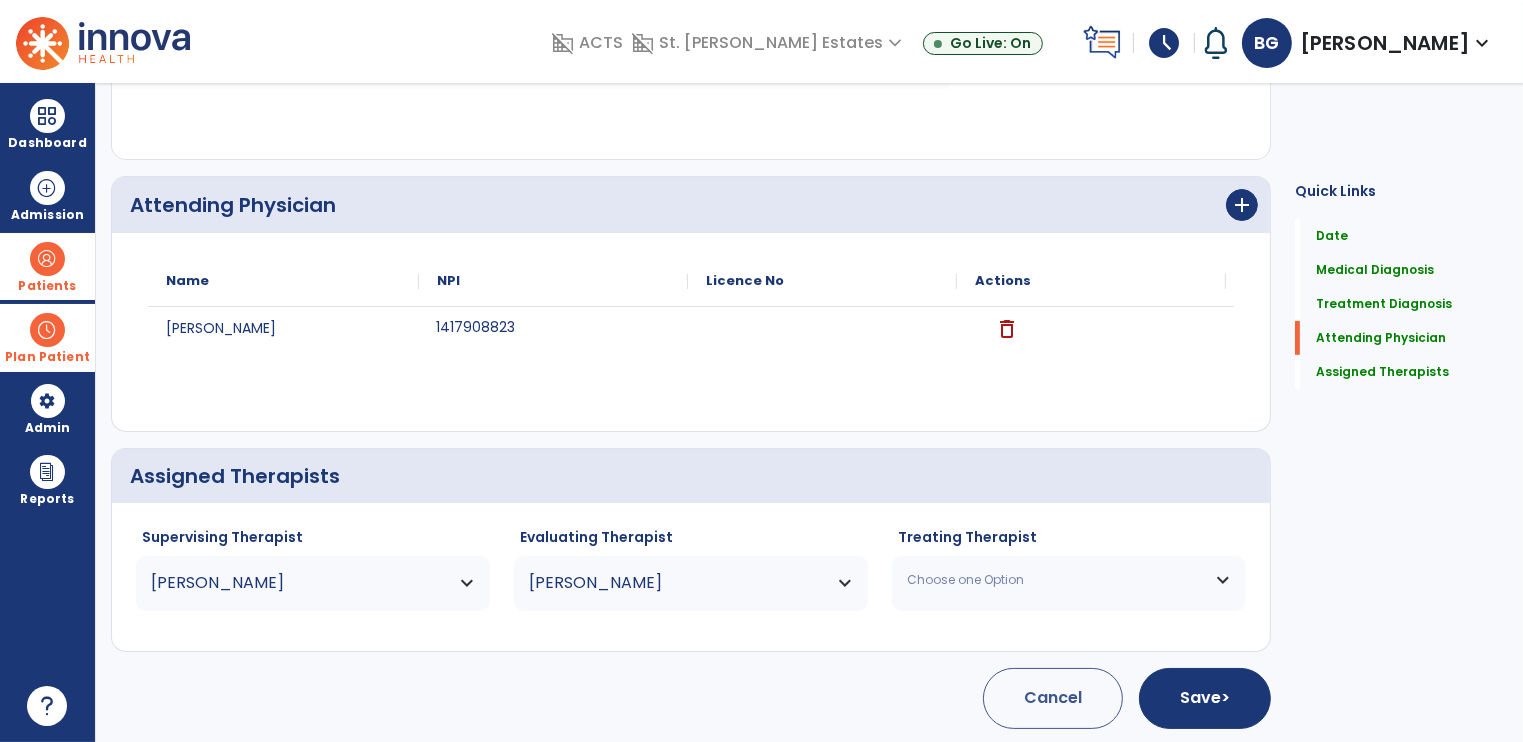 click on "Choose one Option" at bounding box center [1069, 580] 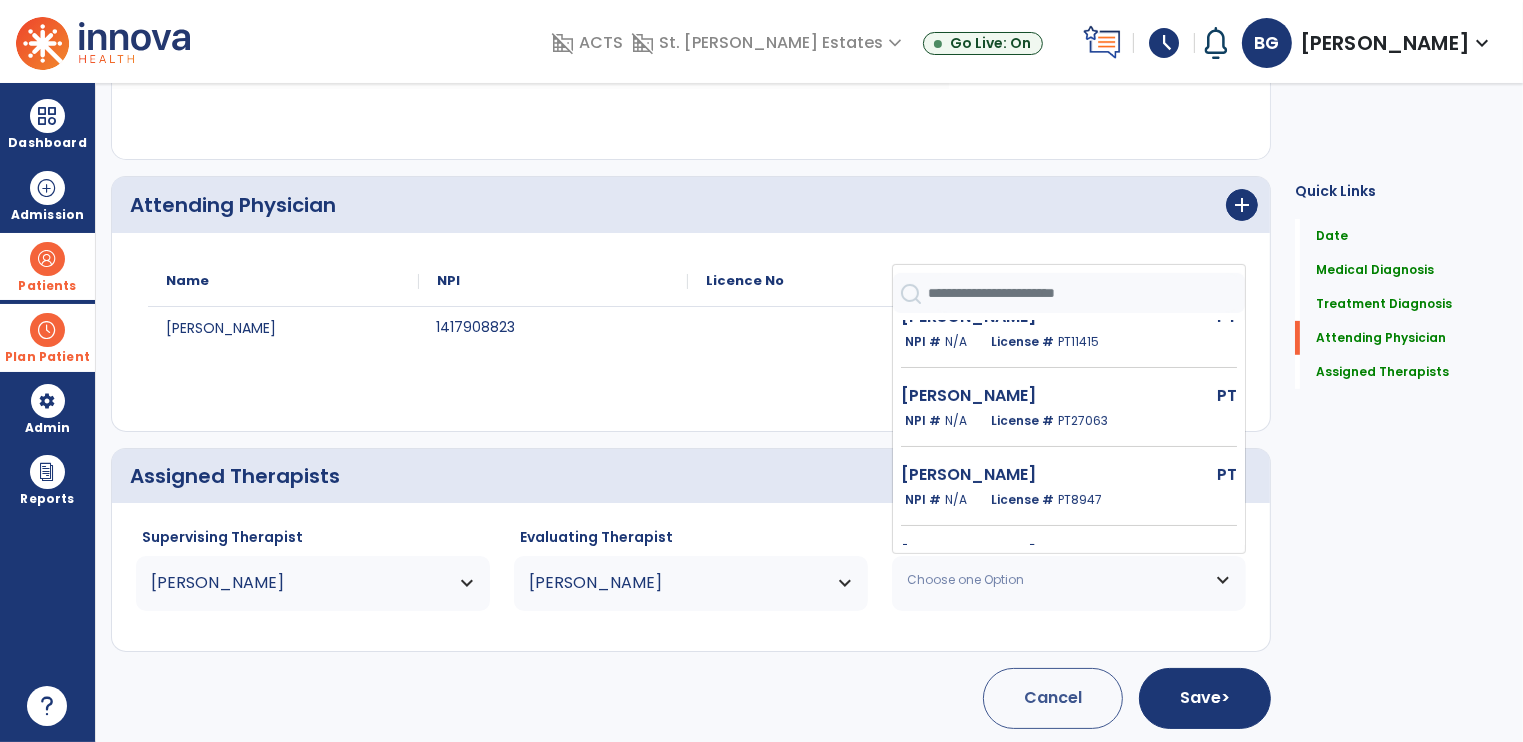 scroll, scrollTop: 192, scrollLeft: 0, axis: vertical 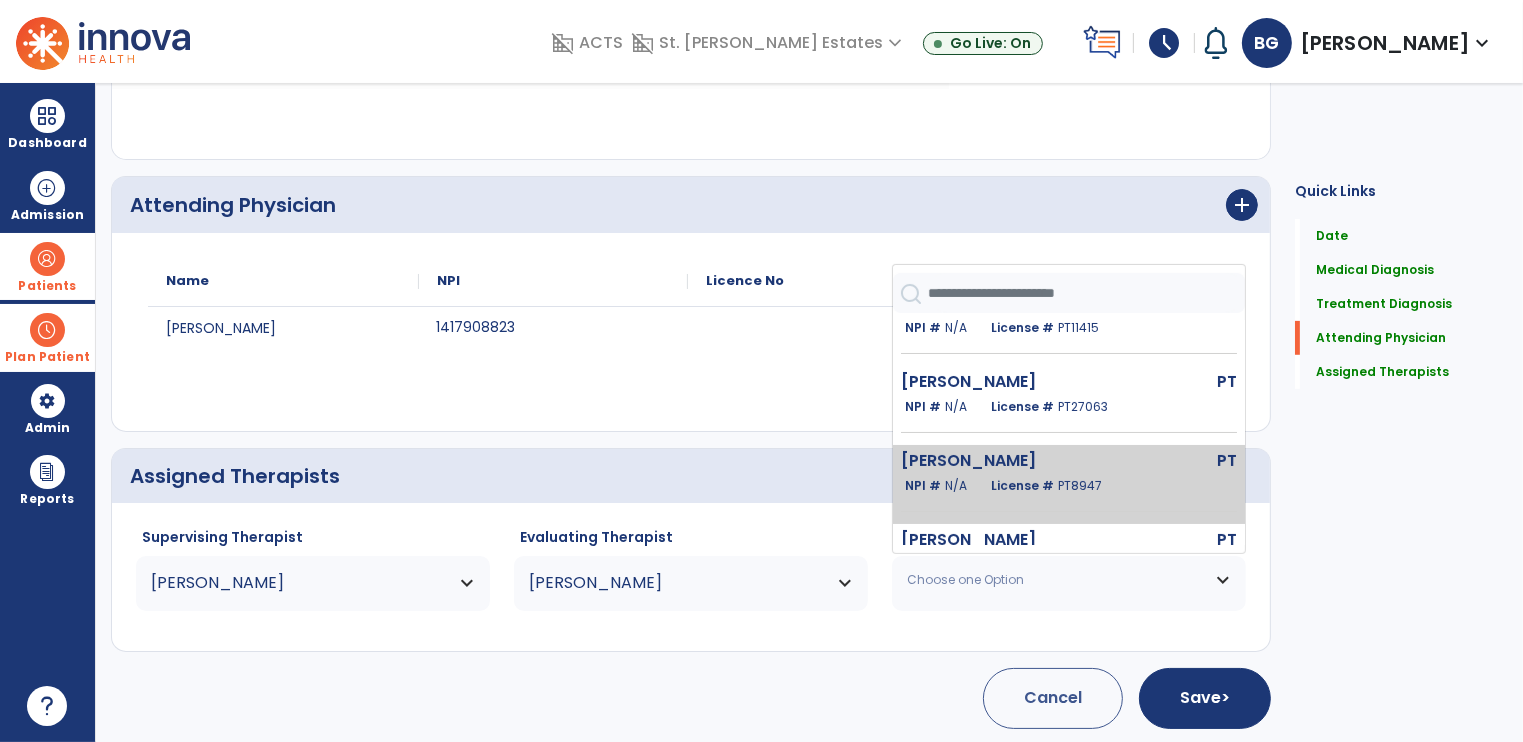 click on "PT" 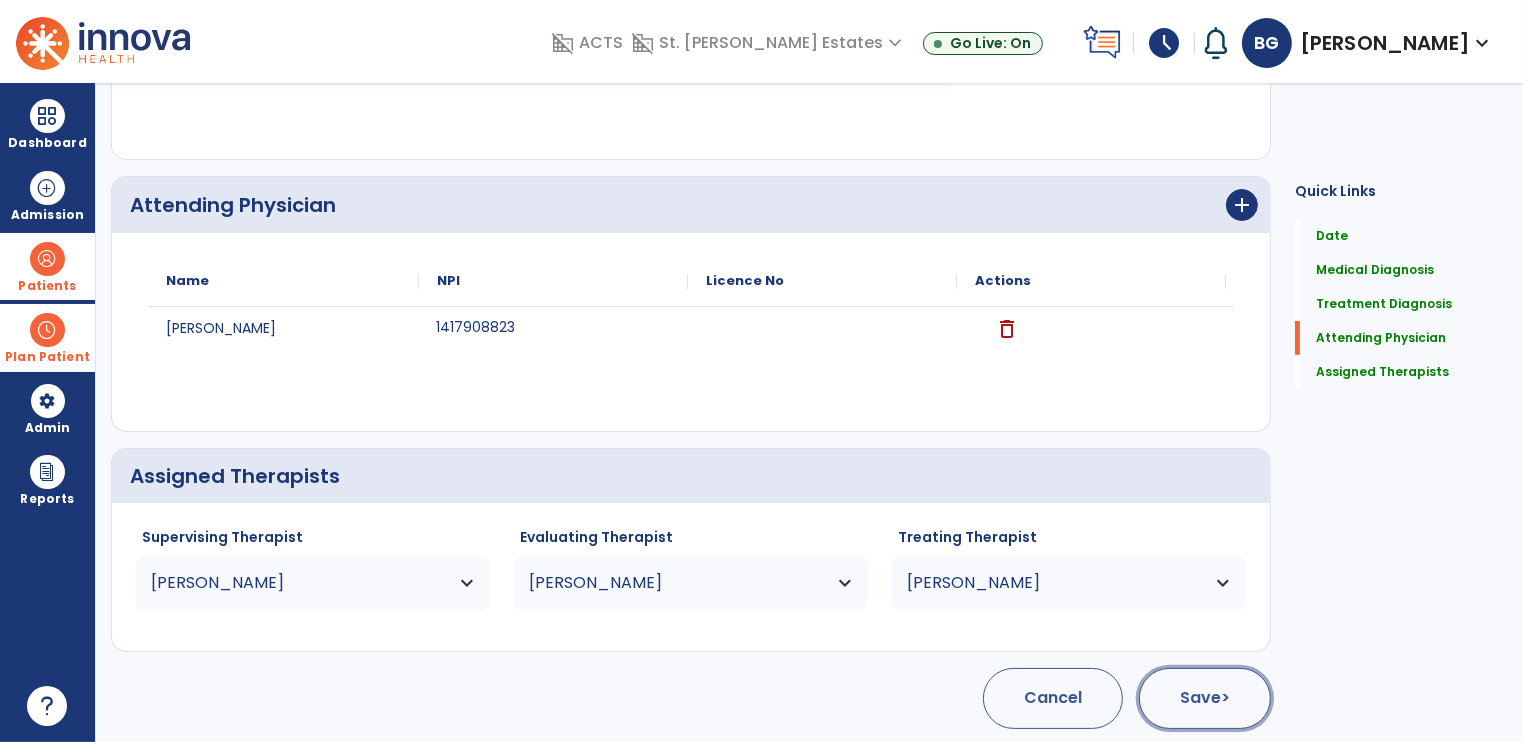 click on "Save  >" 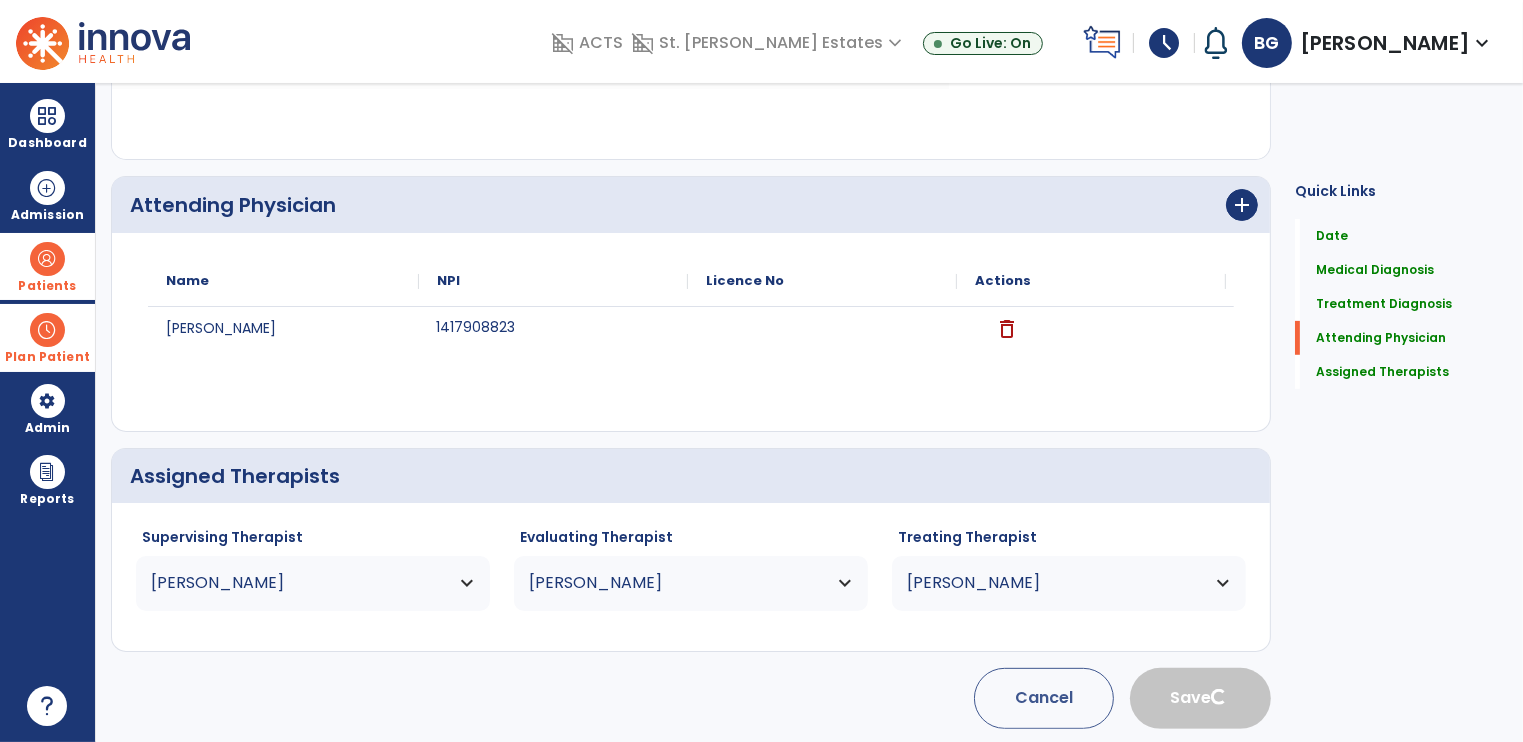 type 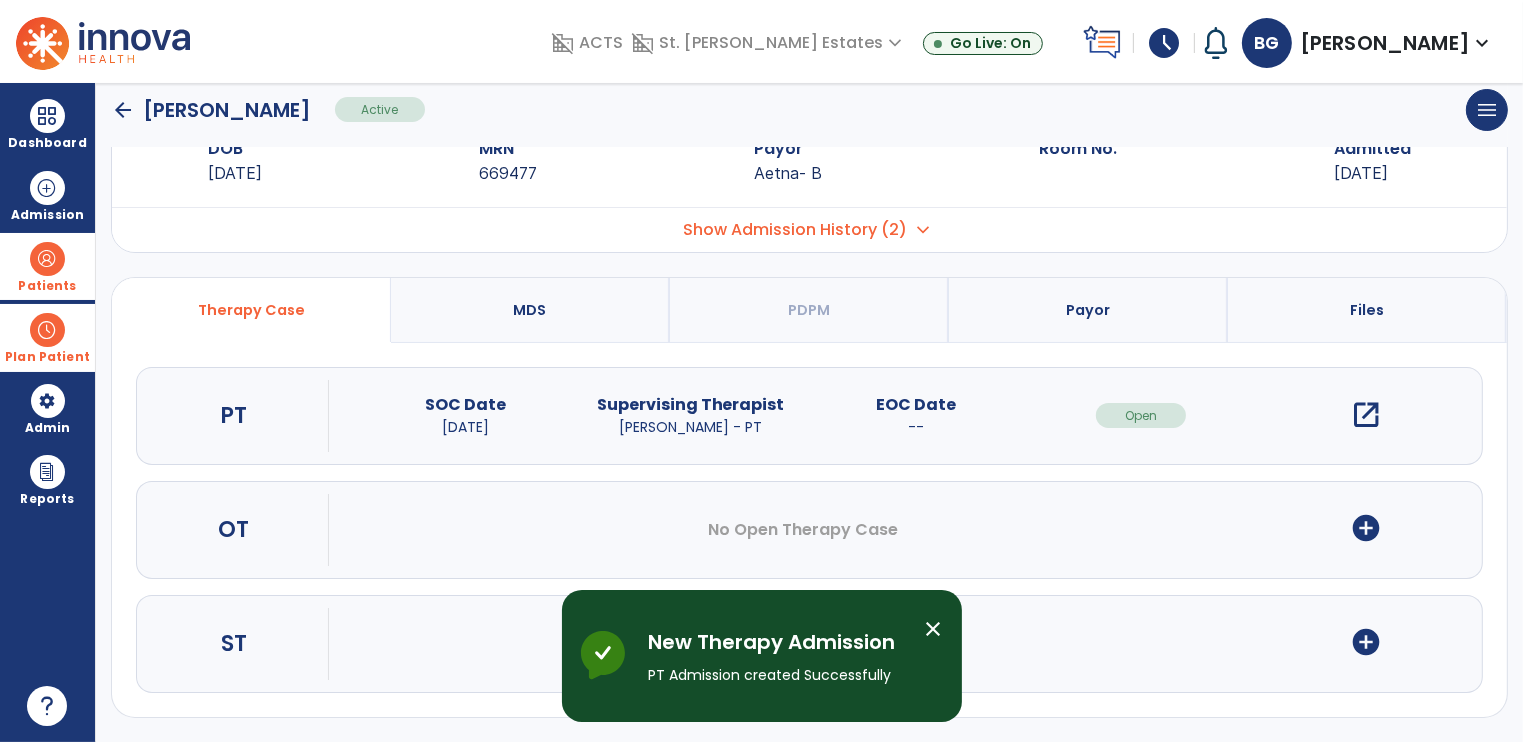scroll, scrollTop: 0, scrollLeft: 0, axis: both 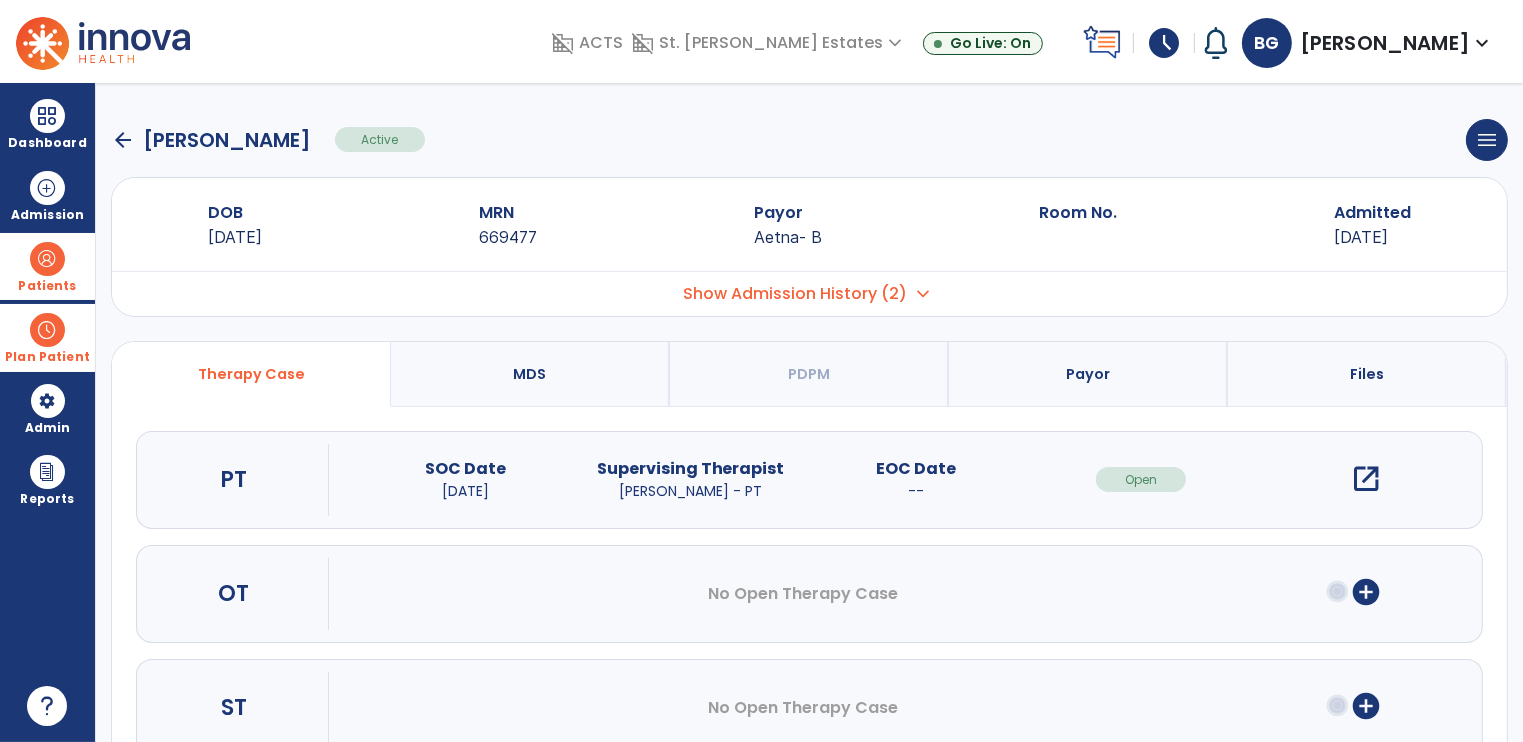 click on "Patients" at bounding box center [47, 286] 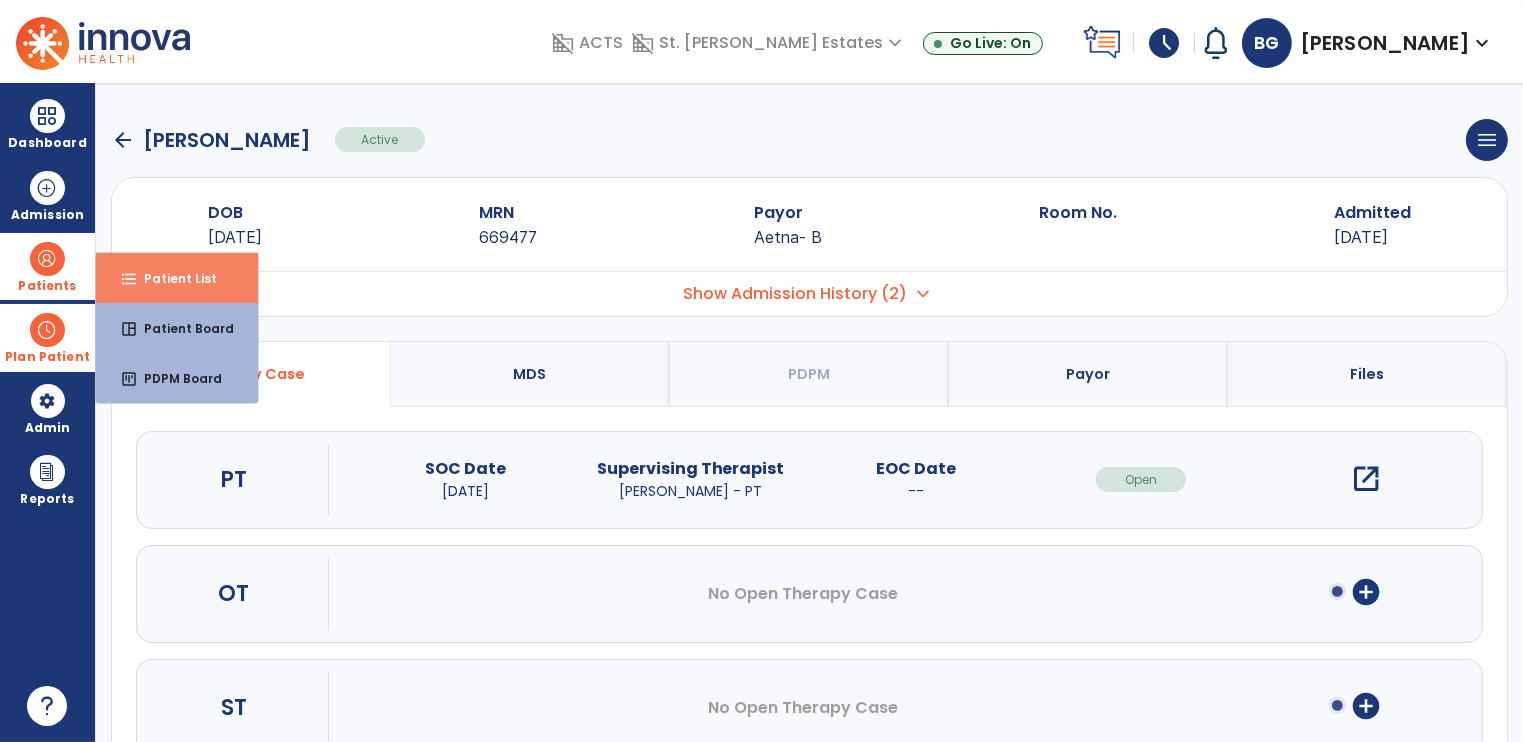 click on "format_list_bulleted" at bounding box center [129, 279] 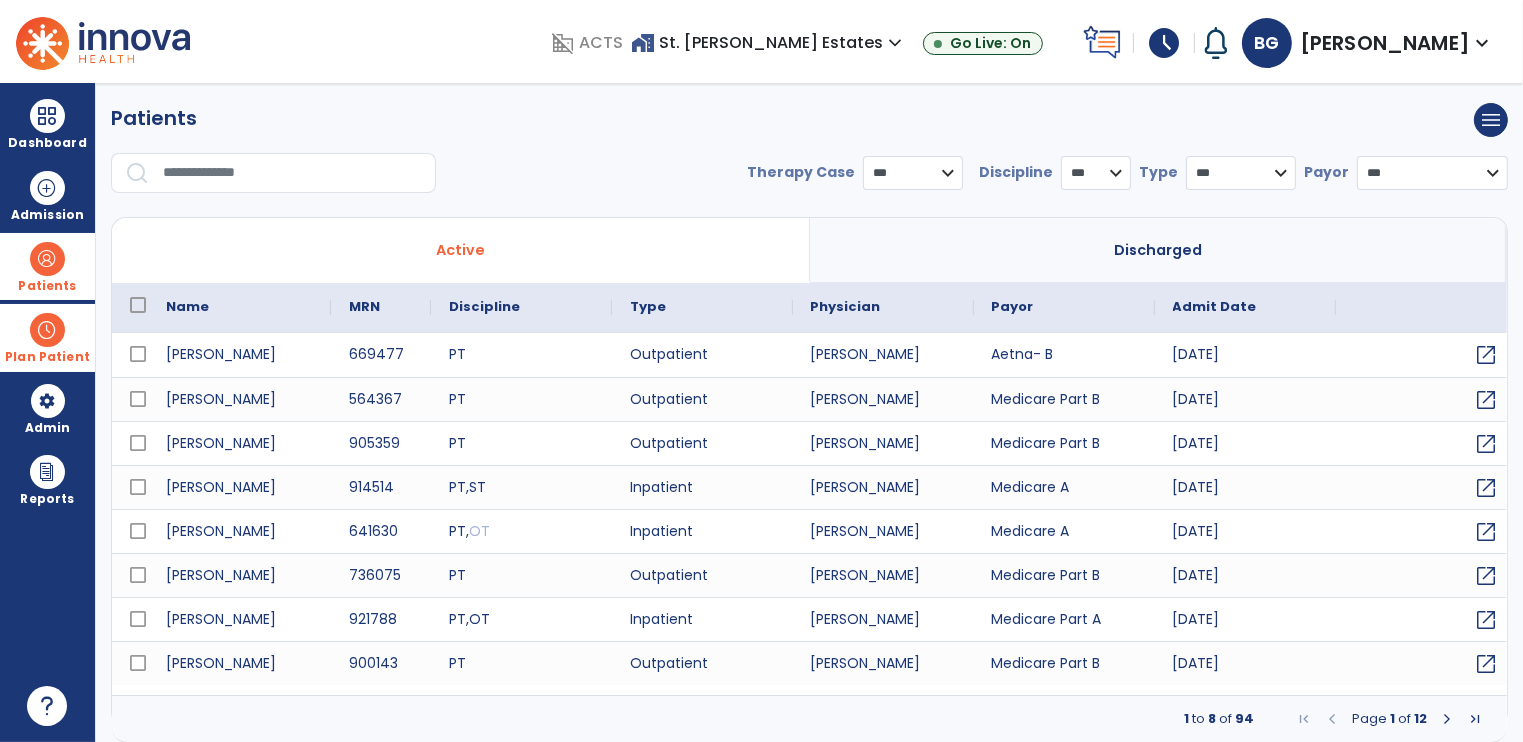 select on "***" 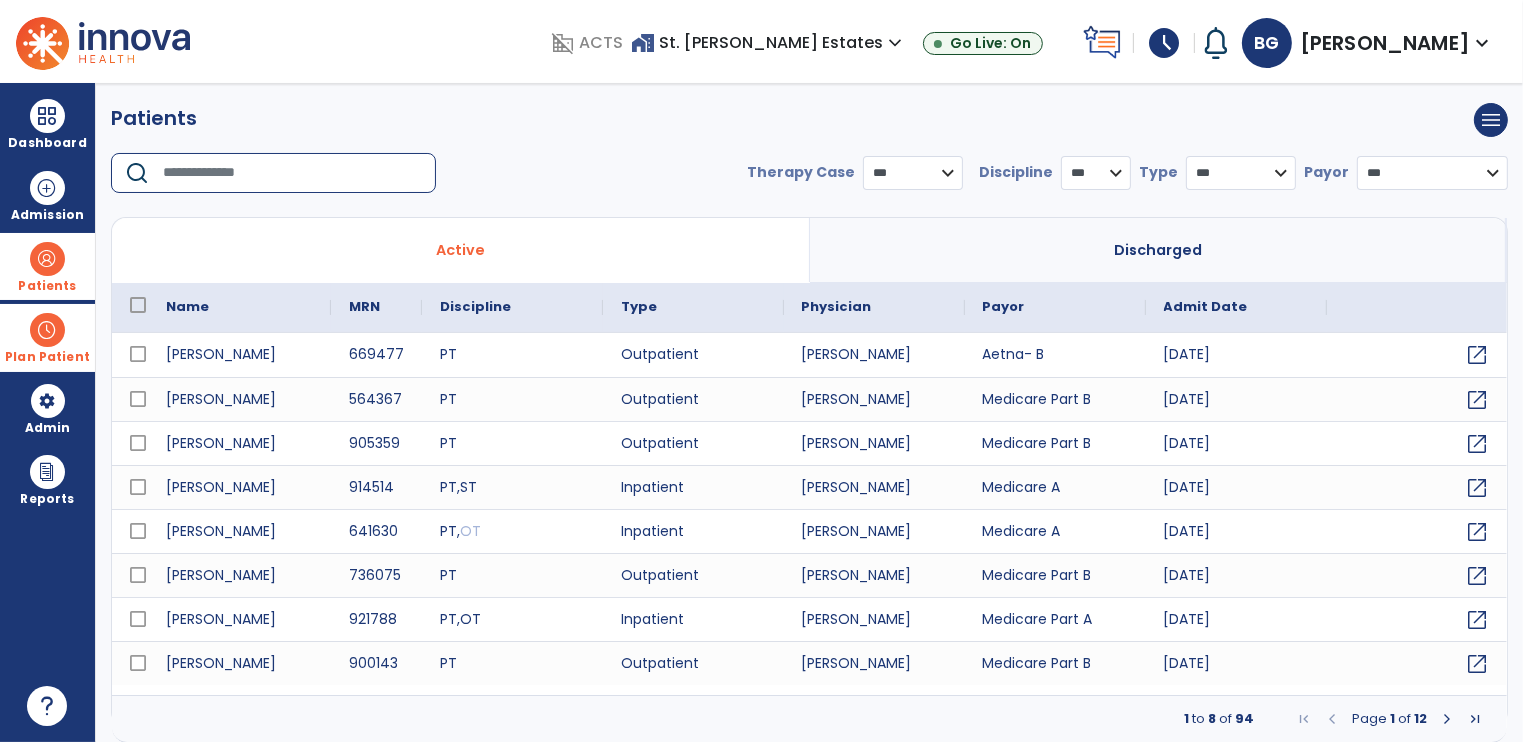 click at bounding box center (292, 173) 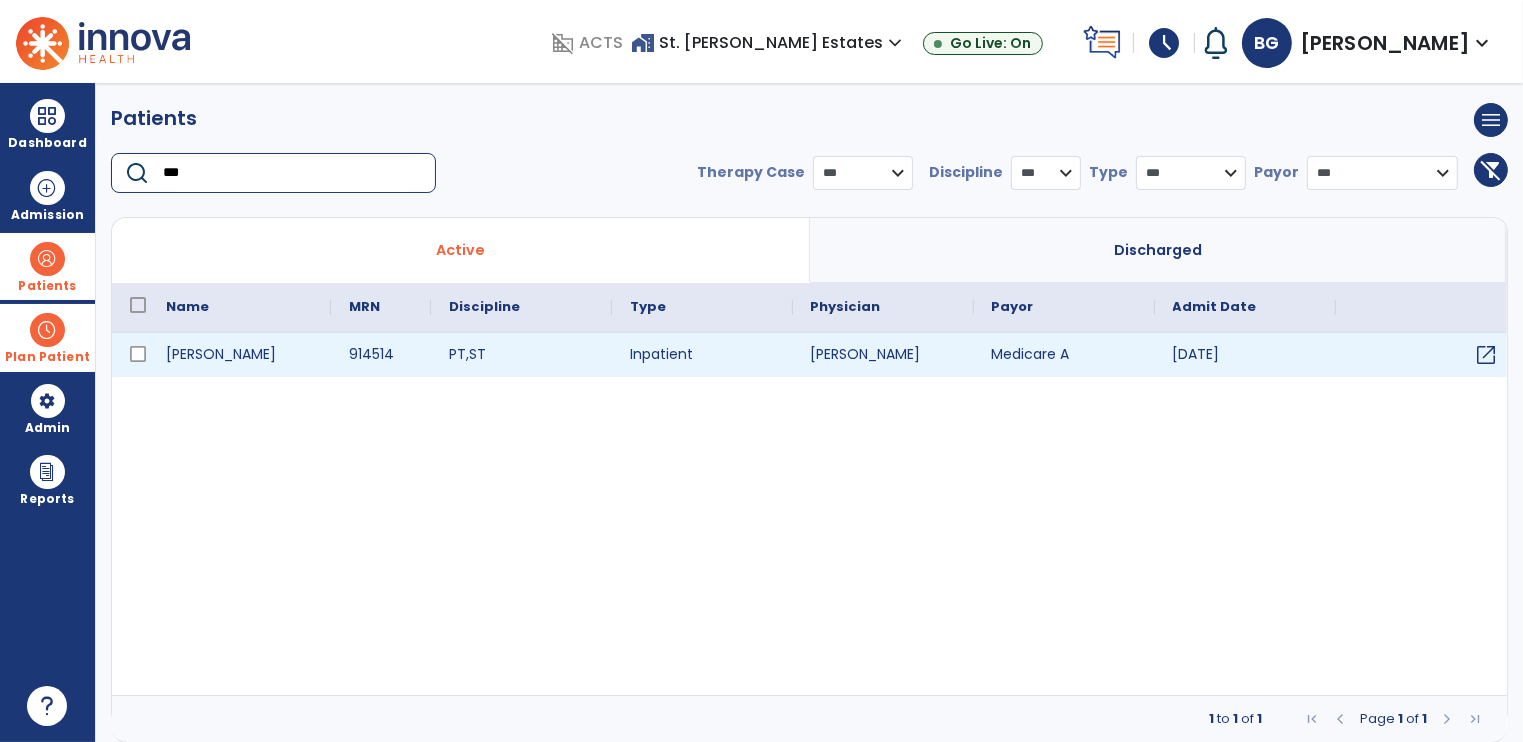 type on "***" 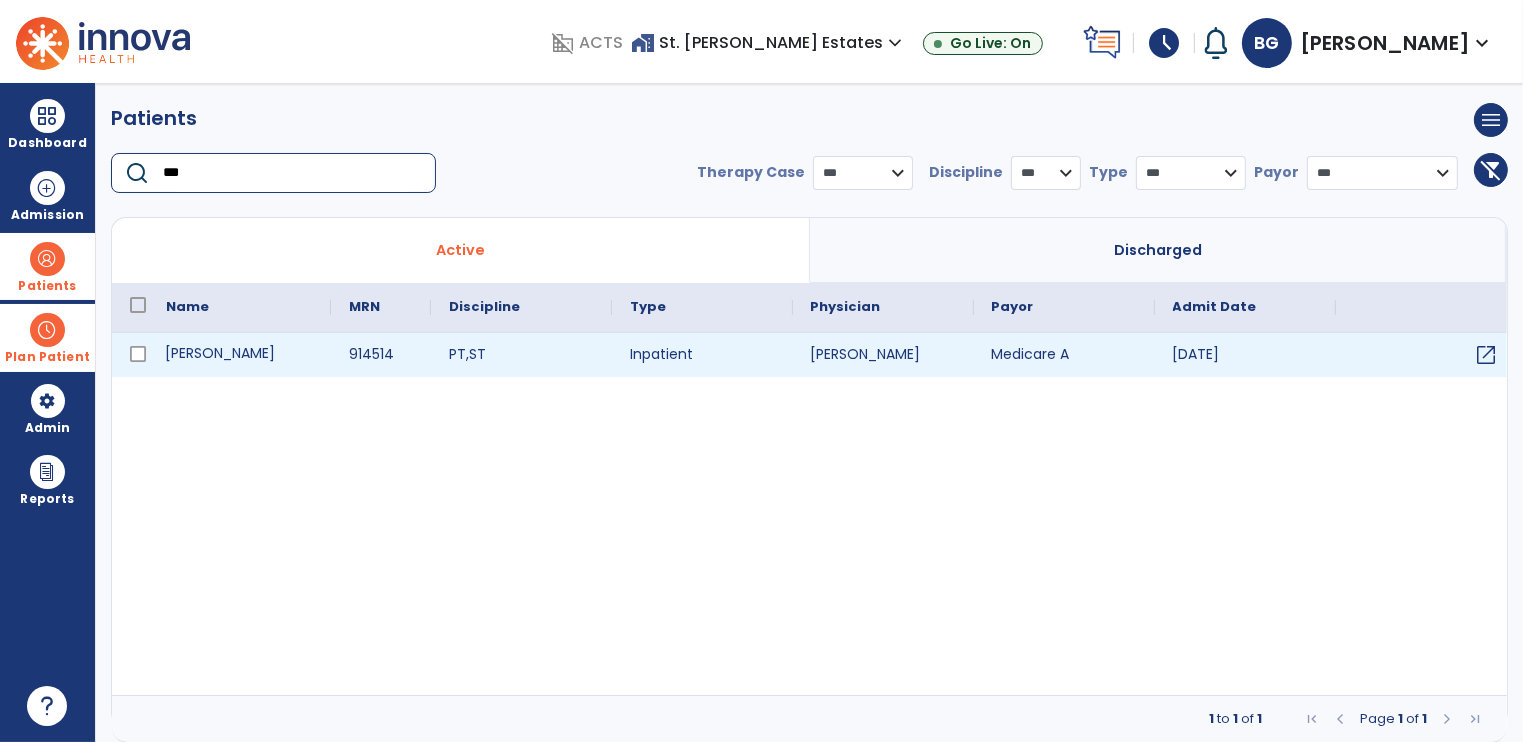 click on "[PERSON_NAME]" at bounding box center [239, 355] 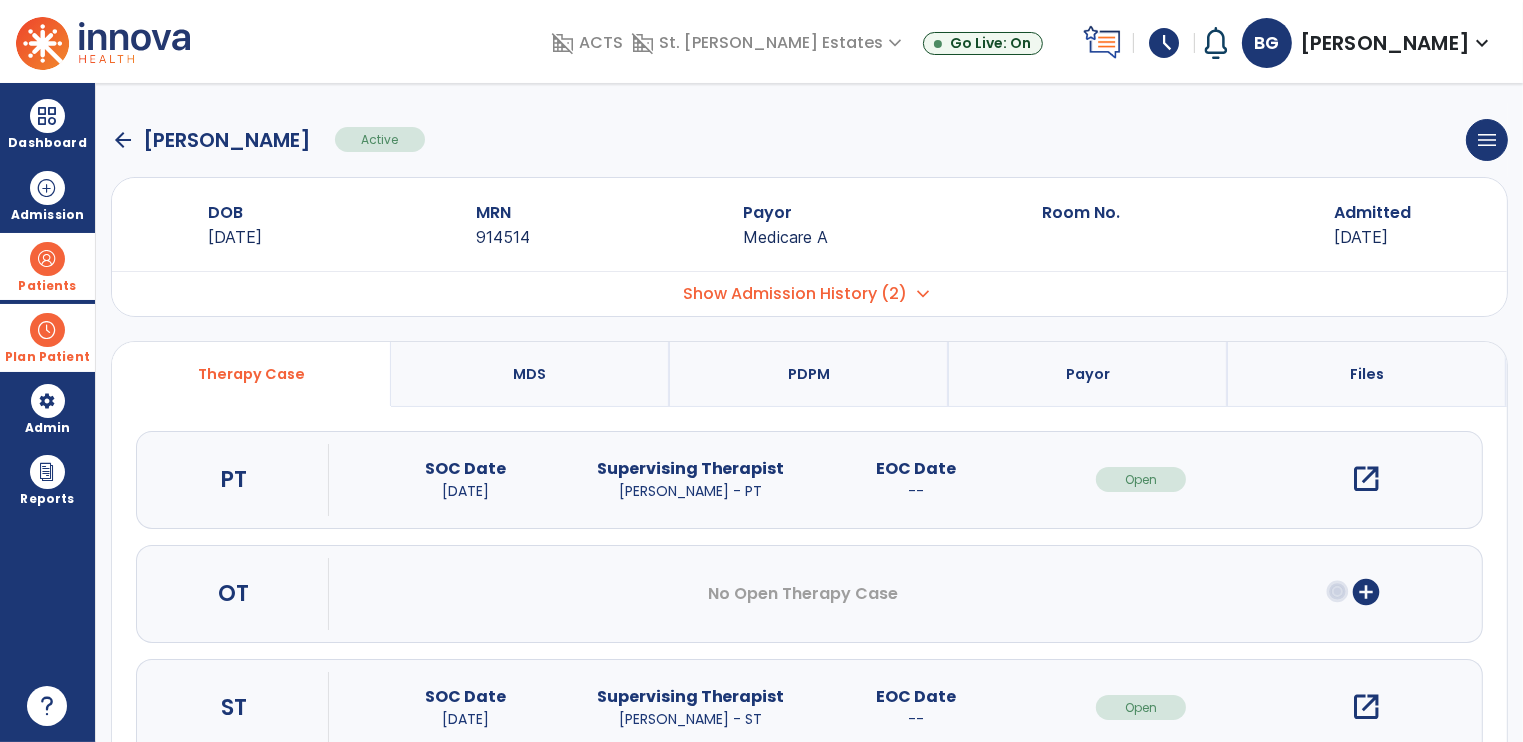 click on "open_in_new" at bounding box center [1366, 479] 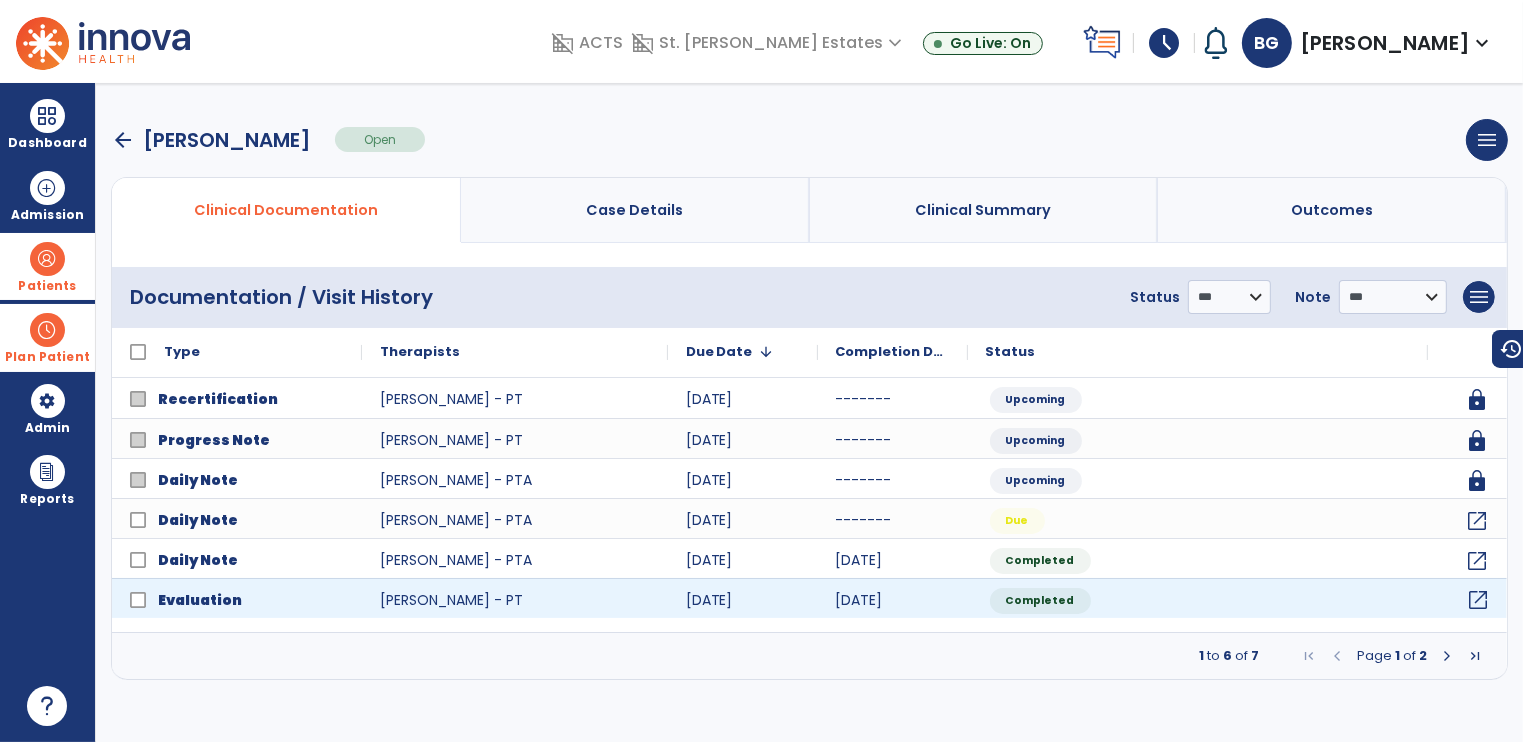 click on "open_in_new" 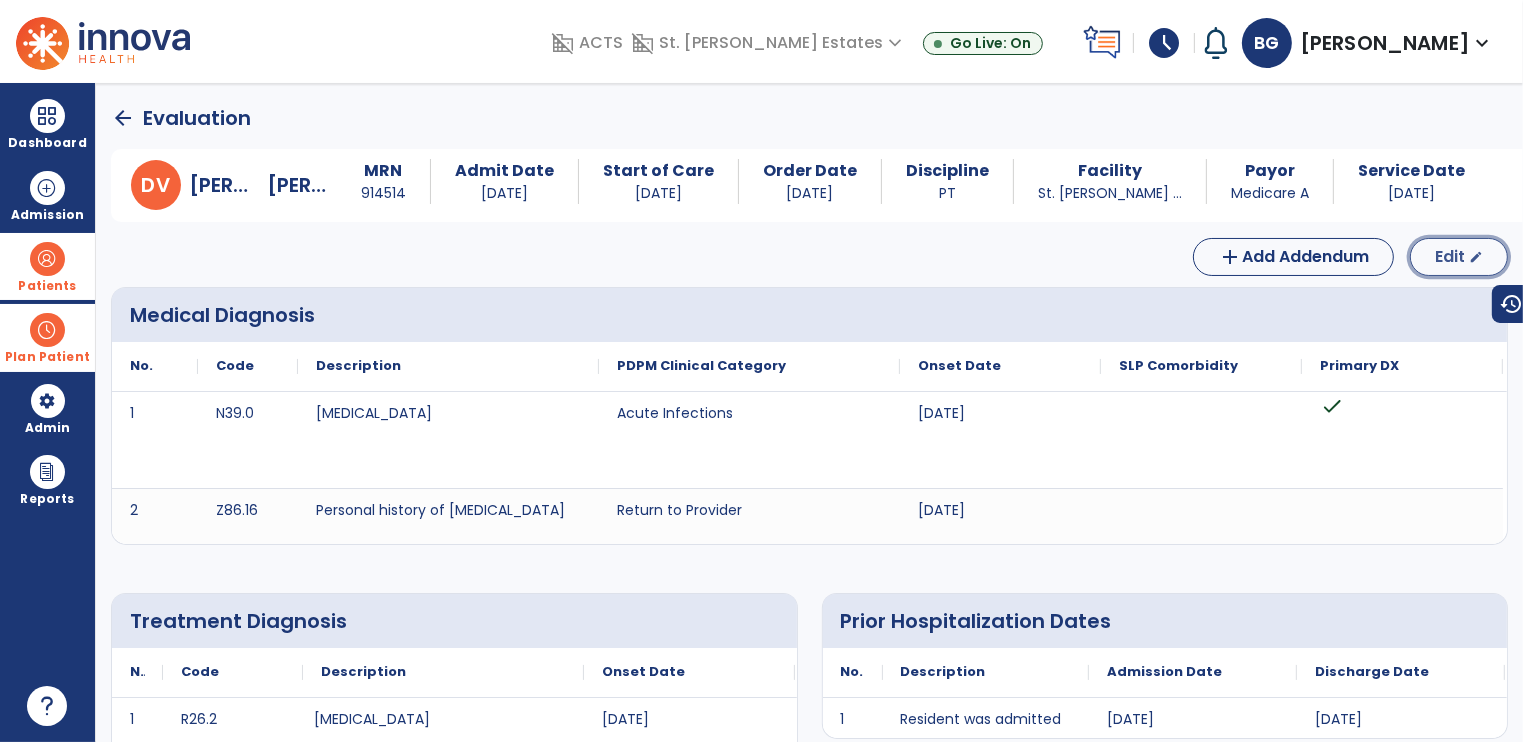 click on "Edit" 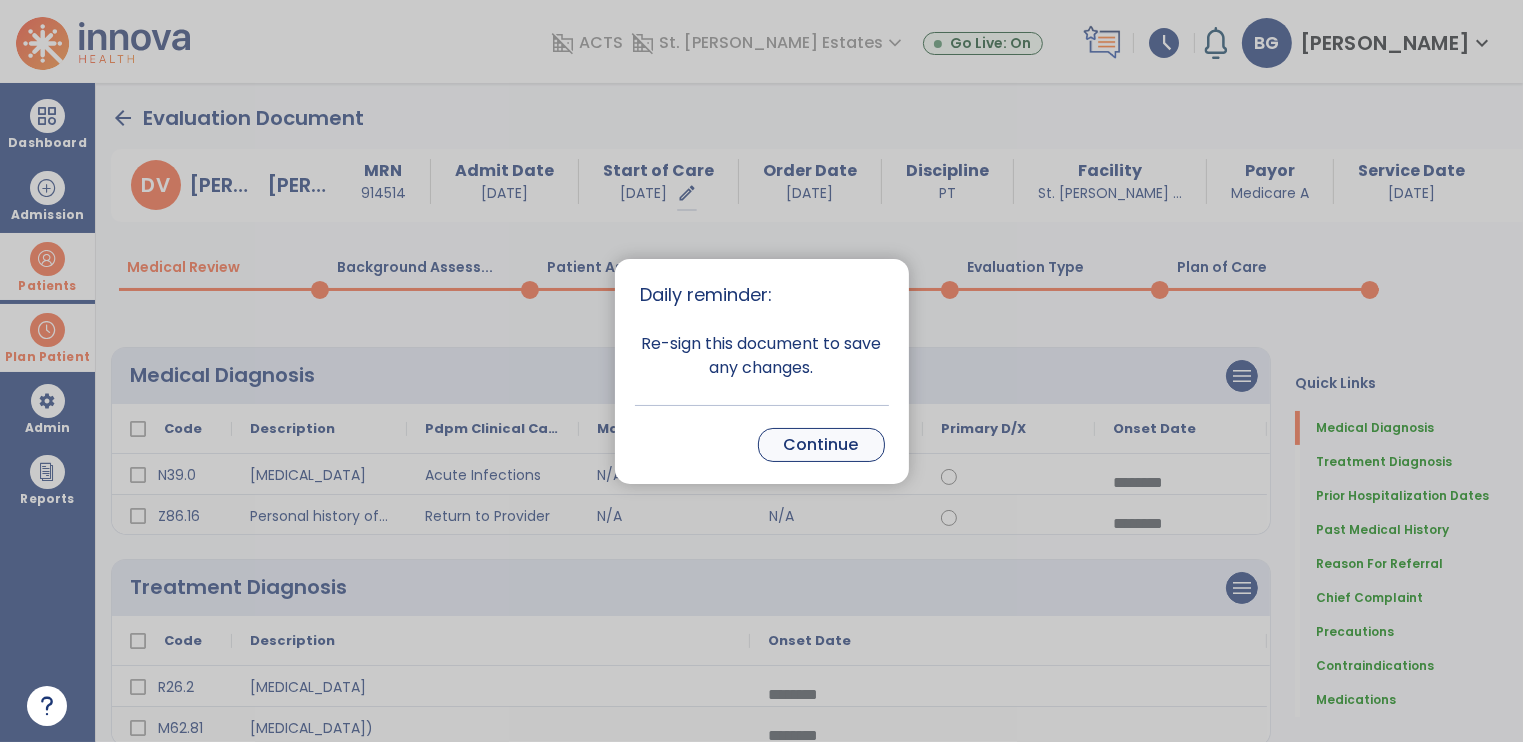 click on "Continue" at bounding box center (821, 445) 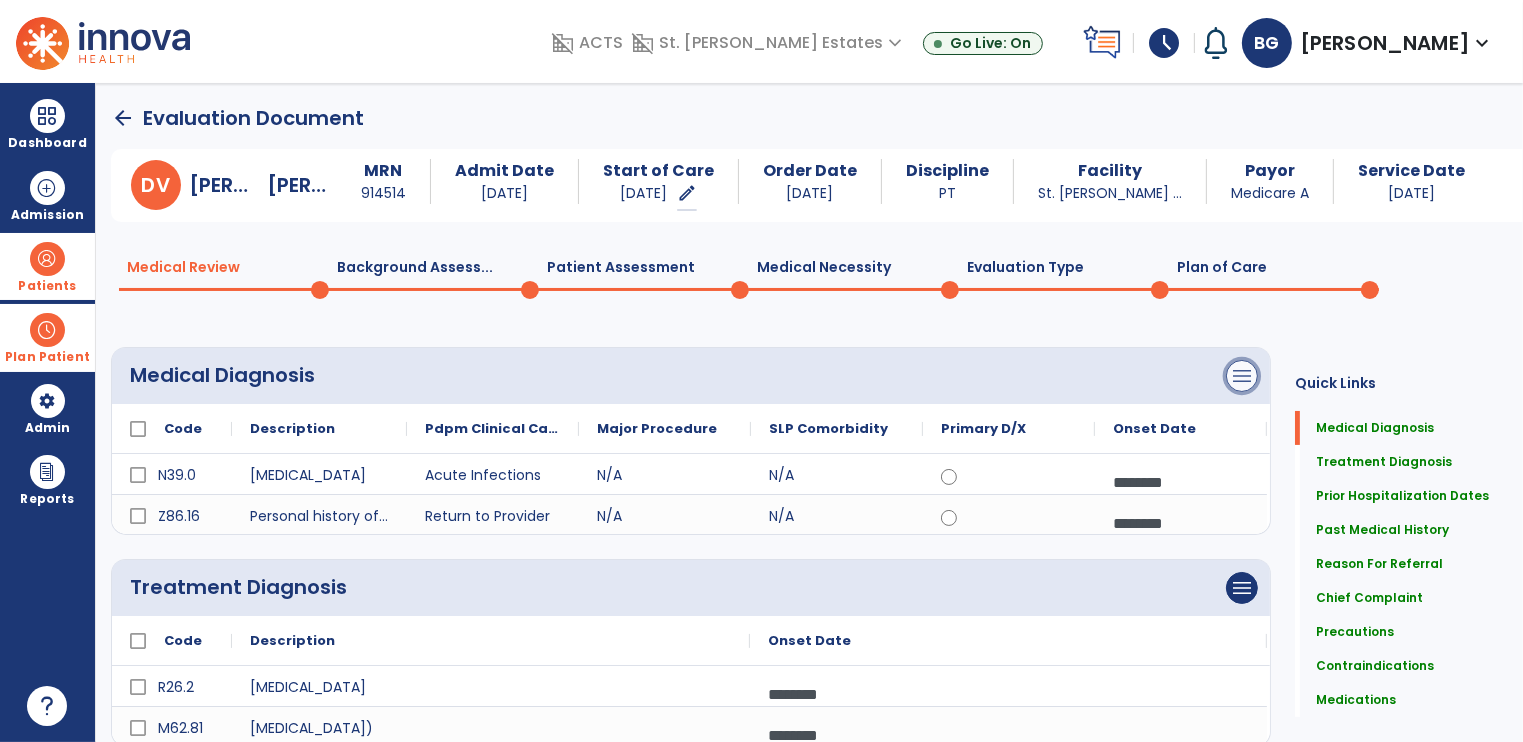 click on "menu" at bounding box center [1242, 376] 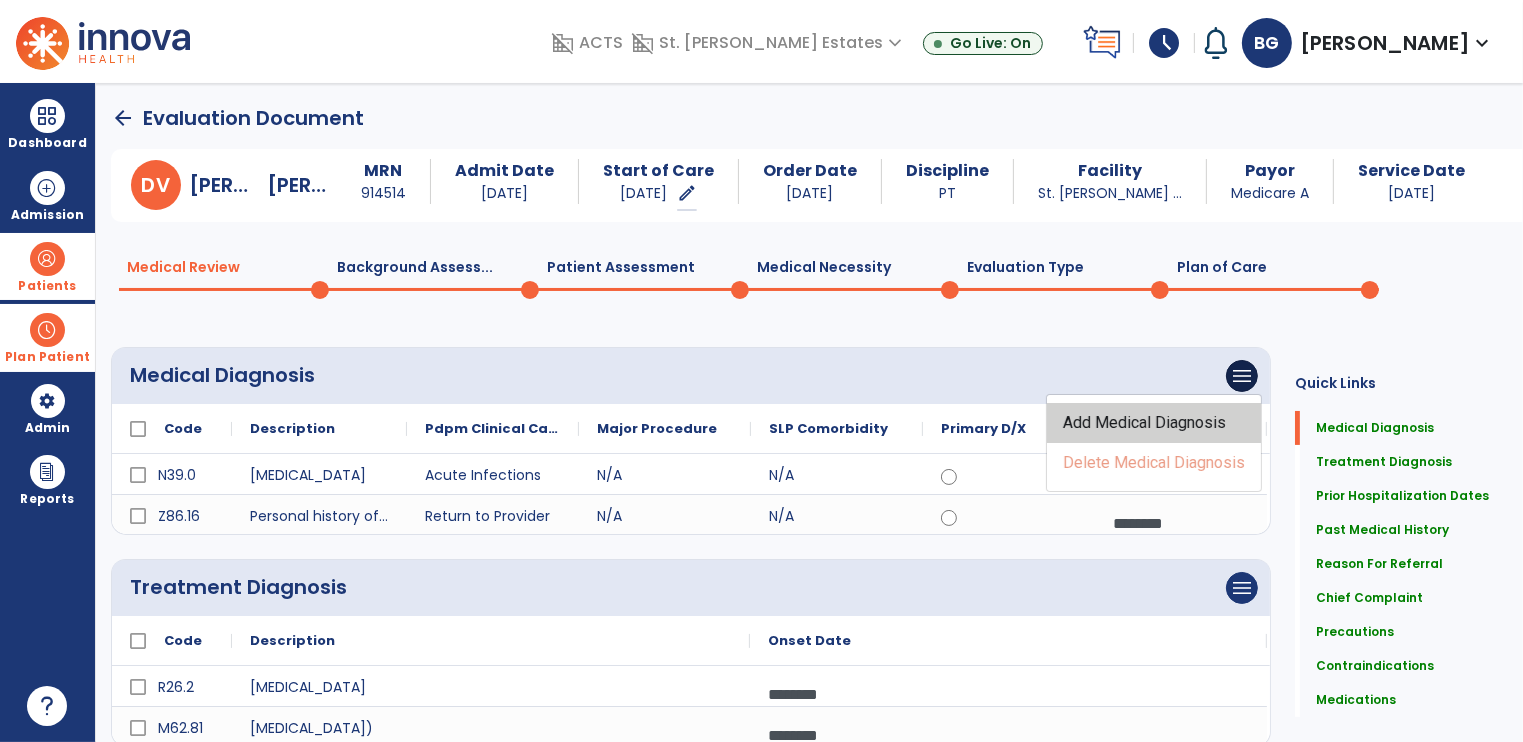 click on "Add Medical Diagnosis" 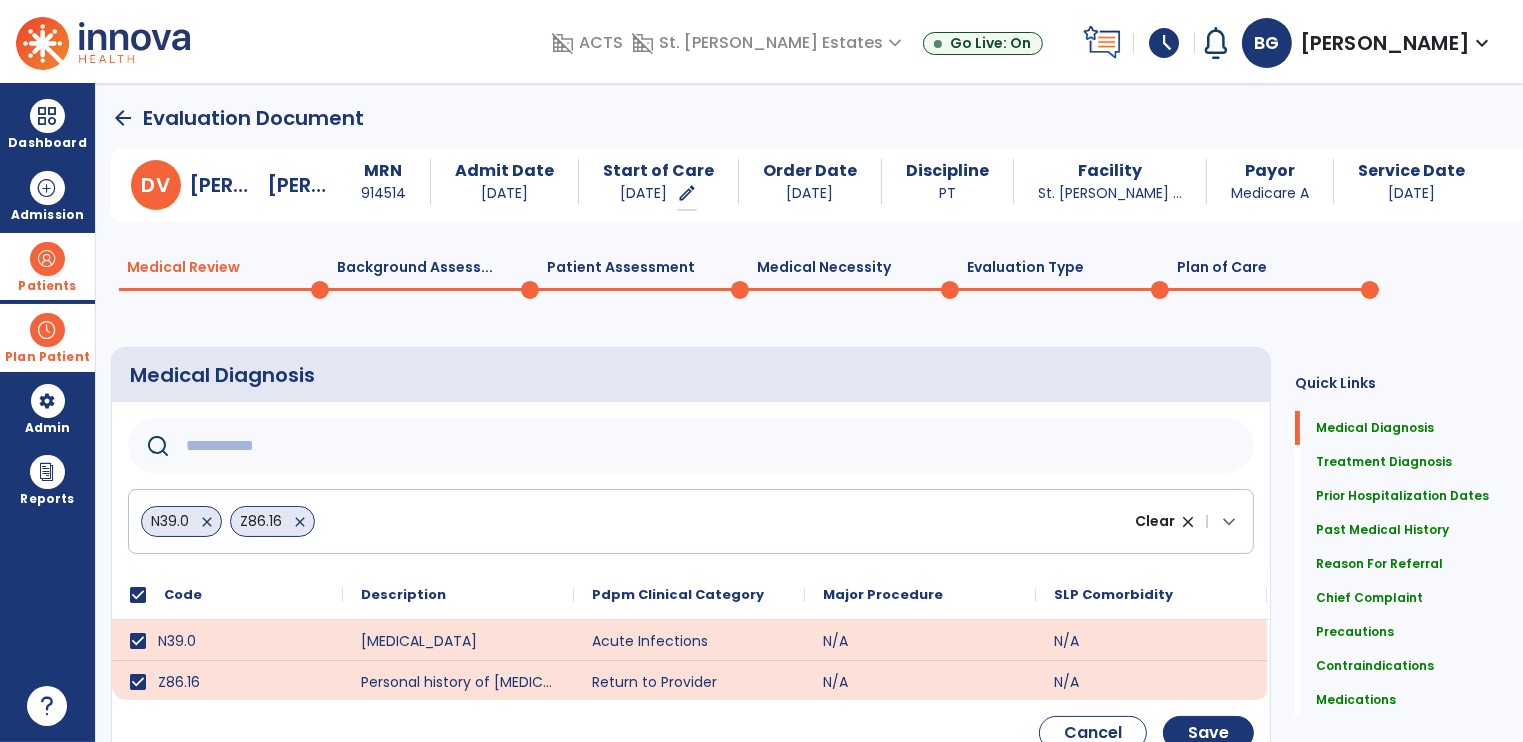 click 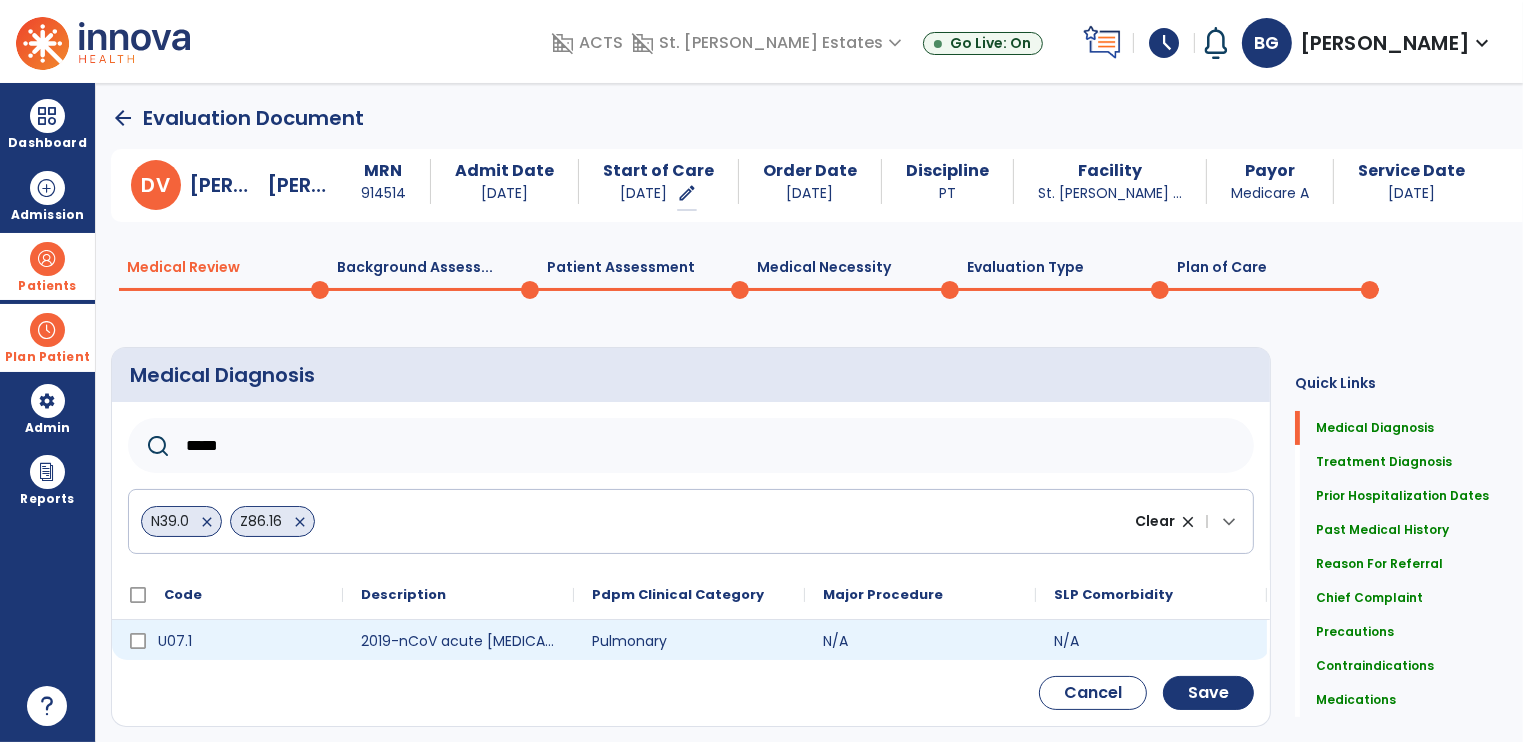 type on "*****" 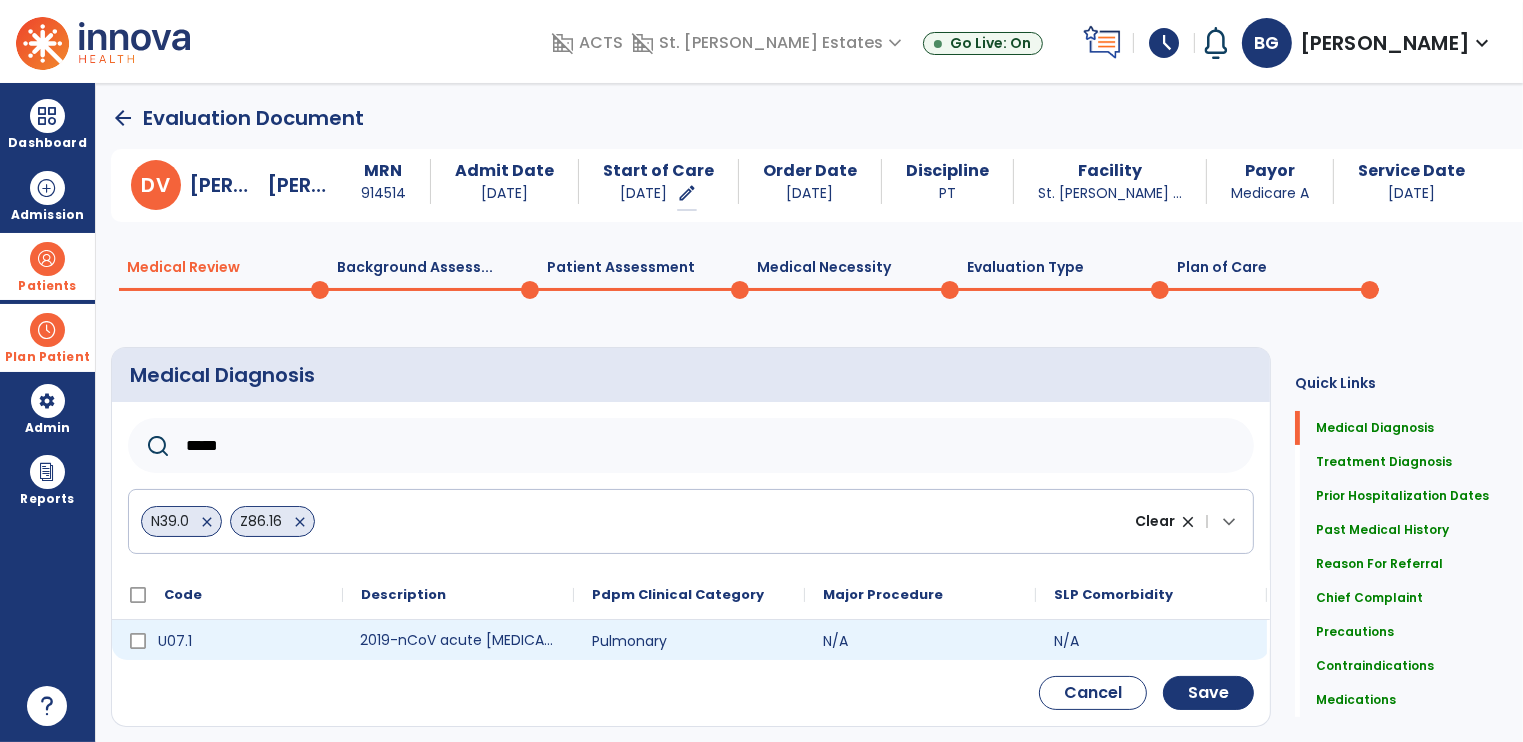click on "2019-nCoV acute [MEDICAL_DATA]" 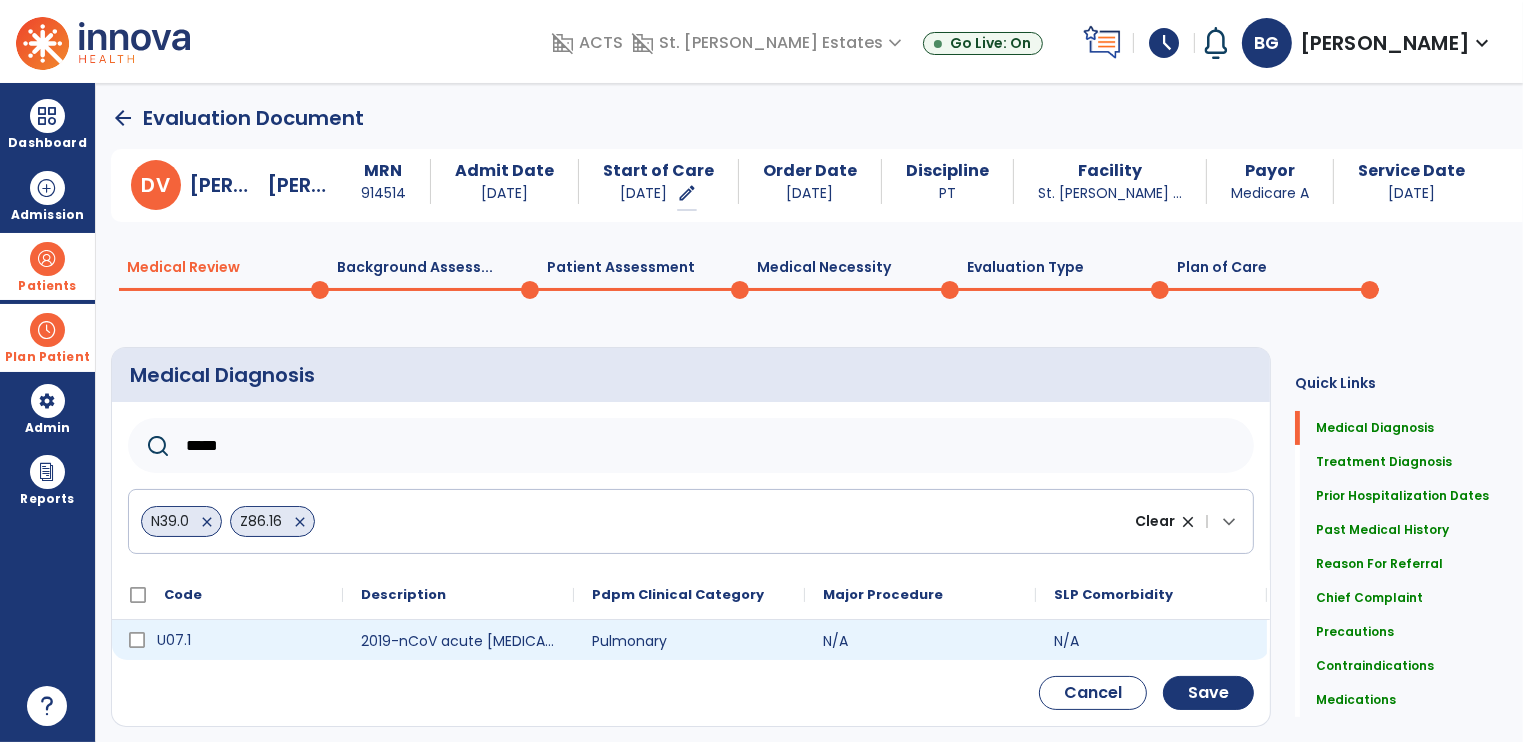 click on "U07.1" 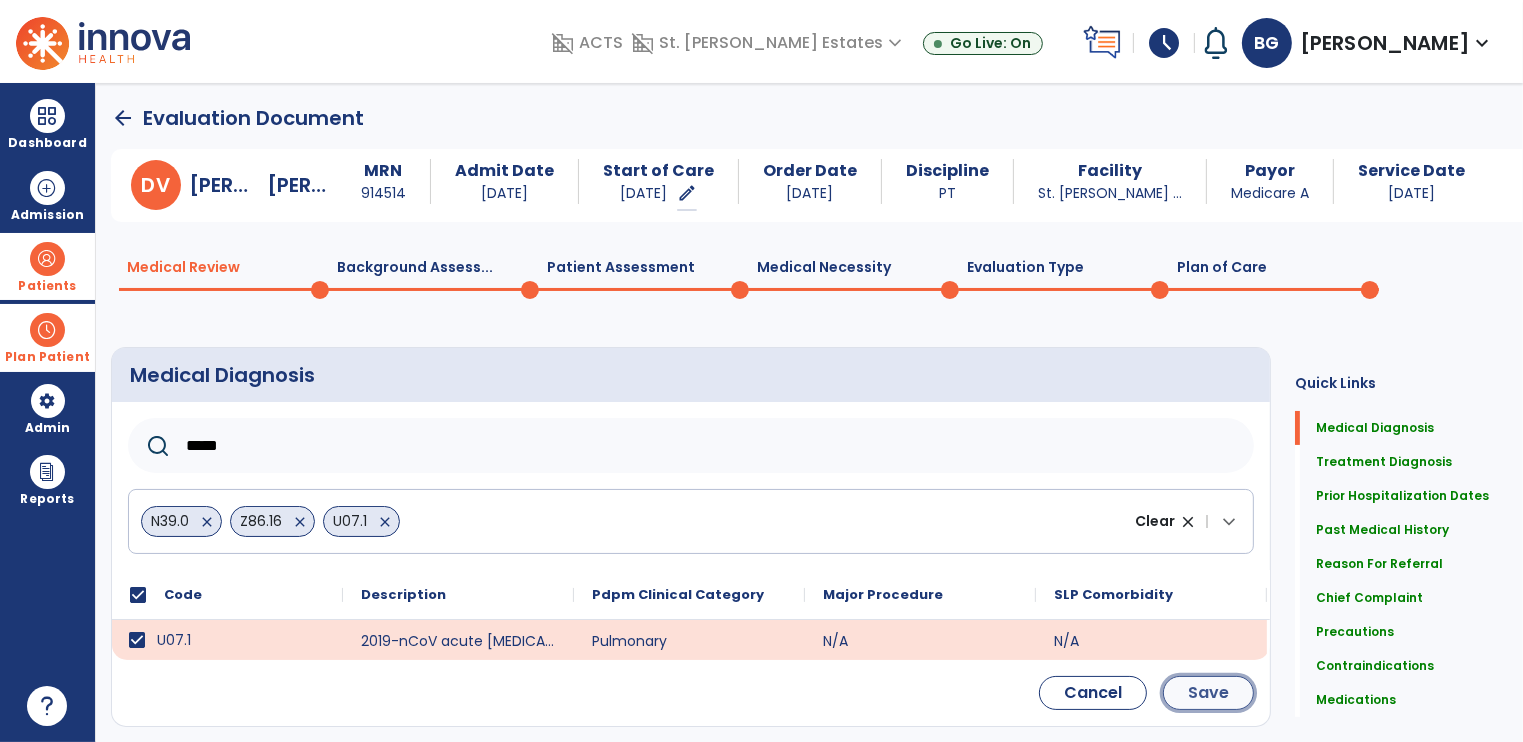 click on "Save" 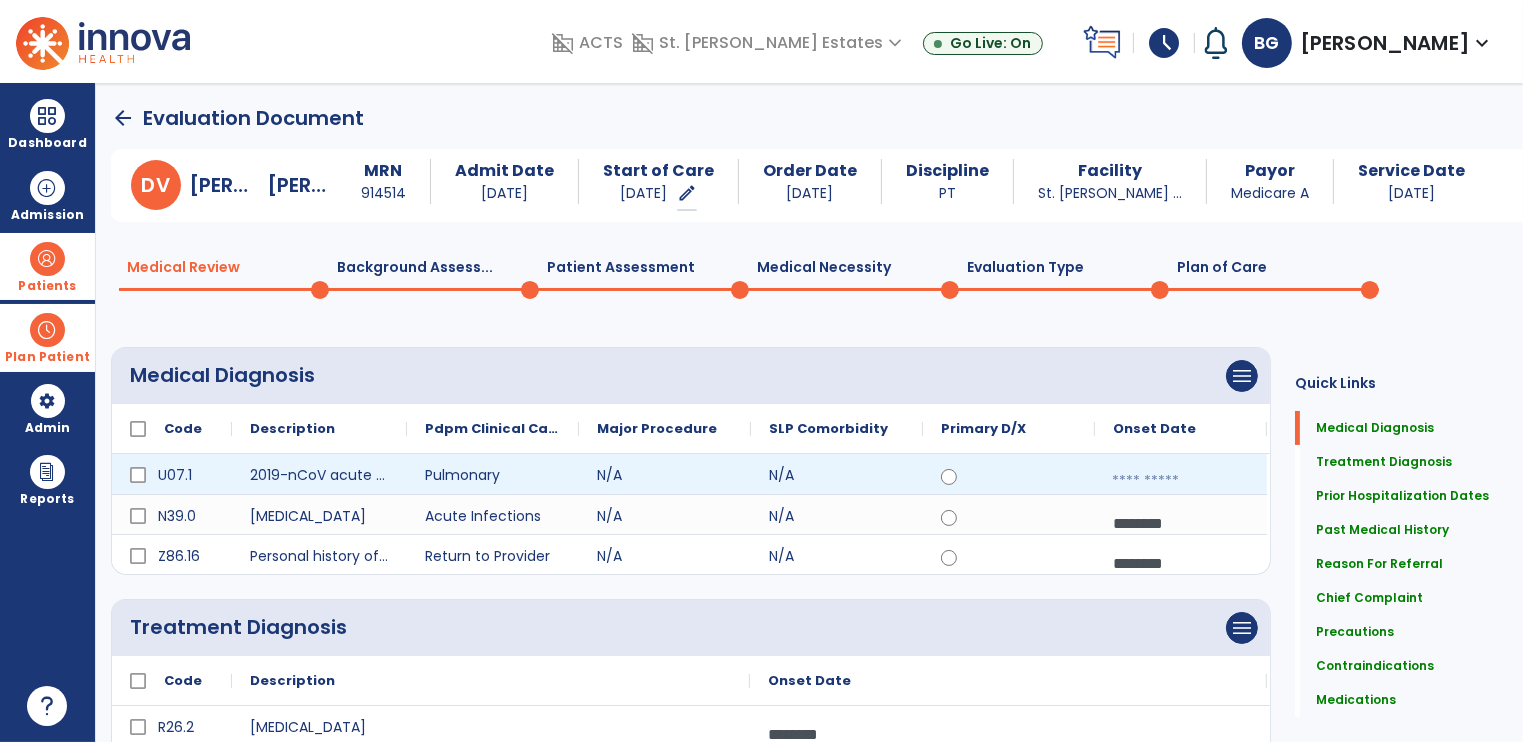 click at bounding box center [1181, 481] 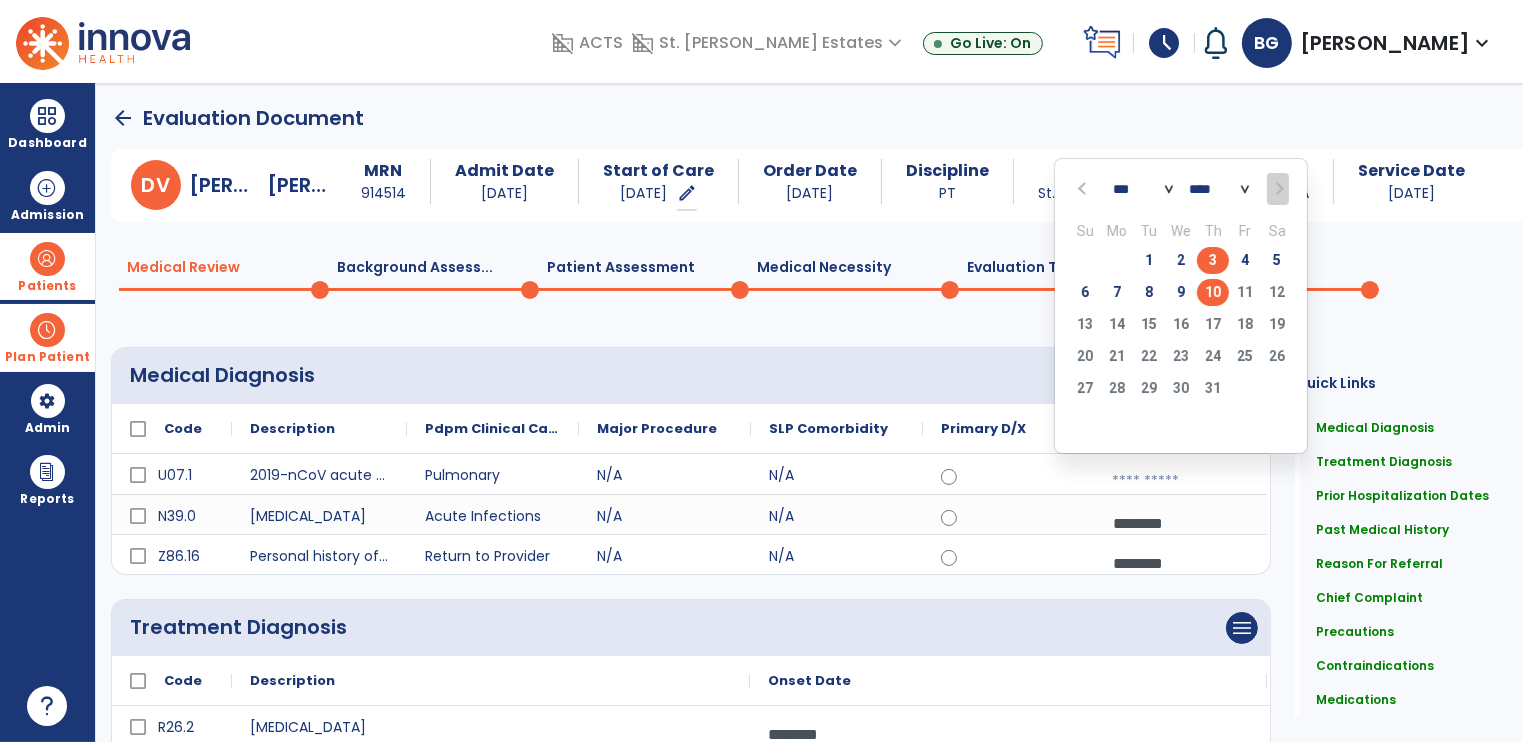 click on "3" 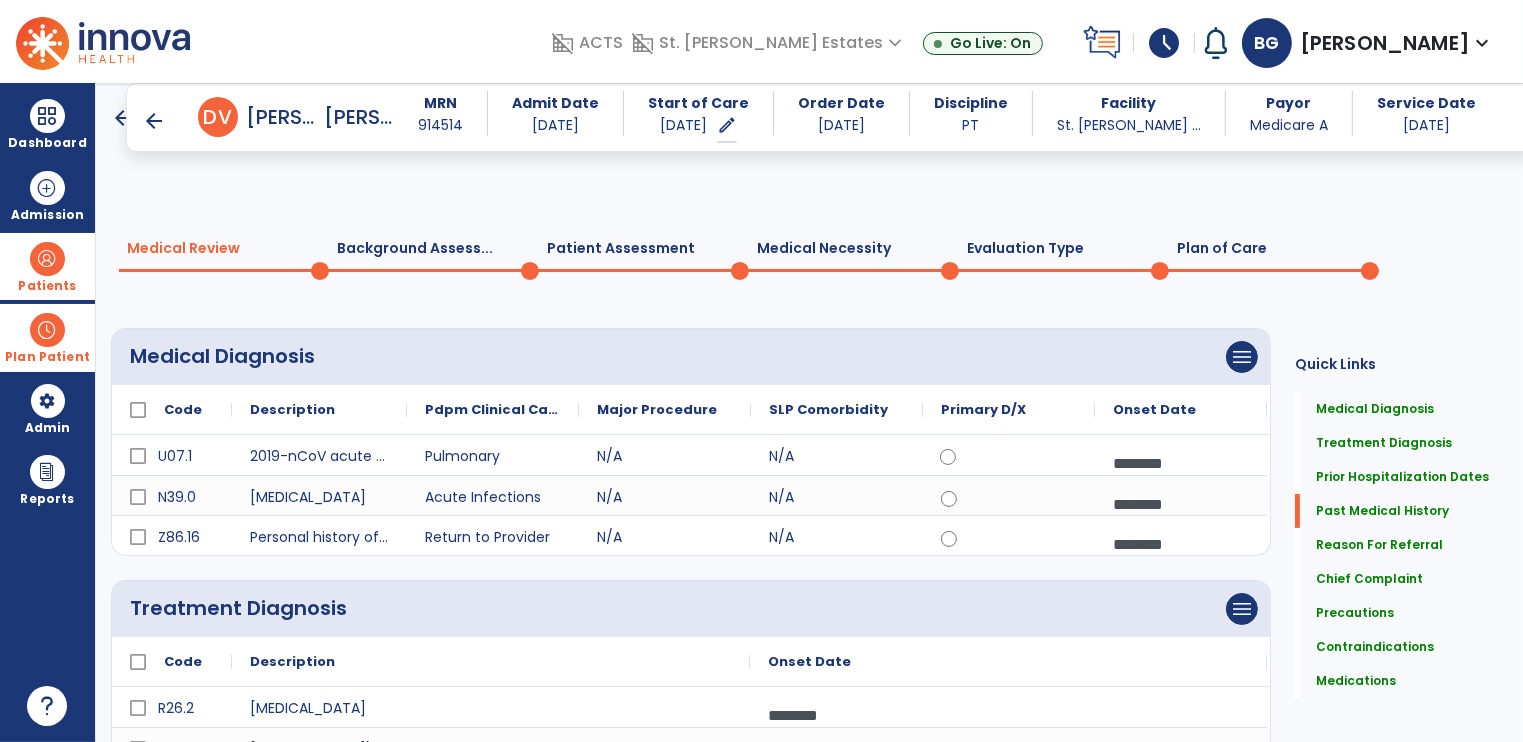 scroll, scrollTop: 1651, scrollLeft: 0, axis: vertical 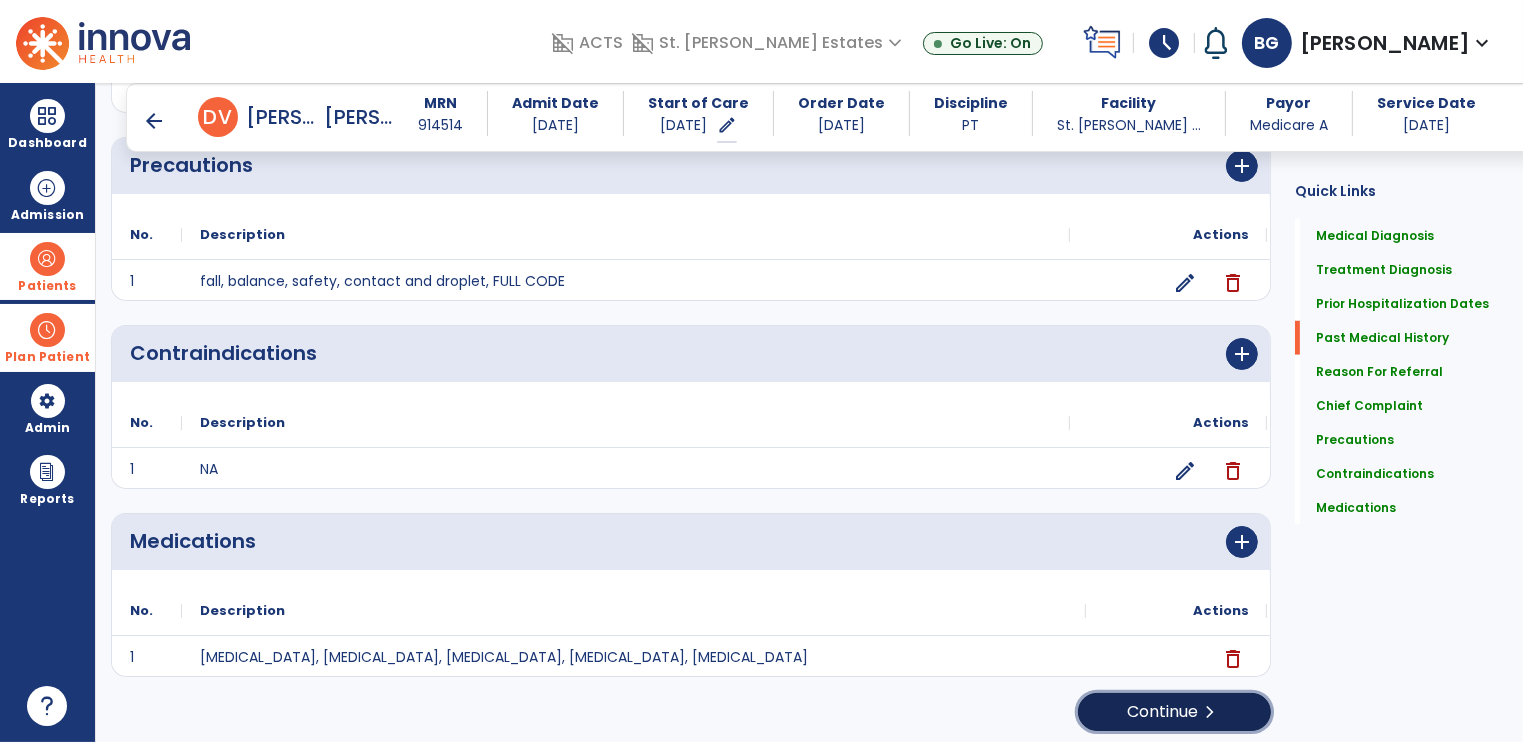 click on "Continue  chevron_right" 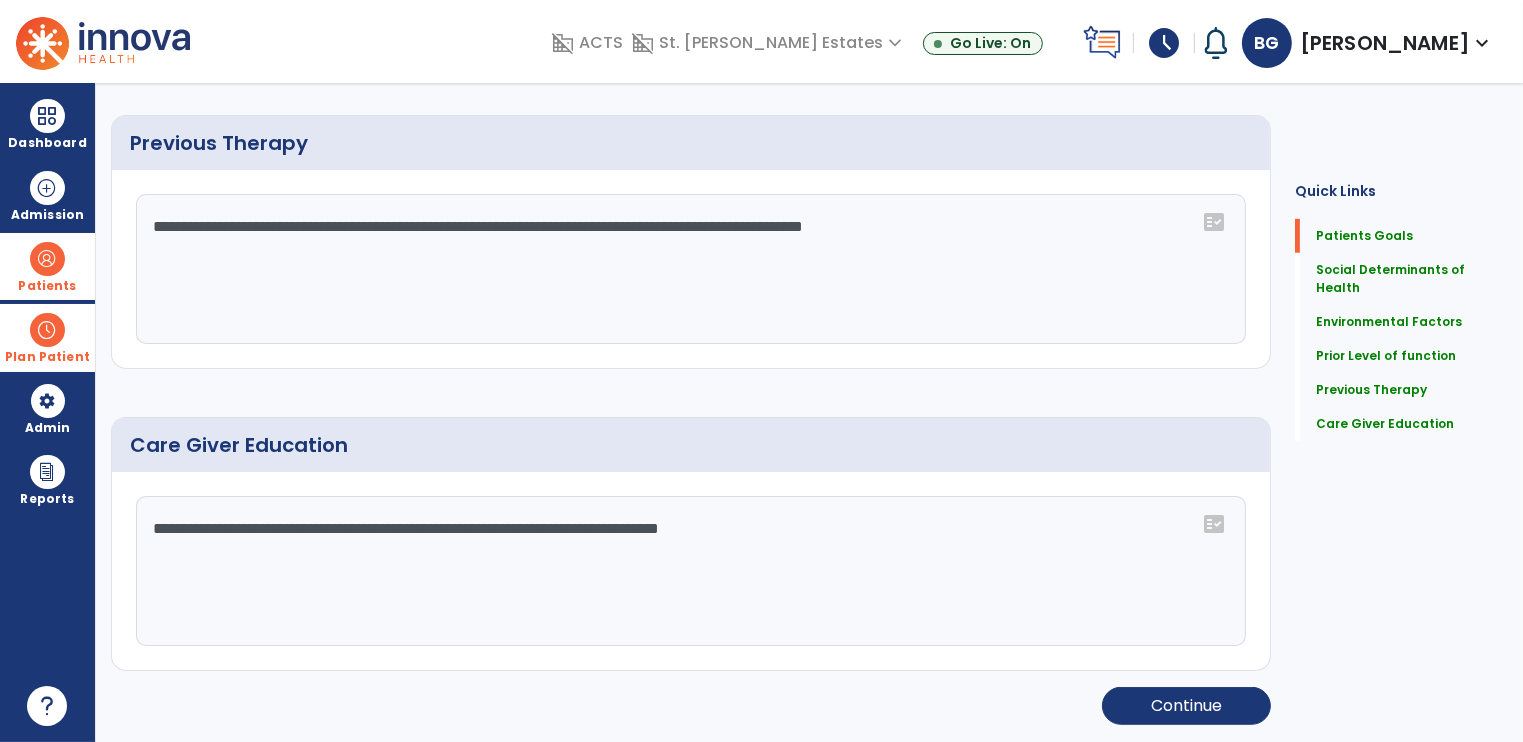 scroll, scrollTop: 0, scrollLeft: 0, axis: both 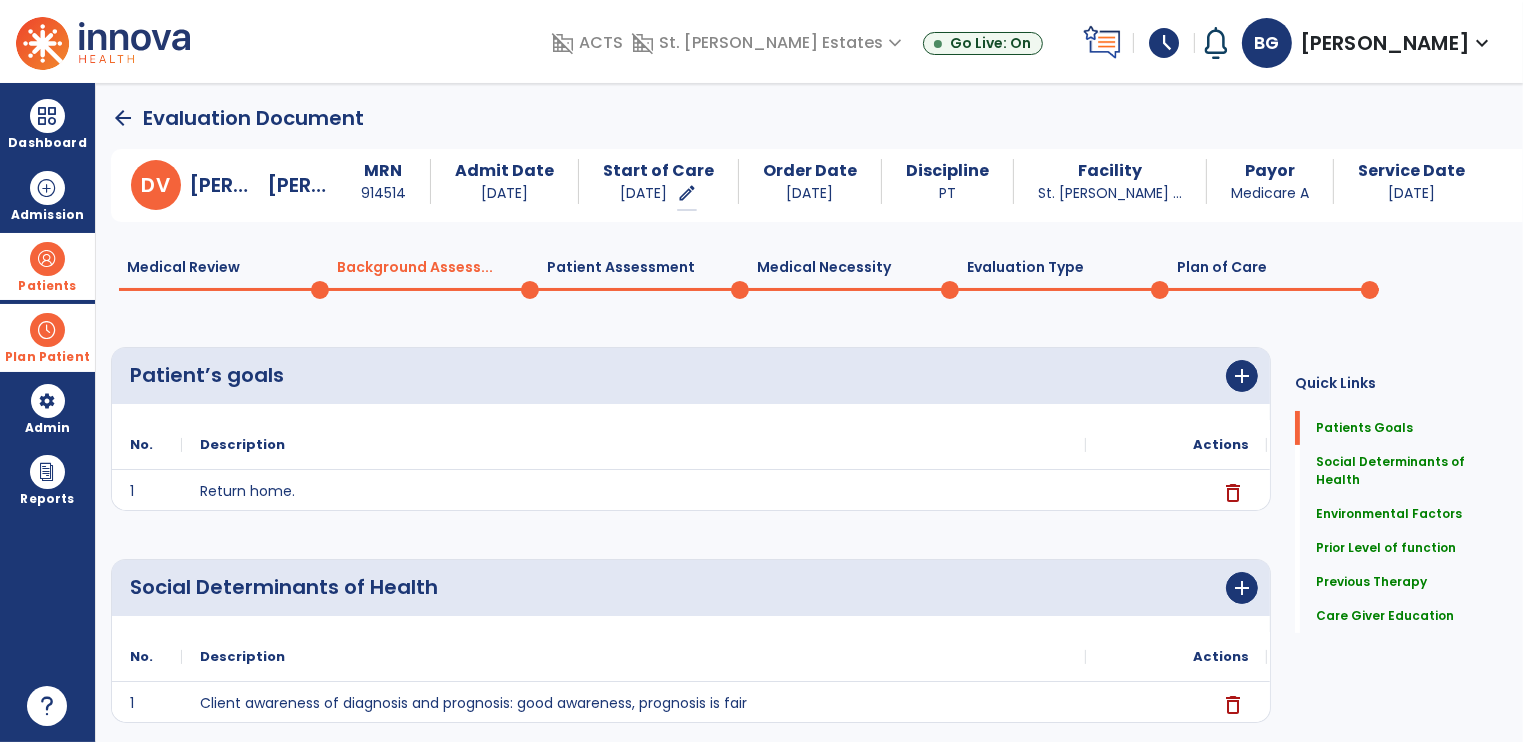 click on "Plan of Care  0" 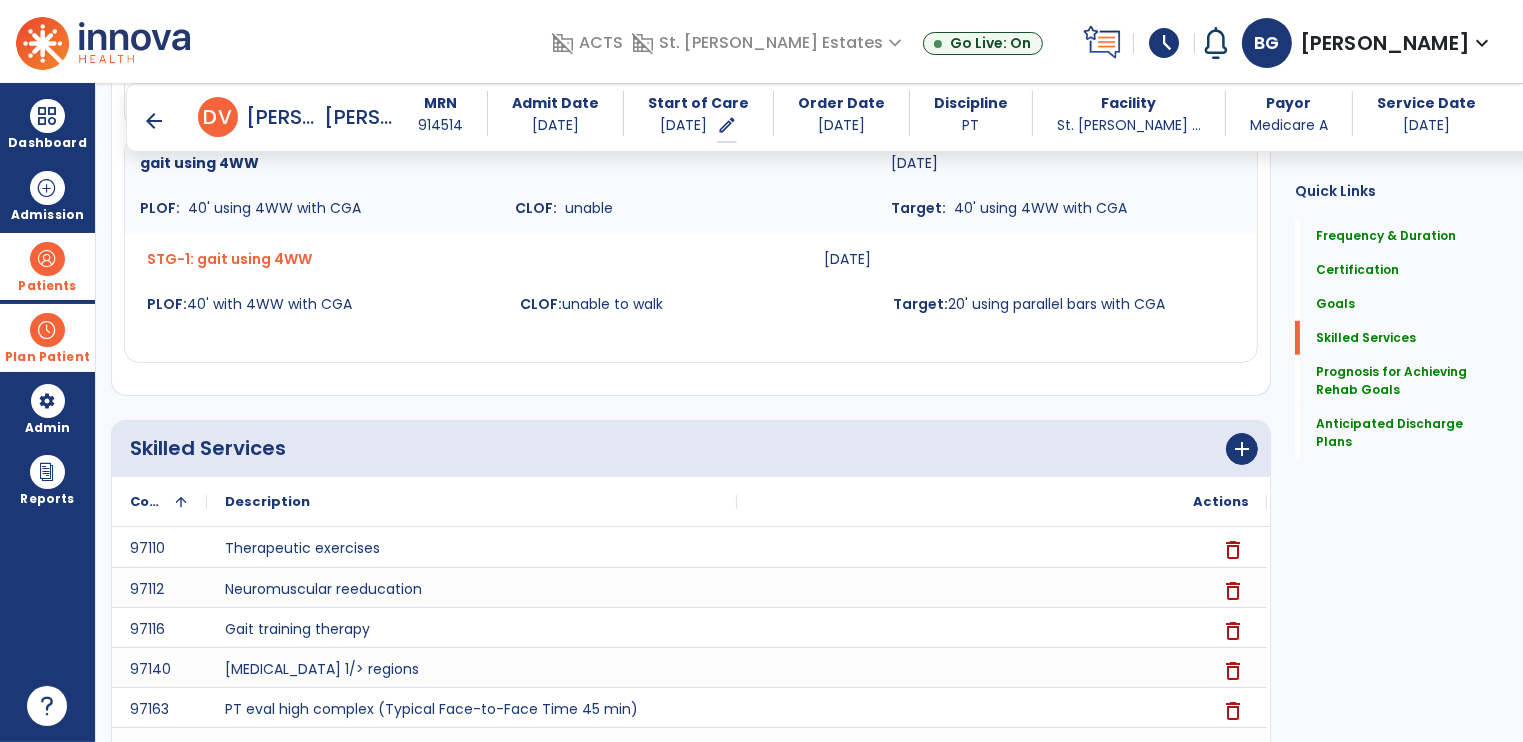 scroll, scrollTop: 1694, scrollLeft: 0, axis: vertical 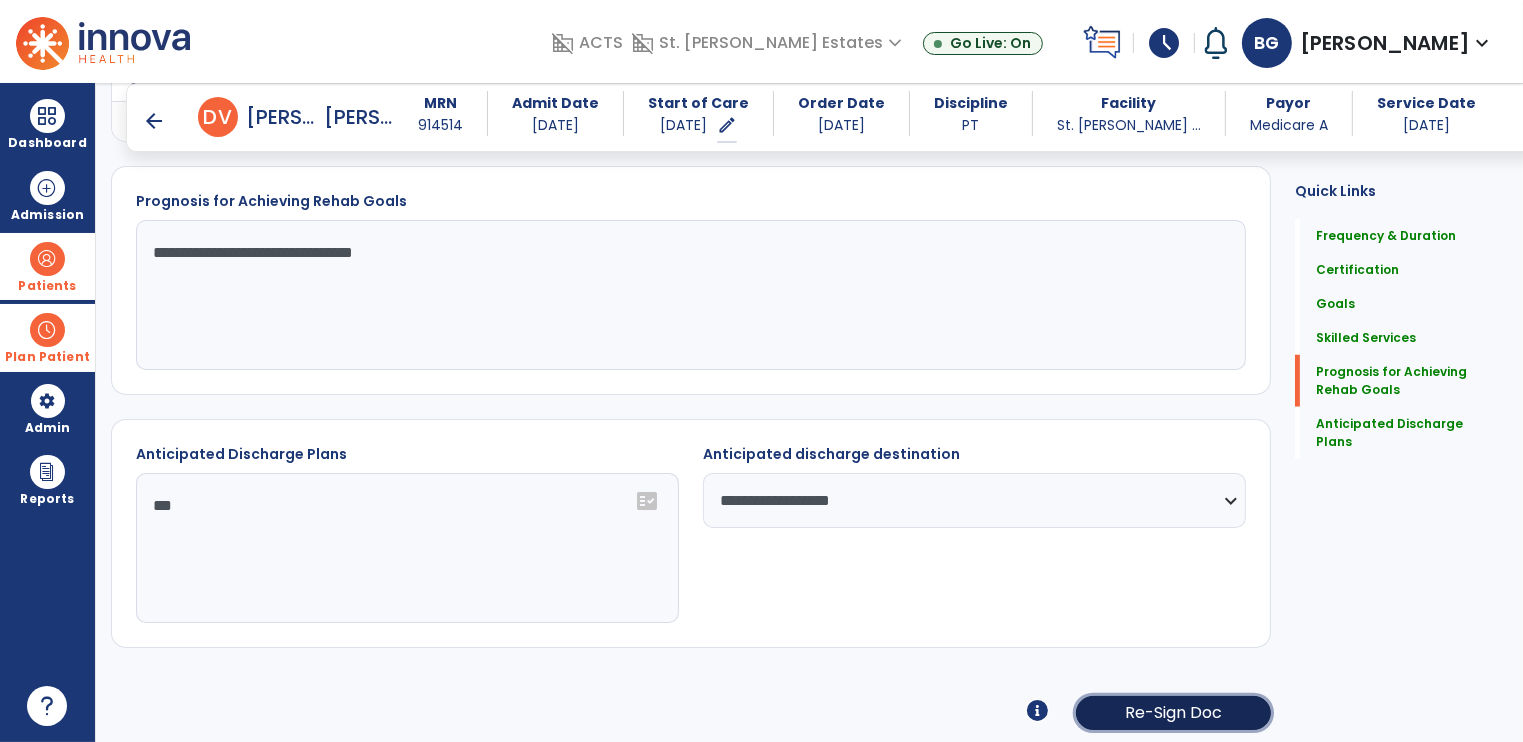 click on "Re-Sign Doc" 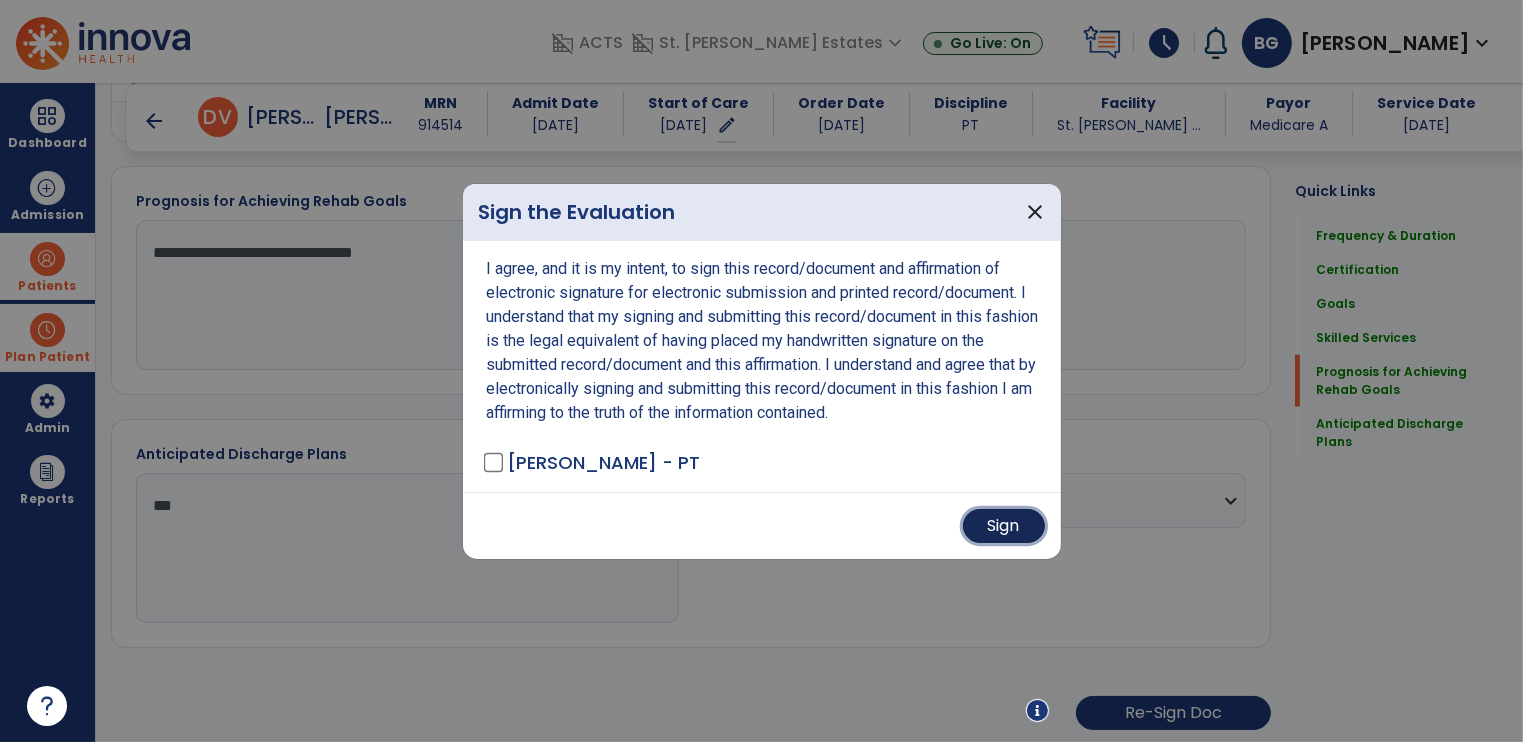 click on "Sign" at bounding box center [1004, 526] 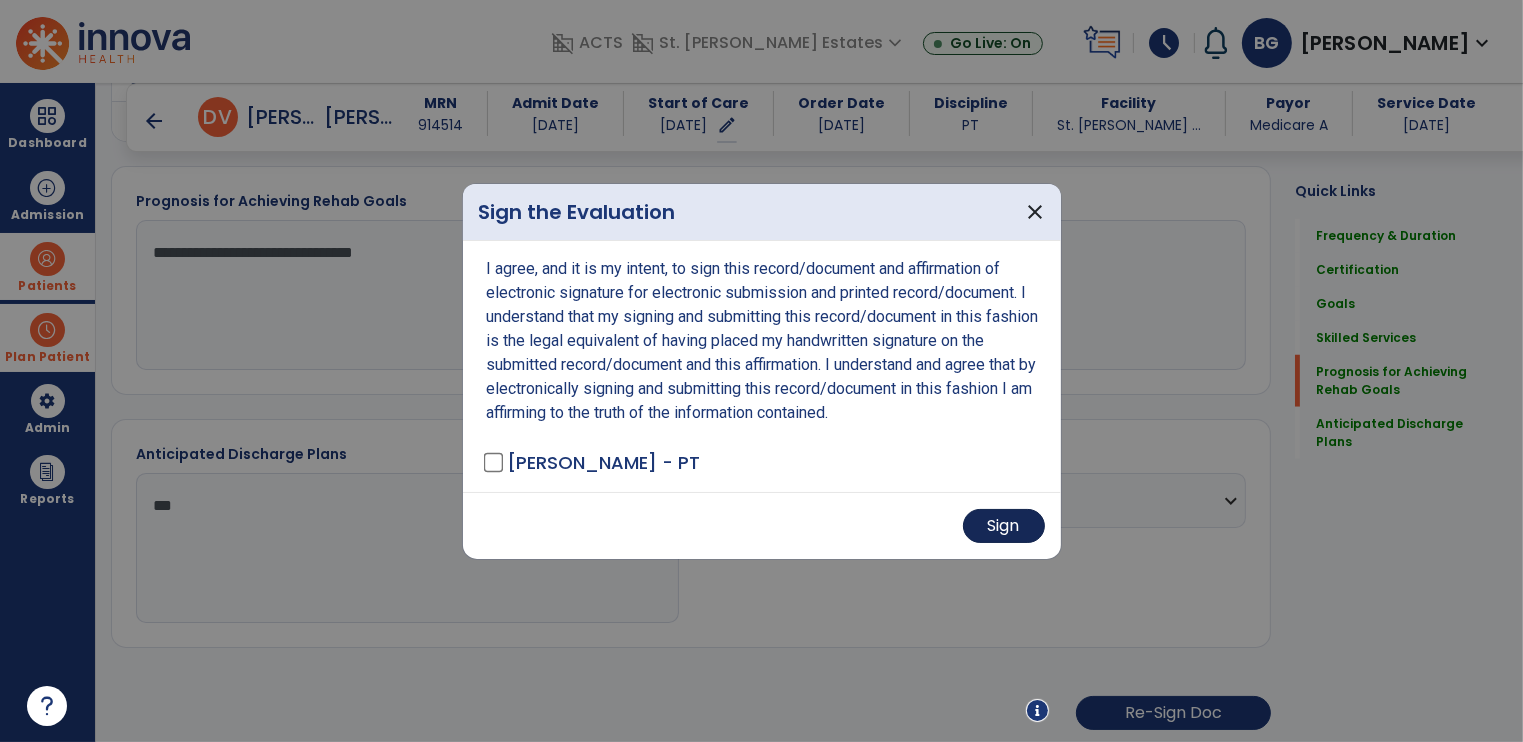 scroll, scrollTop: 1692, scrollLeft: 0, axis: vertical 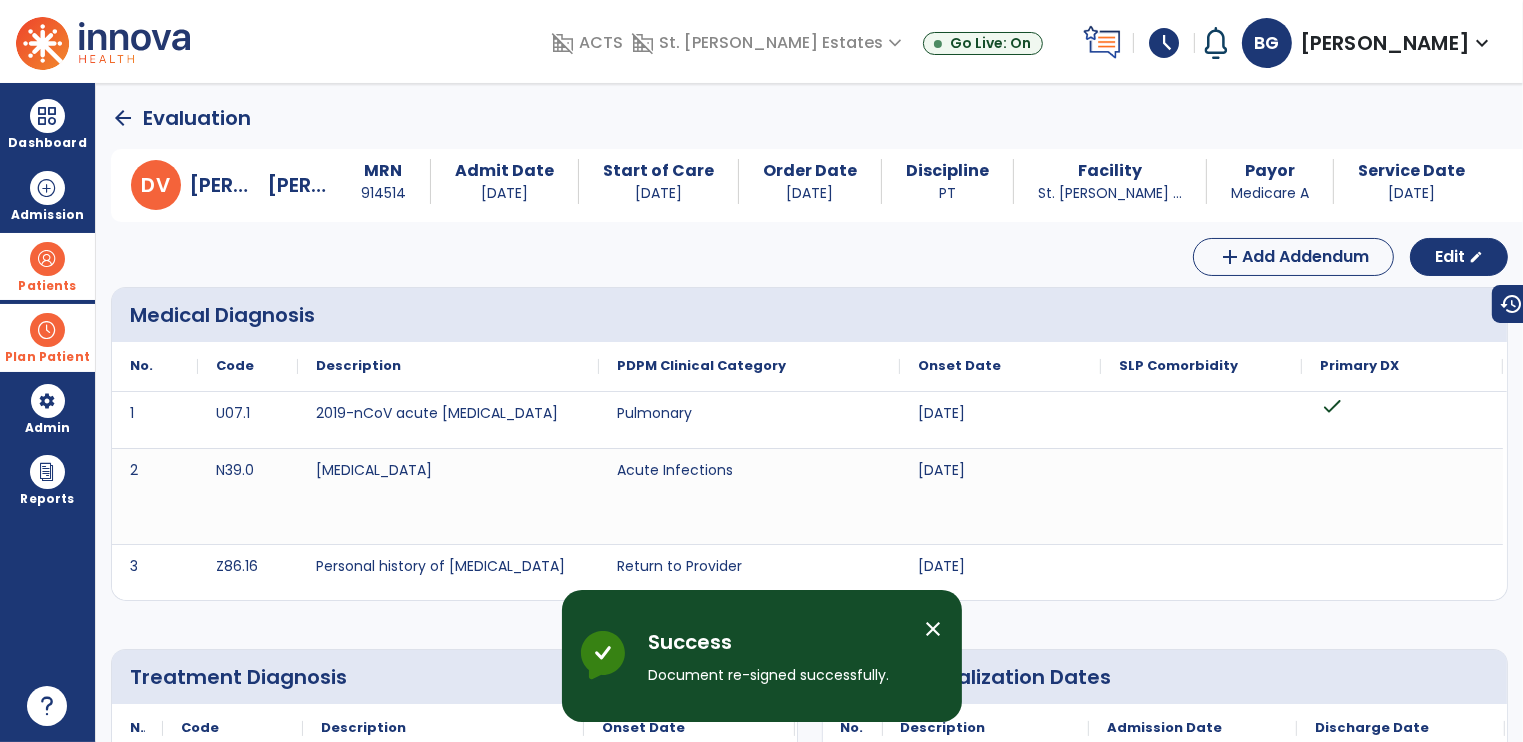 click on "close" at bounding box center (934, 629) 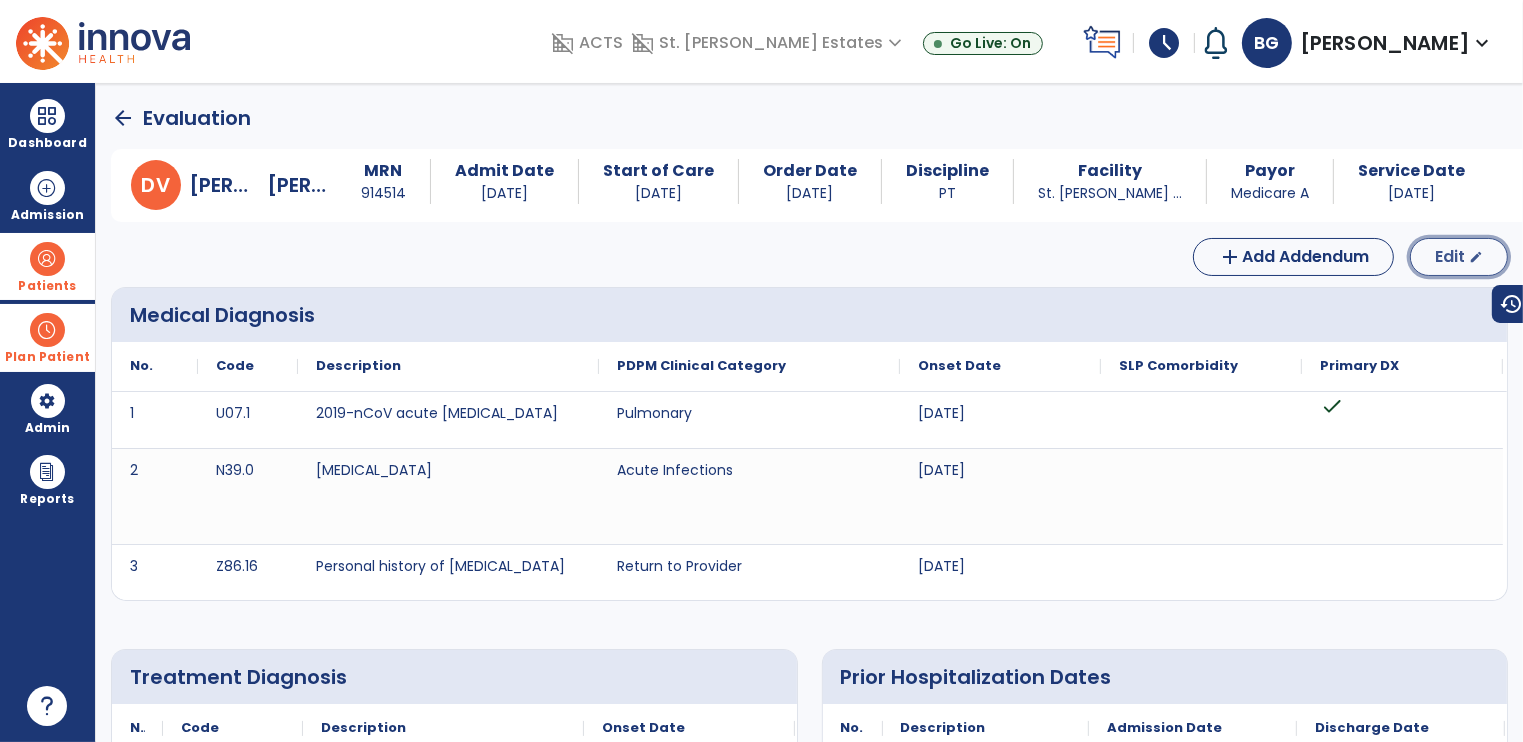 click on "Edit" 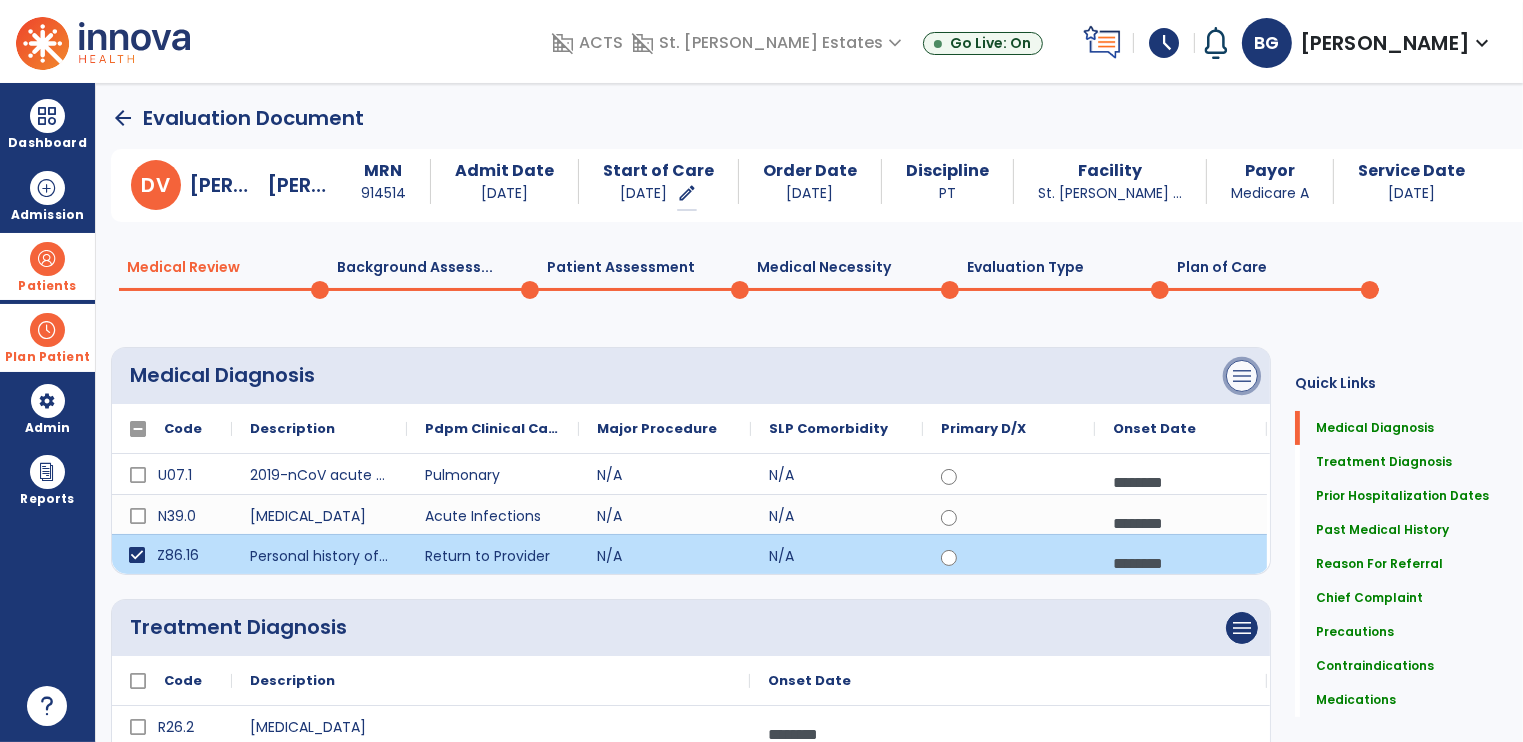 click on "menu" at bounding box center (1242, 376) 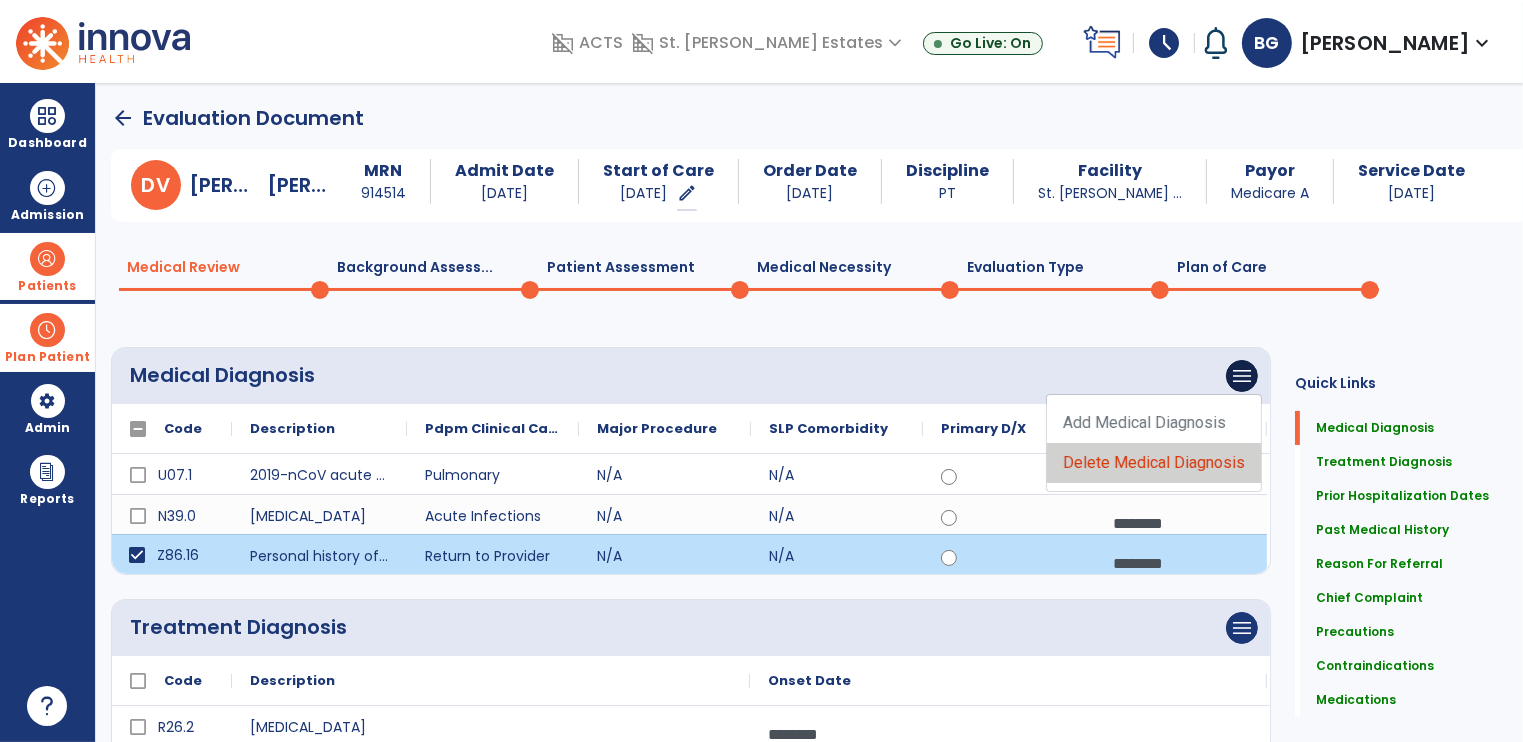 click on "Delete Medical Diagnosis" 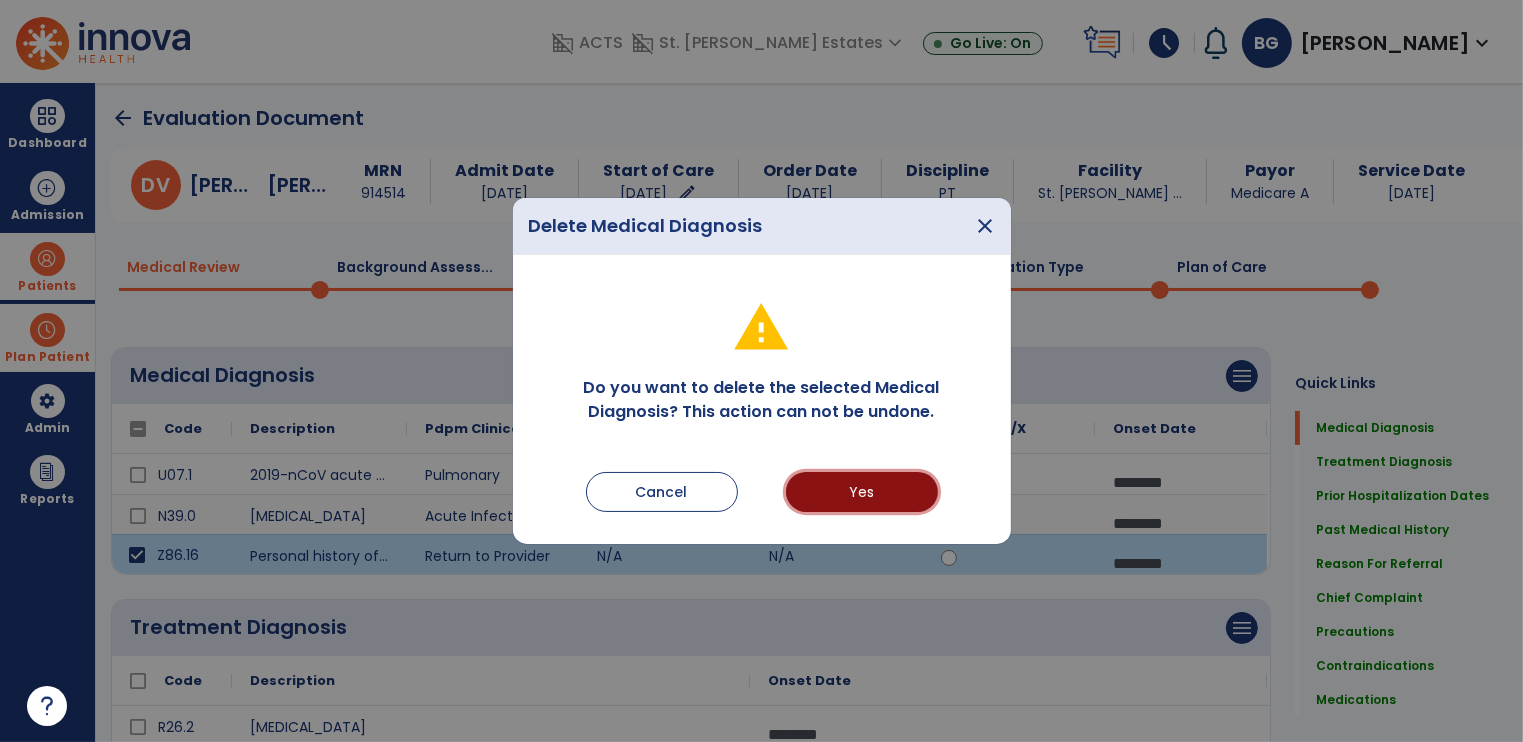 click on "Yes" at bounding box center [862, 492] 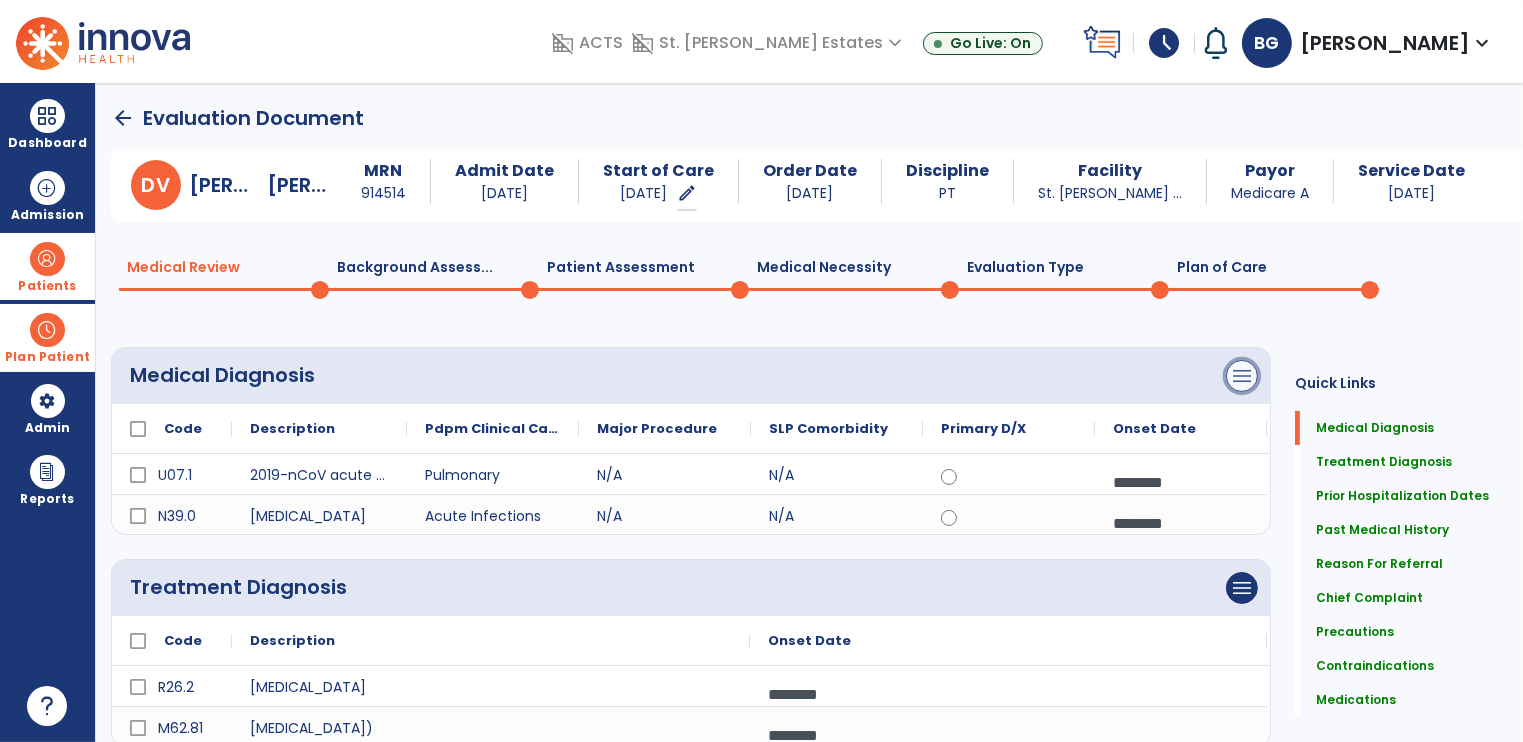 click on "menu" at bounding box center (1242, 376) 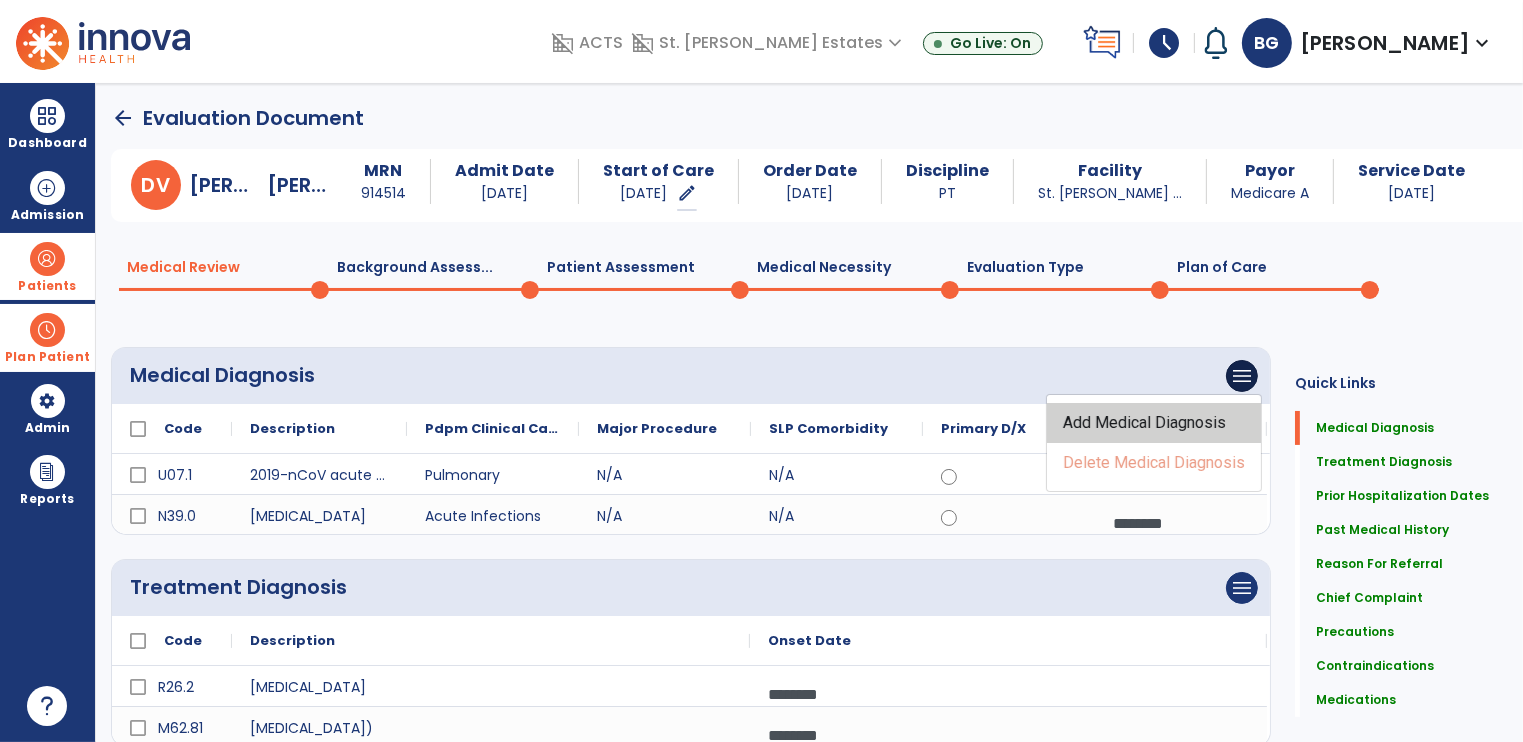 click on "Add Medical Diagnosis" 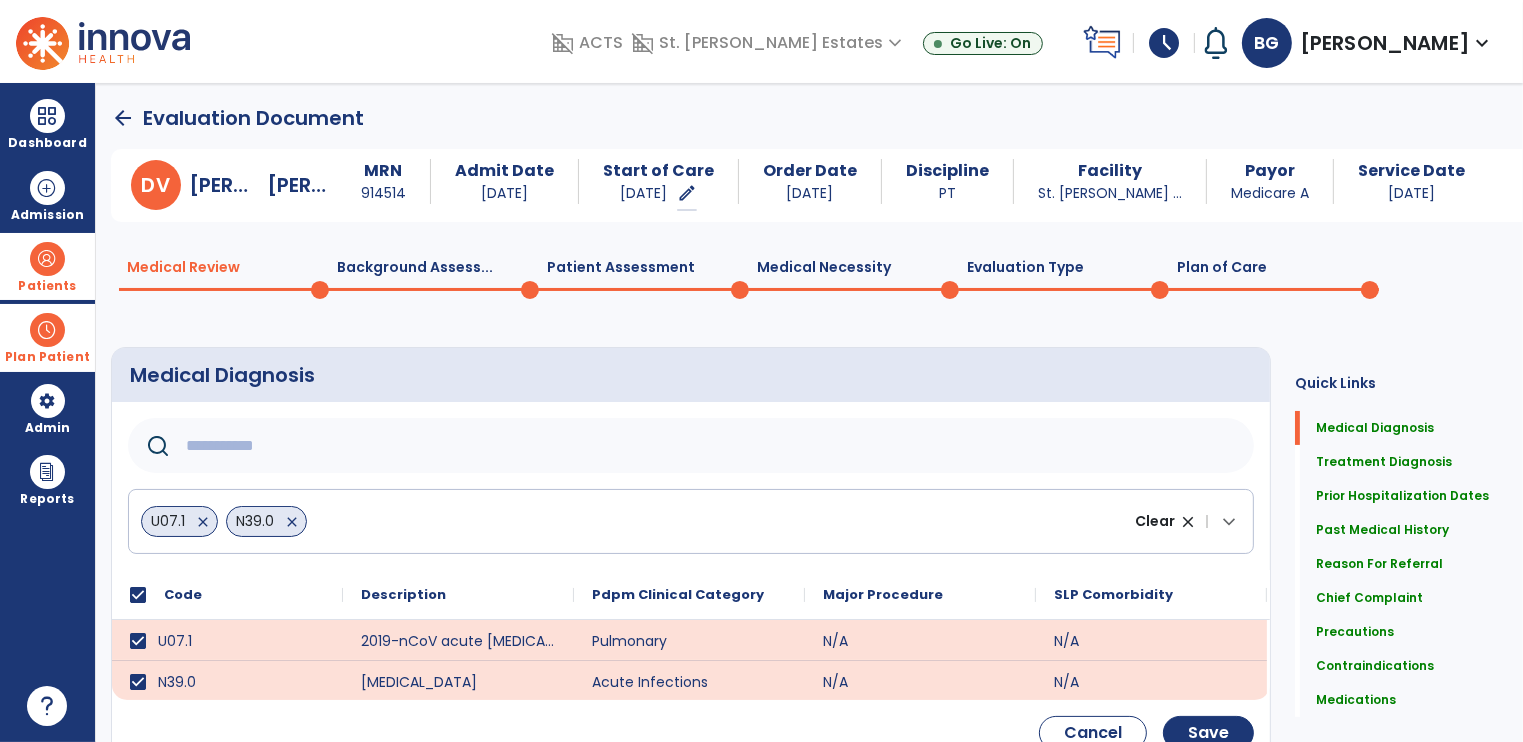 click 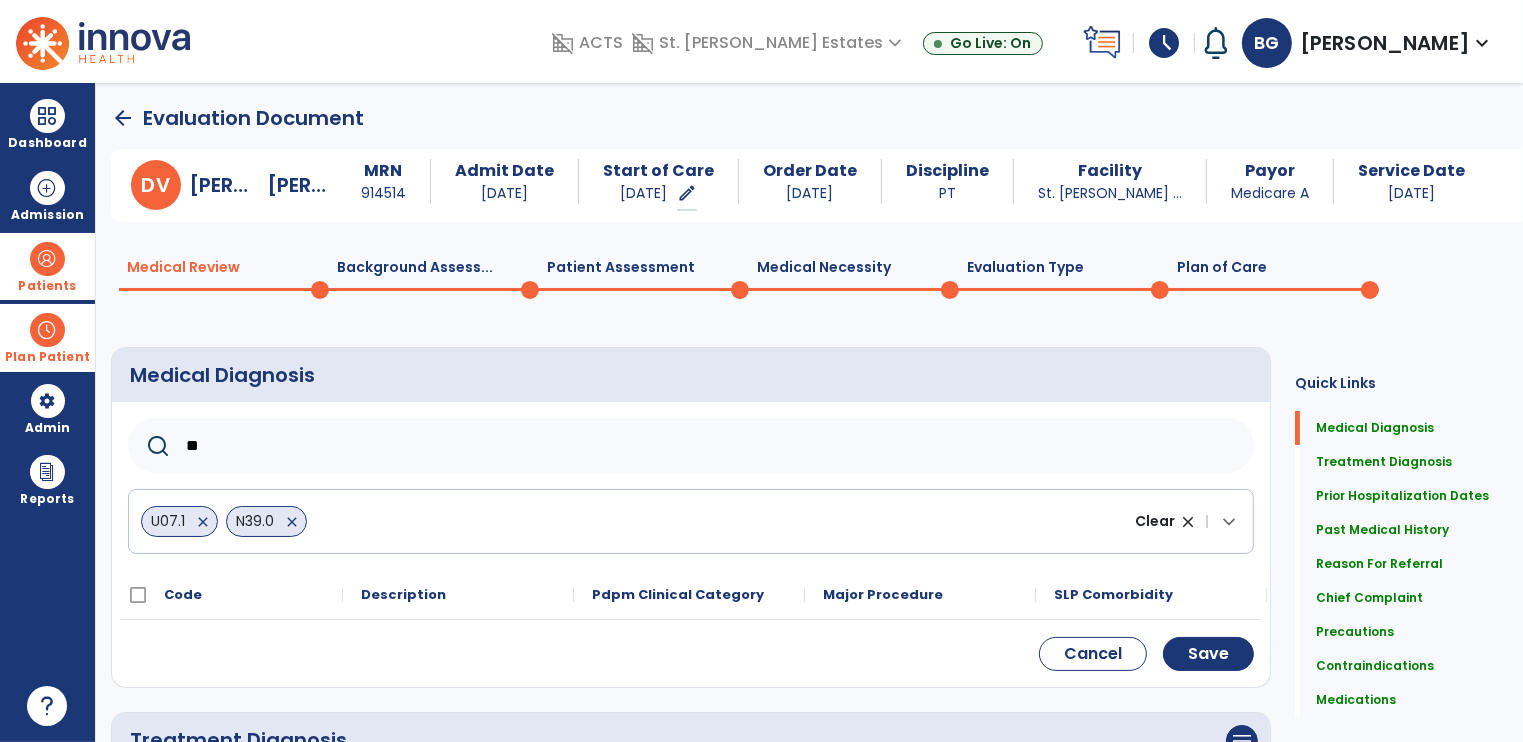 type on "*" 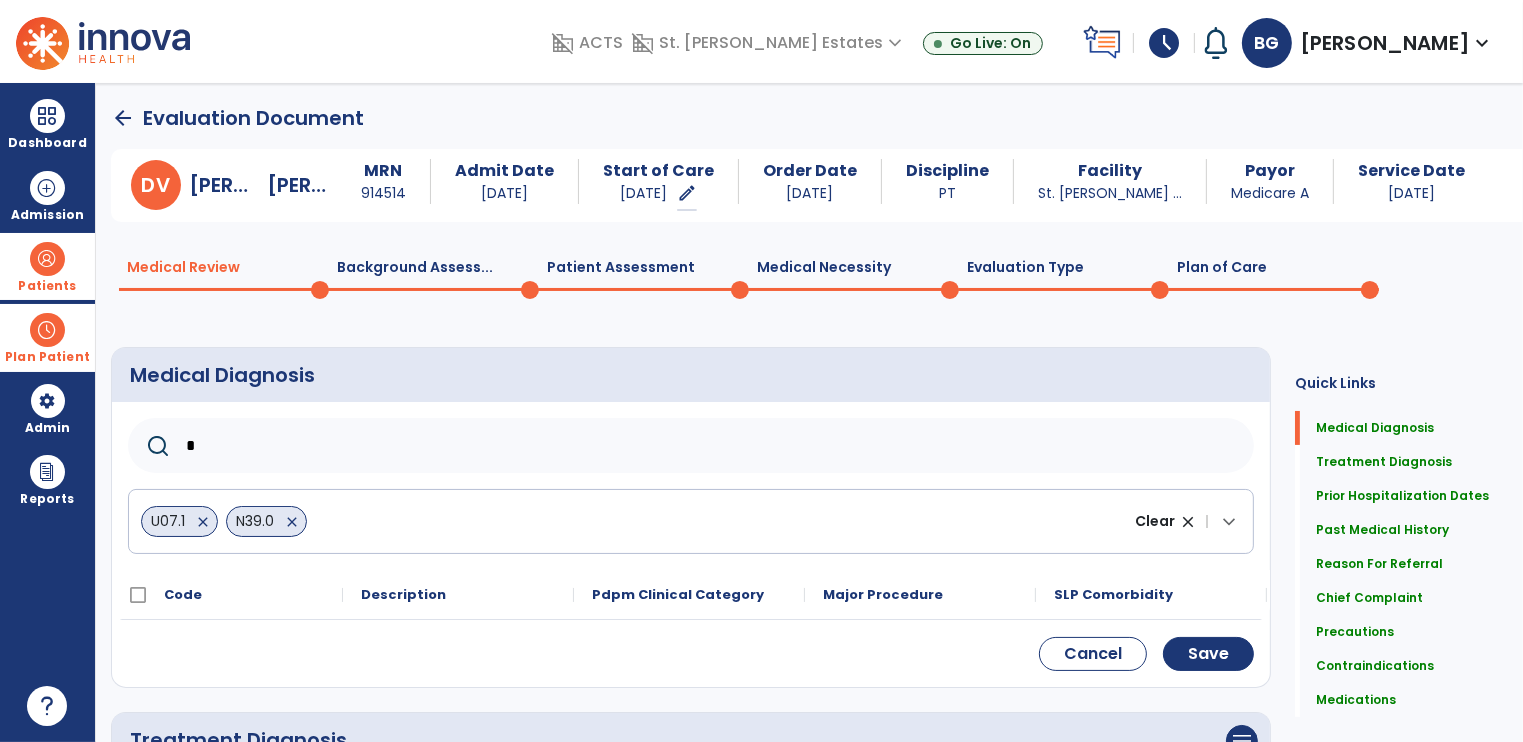 type 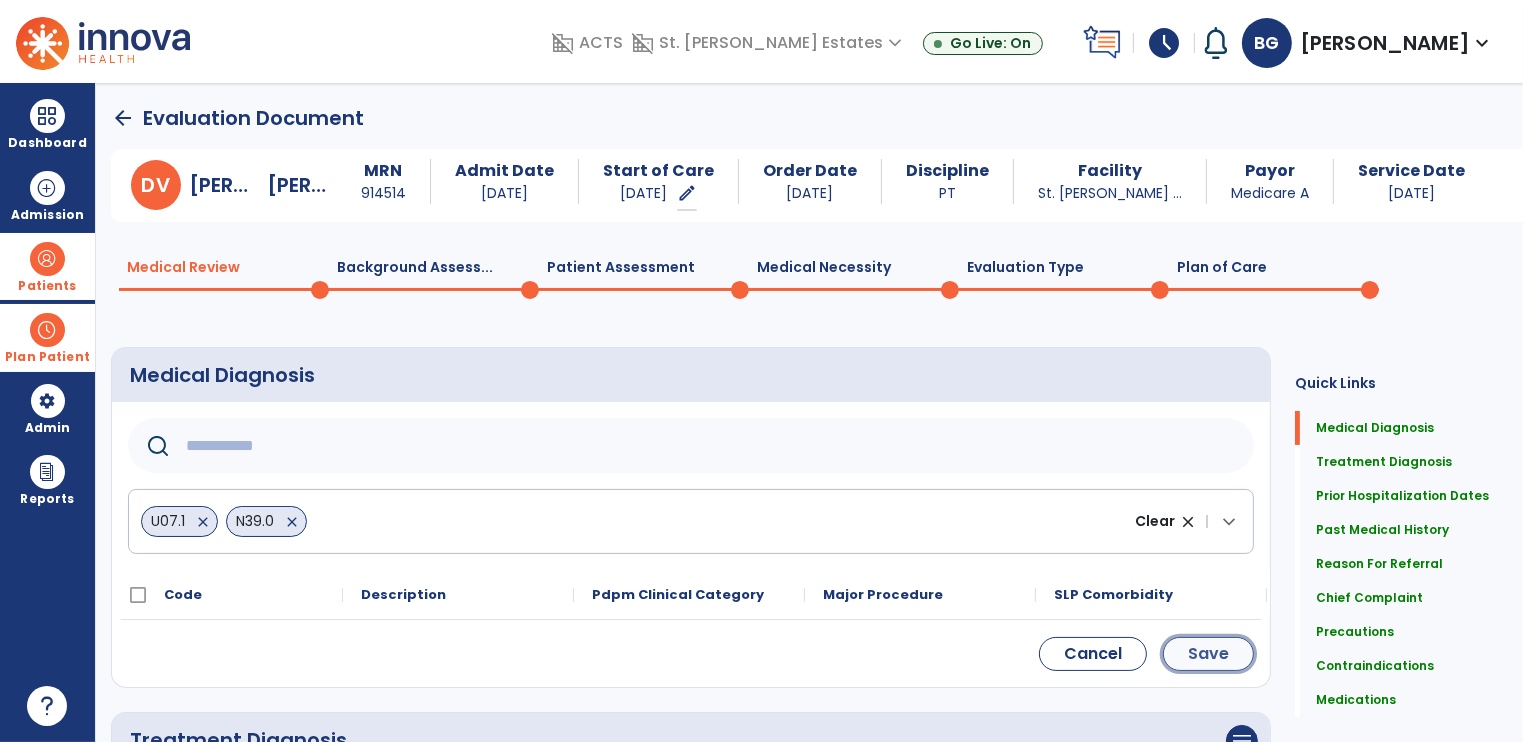 click on "Save" 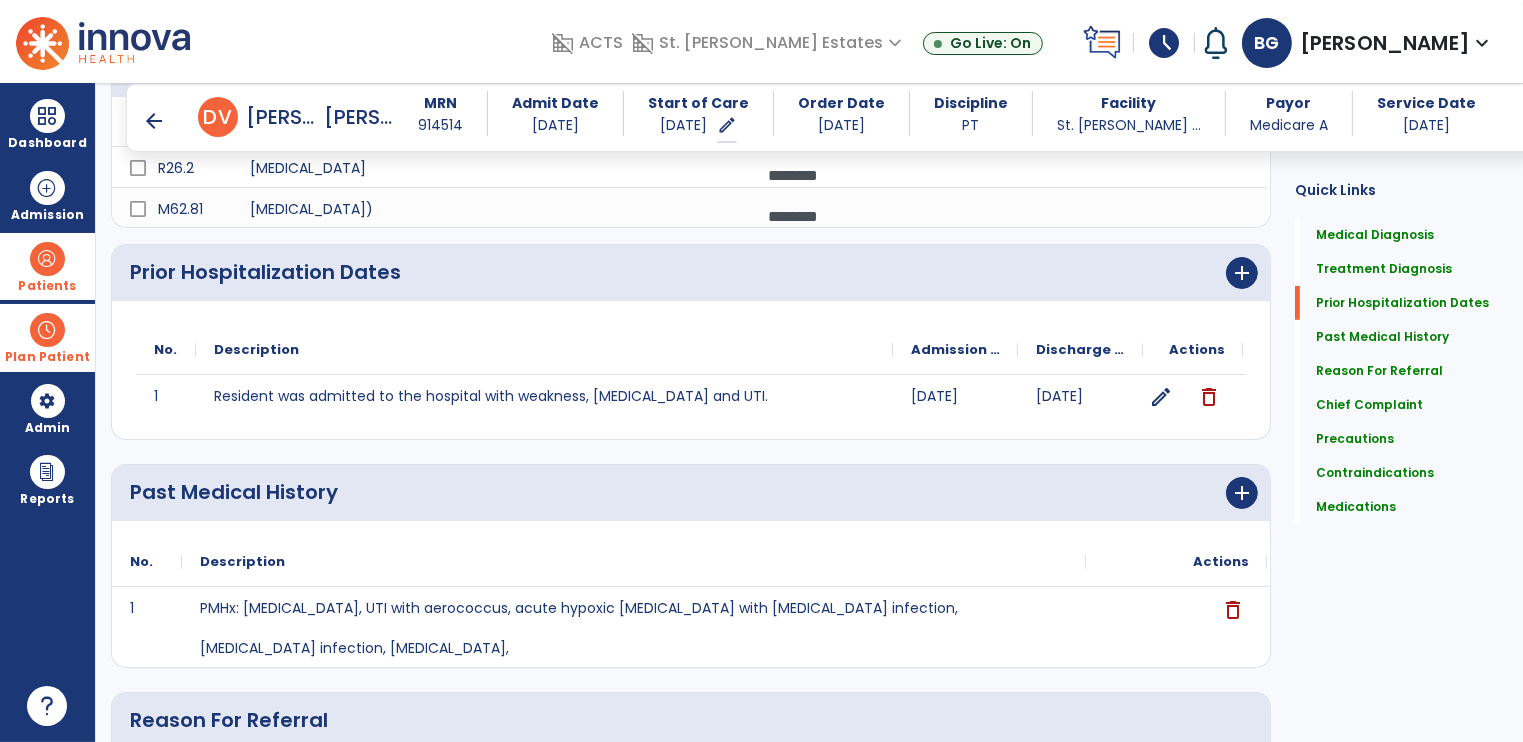 scroll, scrollTop: 0, scrollLeft: 0, axis: both 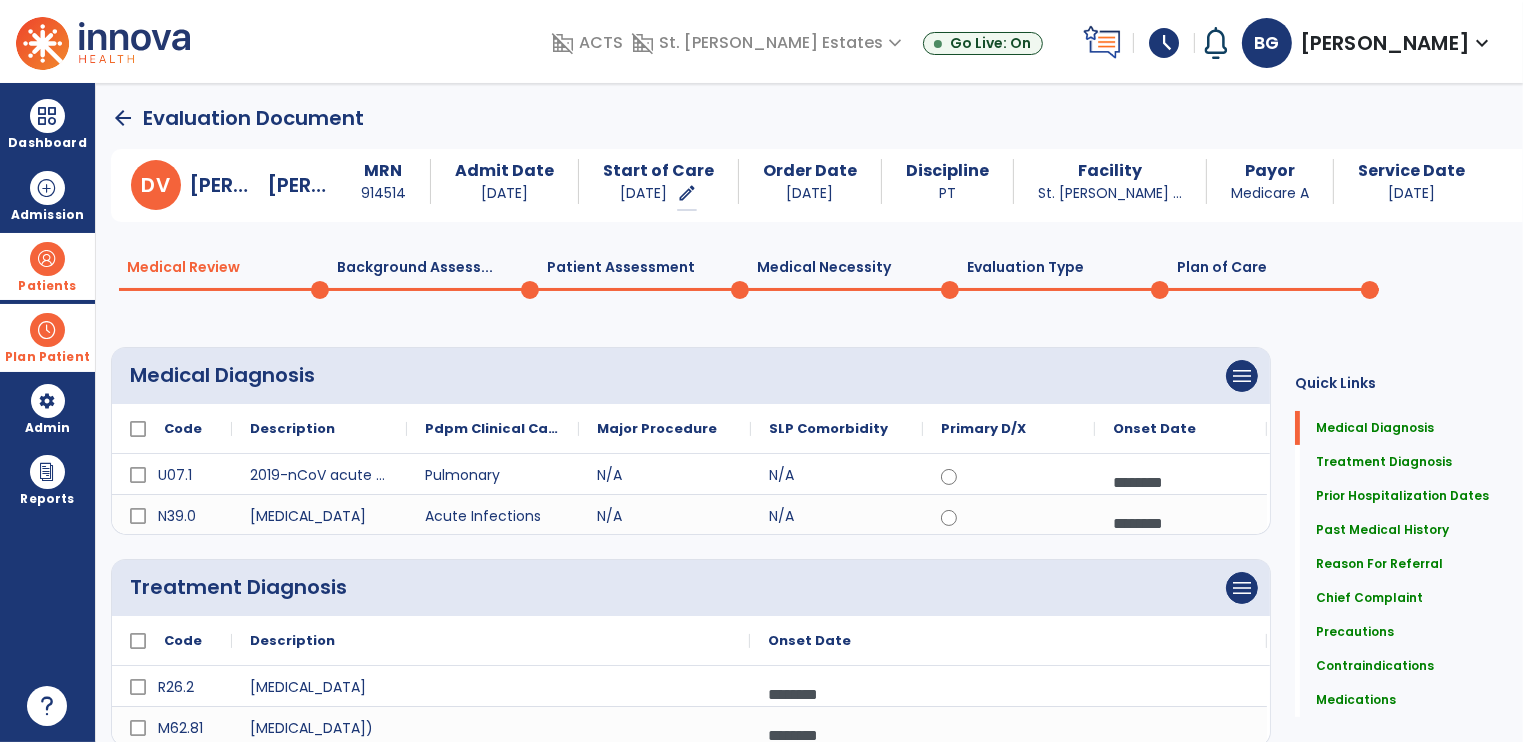 click on "Plan of Care  0" 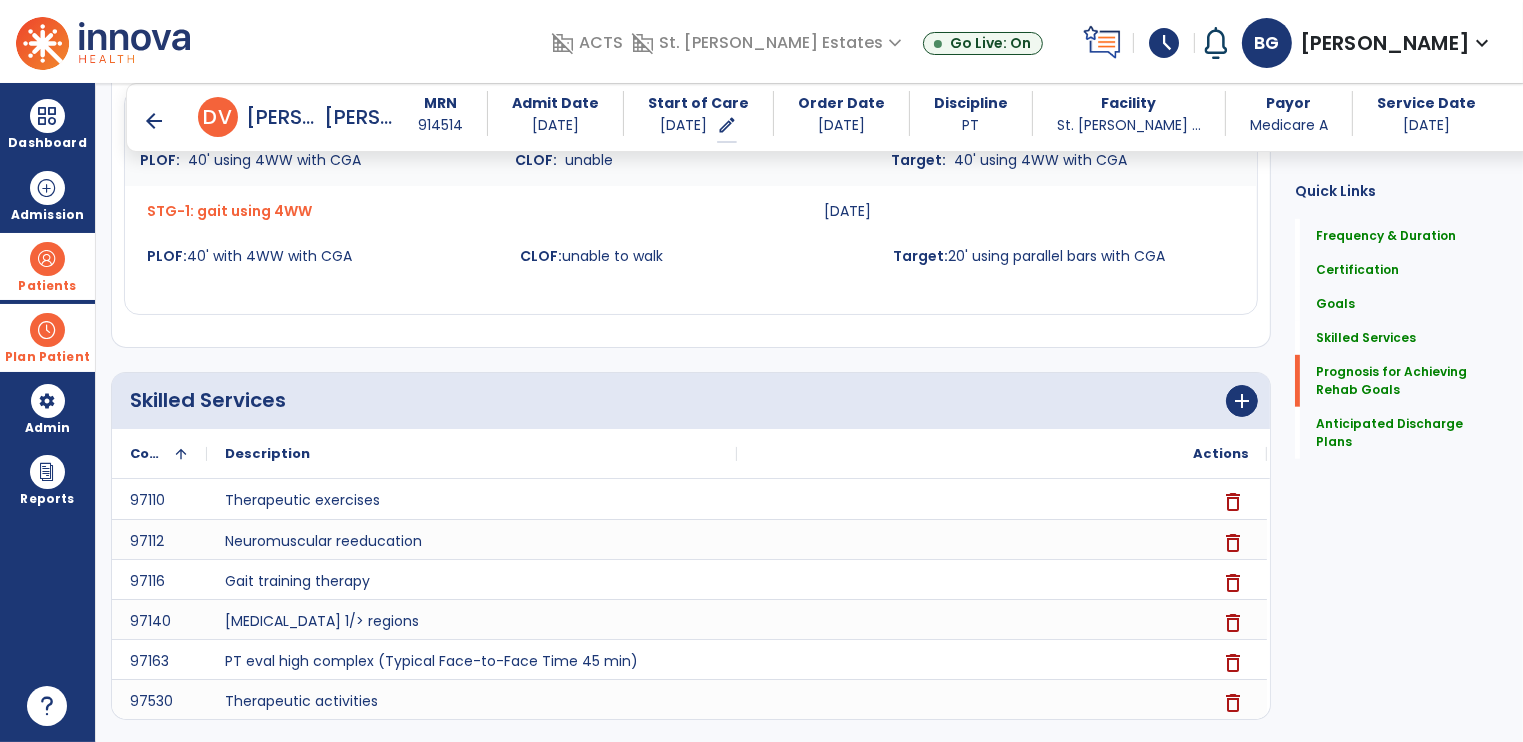 scroll, scrollTop: 1694, scrollLeft: 0, axis: vertical 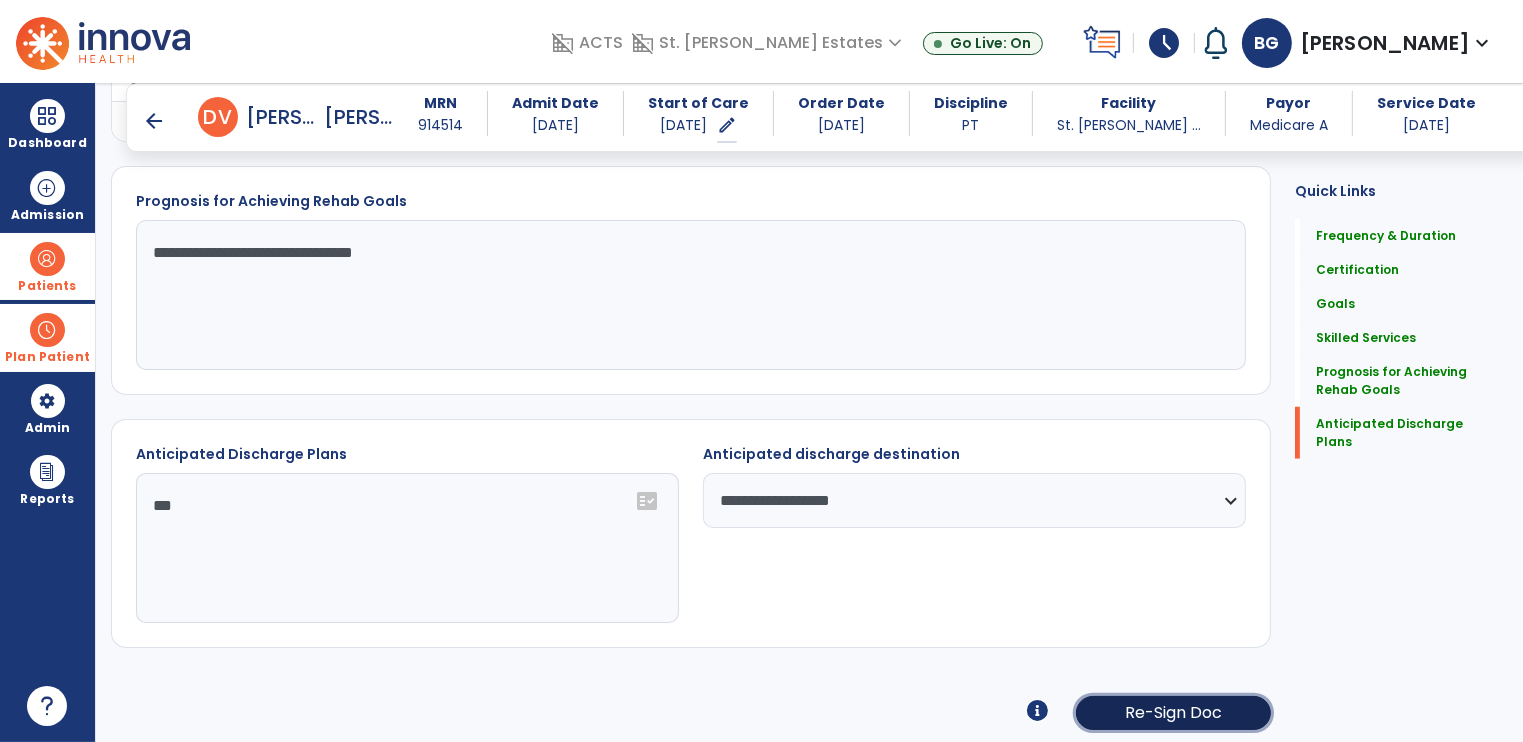 click on "Re-Sign Doc" 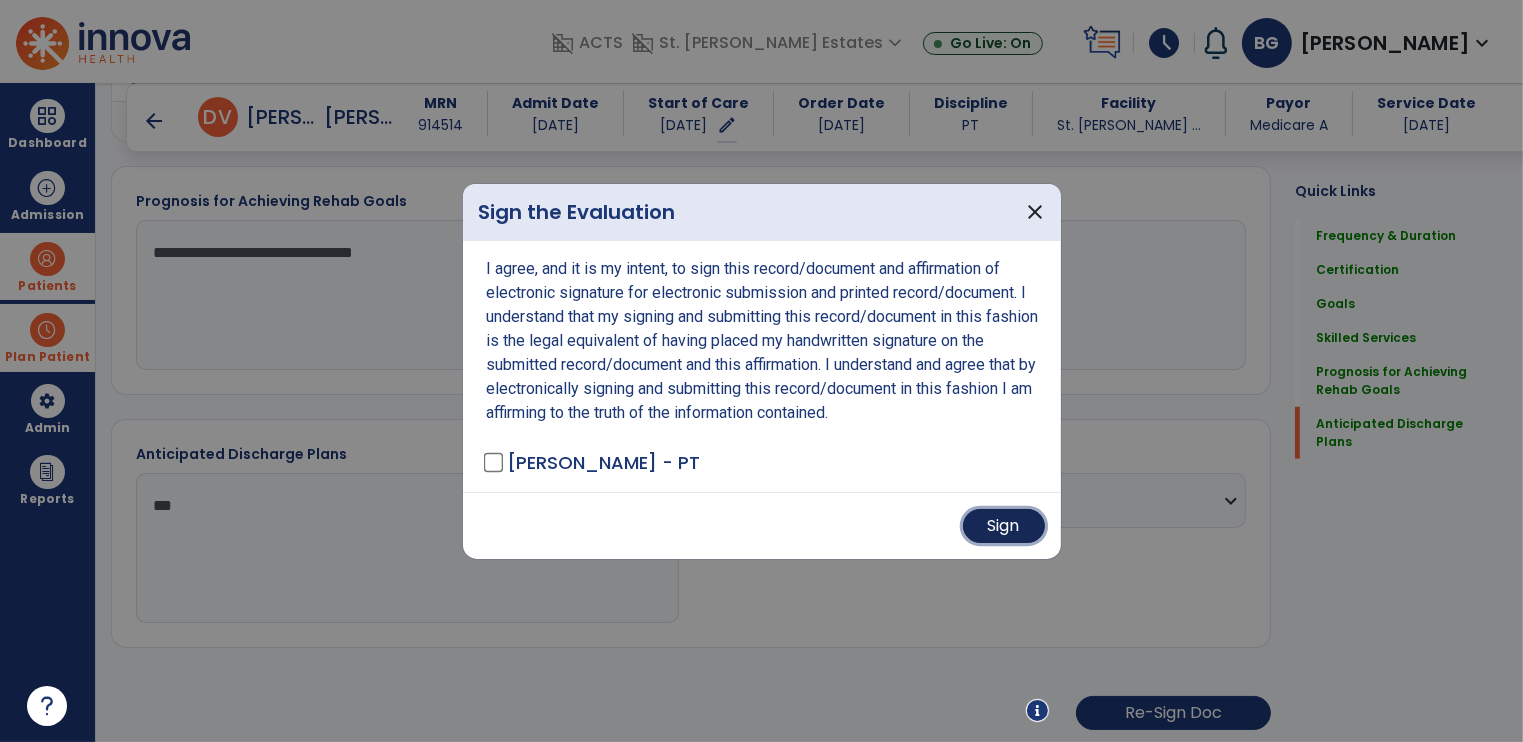 click on "Sign" at bounding box center (1004, 526) 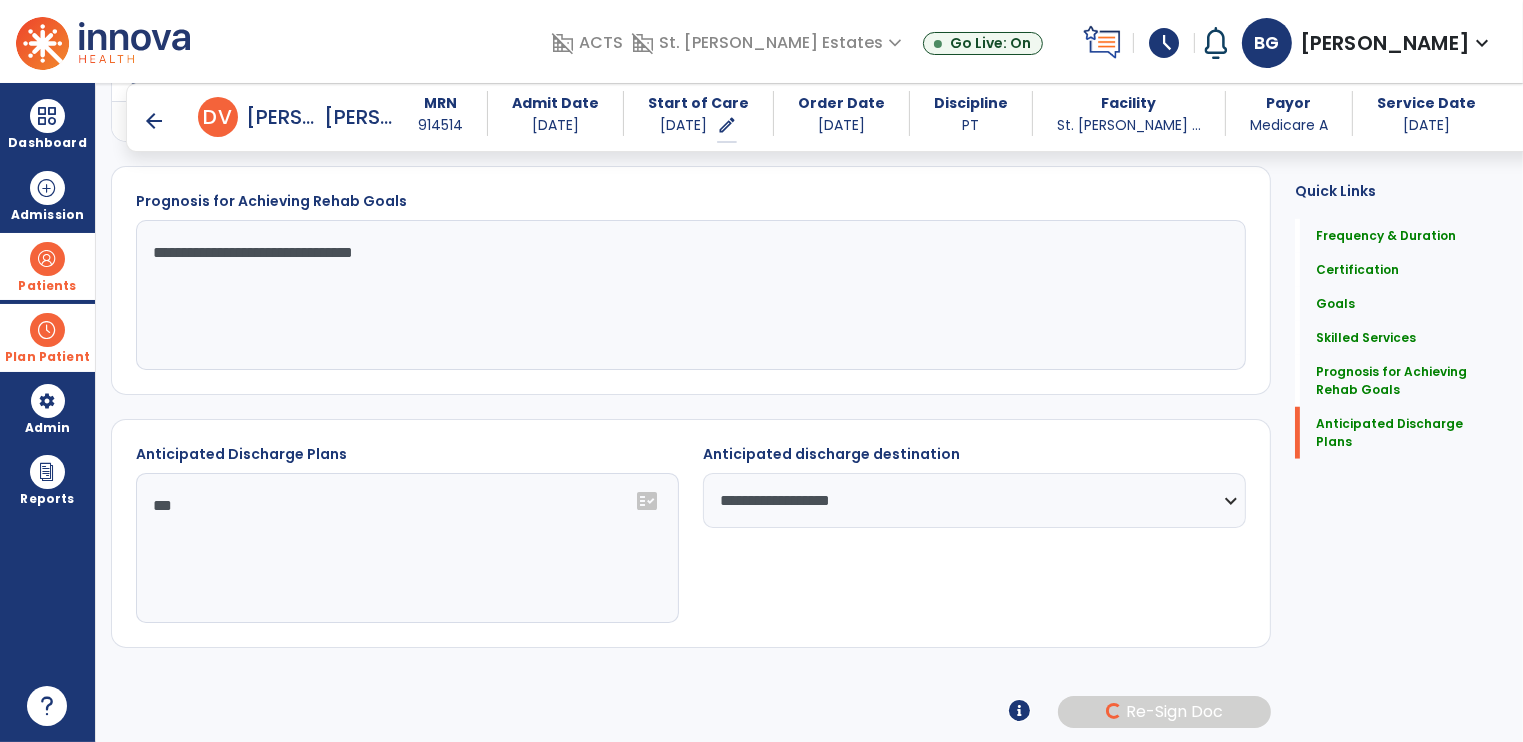 scroll, scrollTop: 1692, scrollLeft: 0, axis: vertical 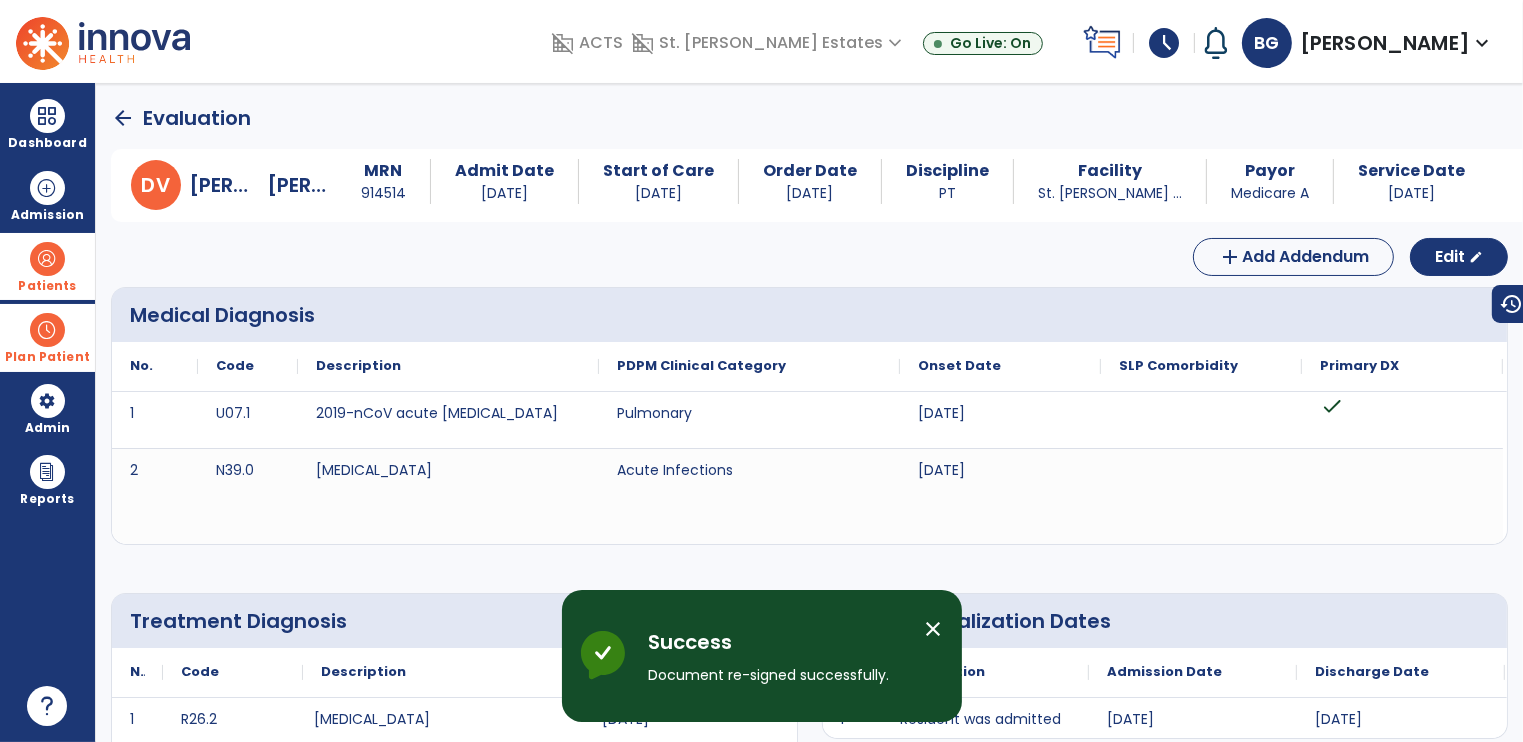 click on "close" at bounding box center (934, 629) 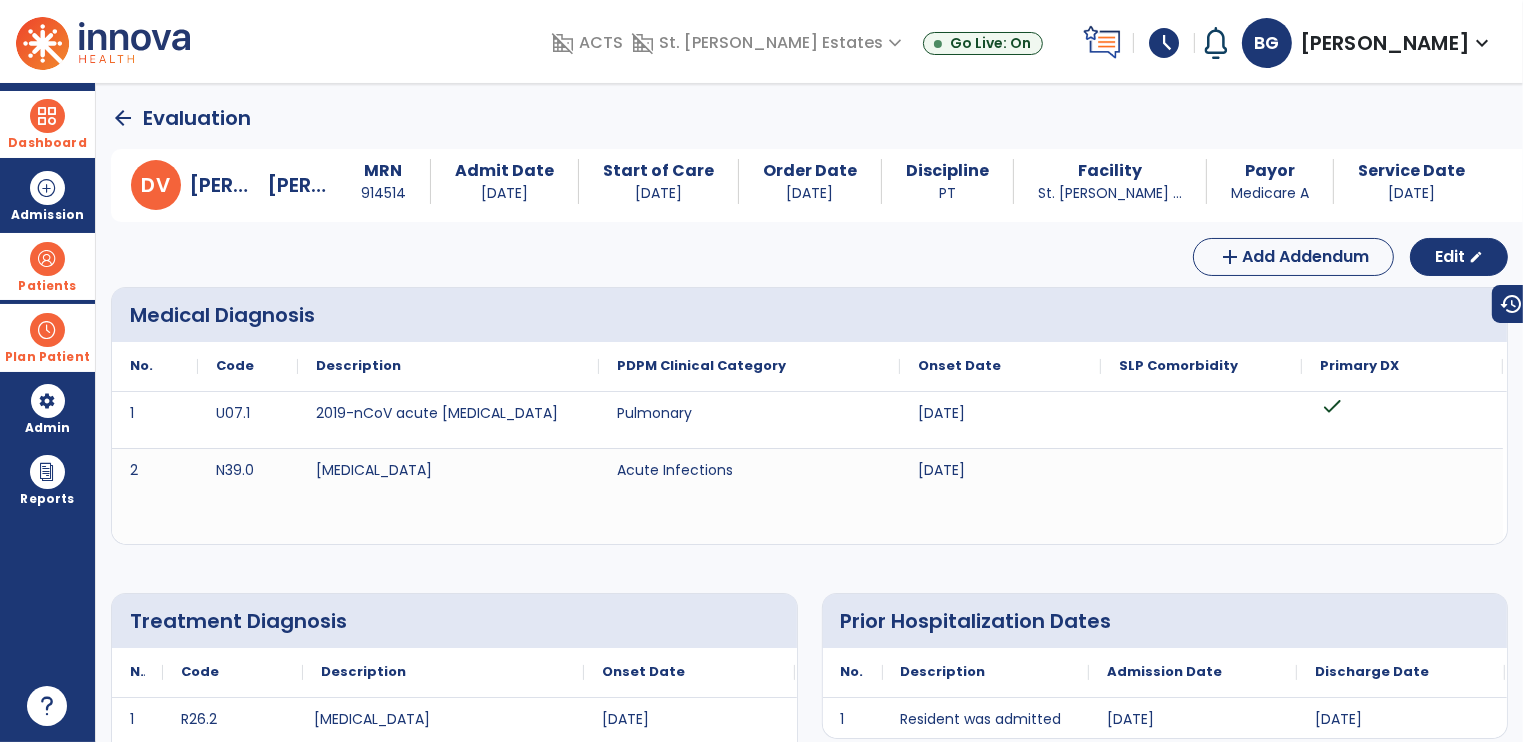 click on "Dashboard" at bounding box center (47, 124) 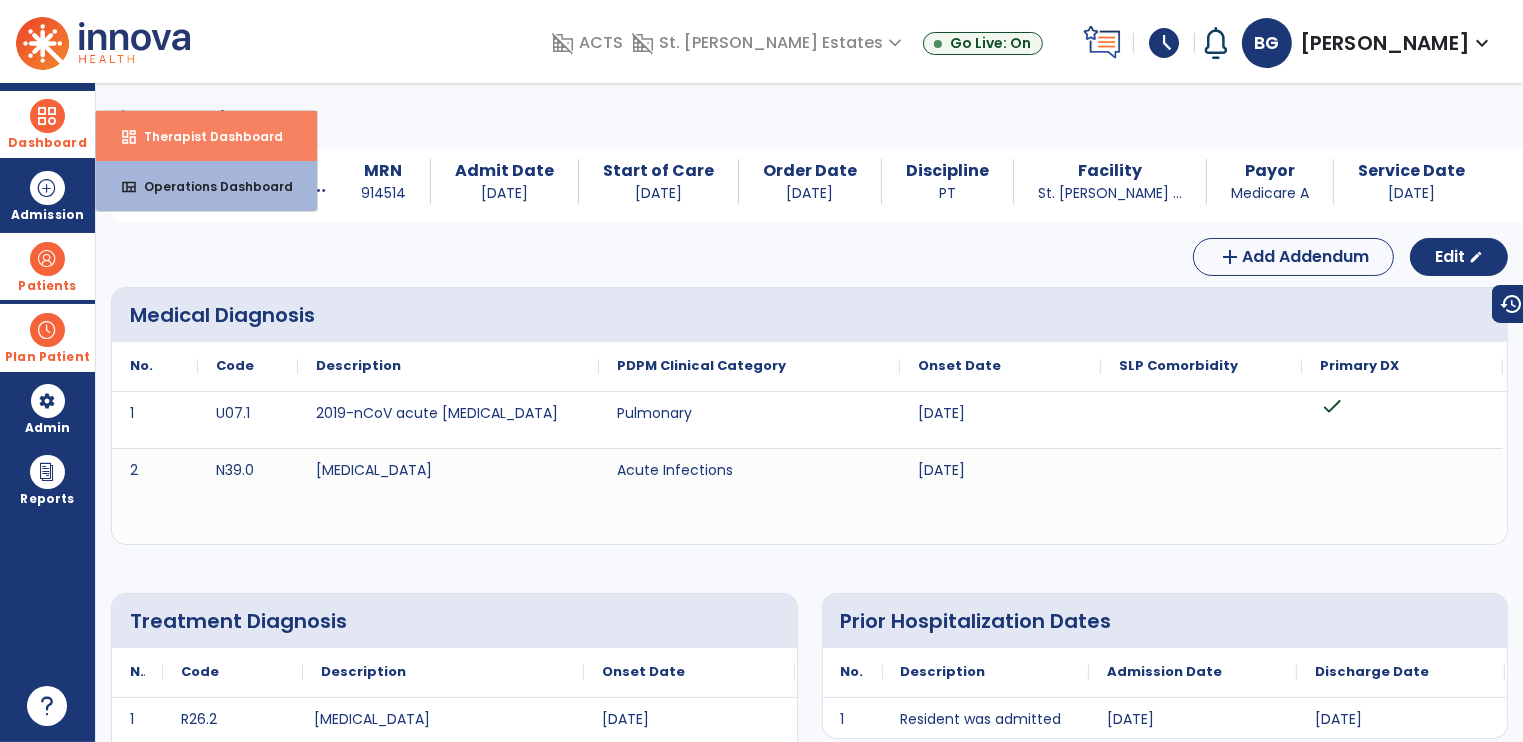 click on "Therapist Dashboard" at bounding box center (205, 136) 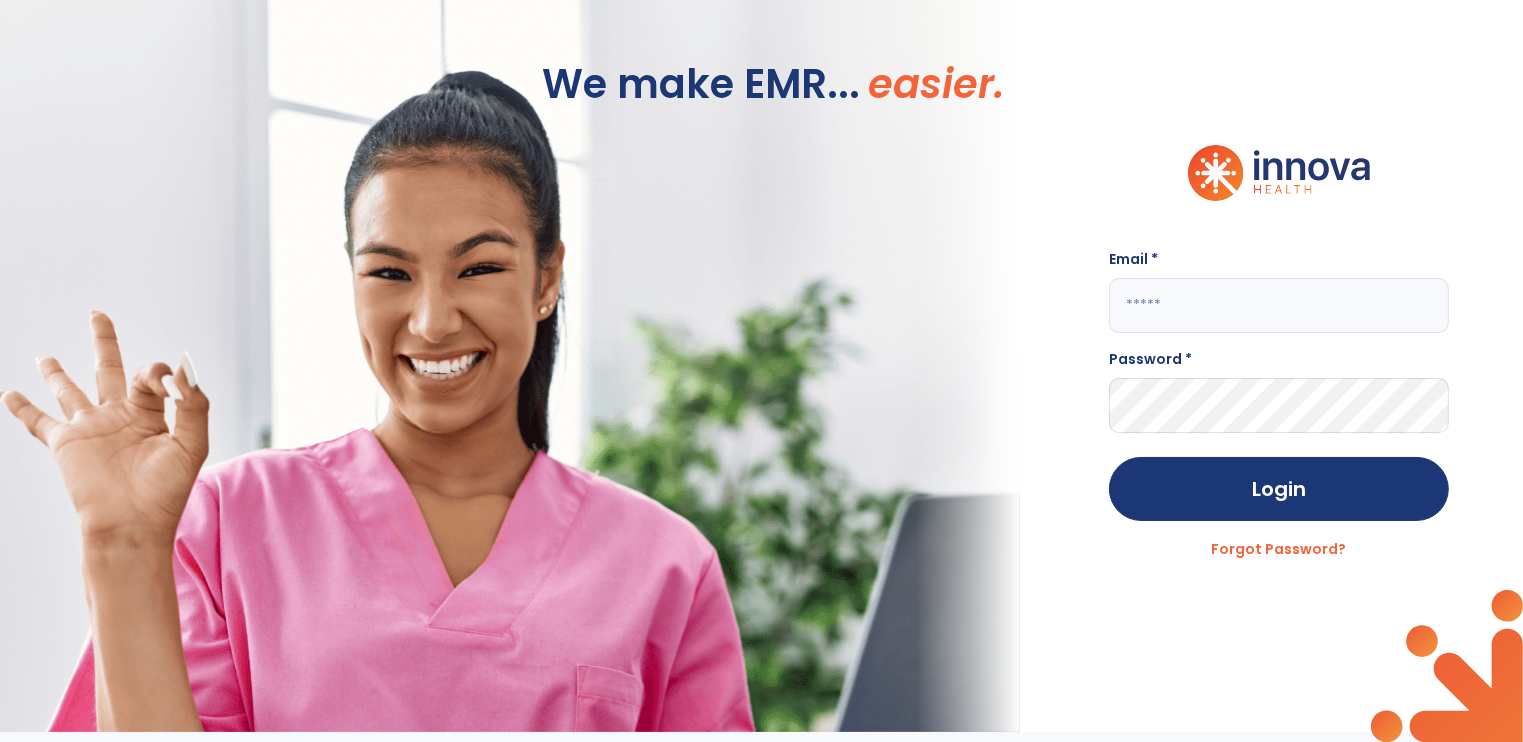 type on "**********" 